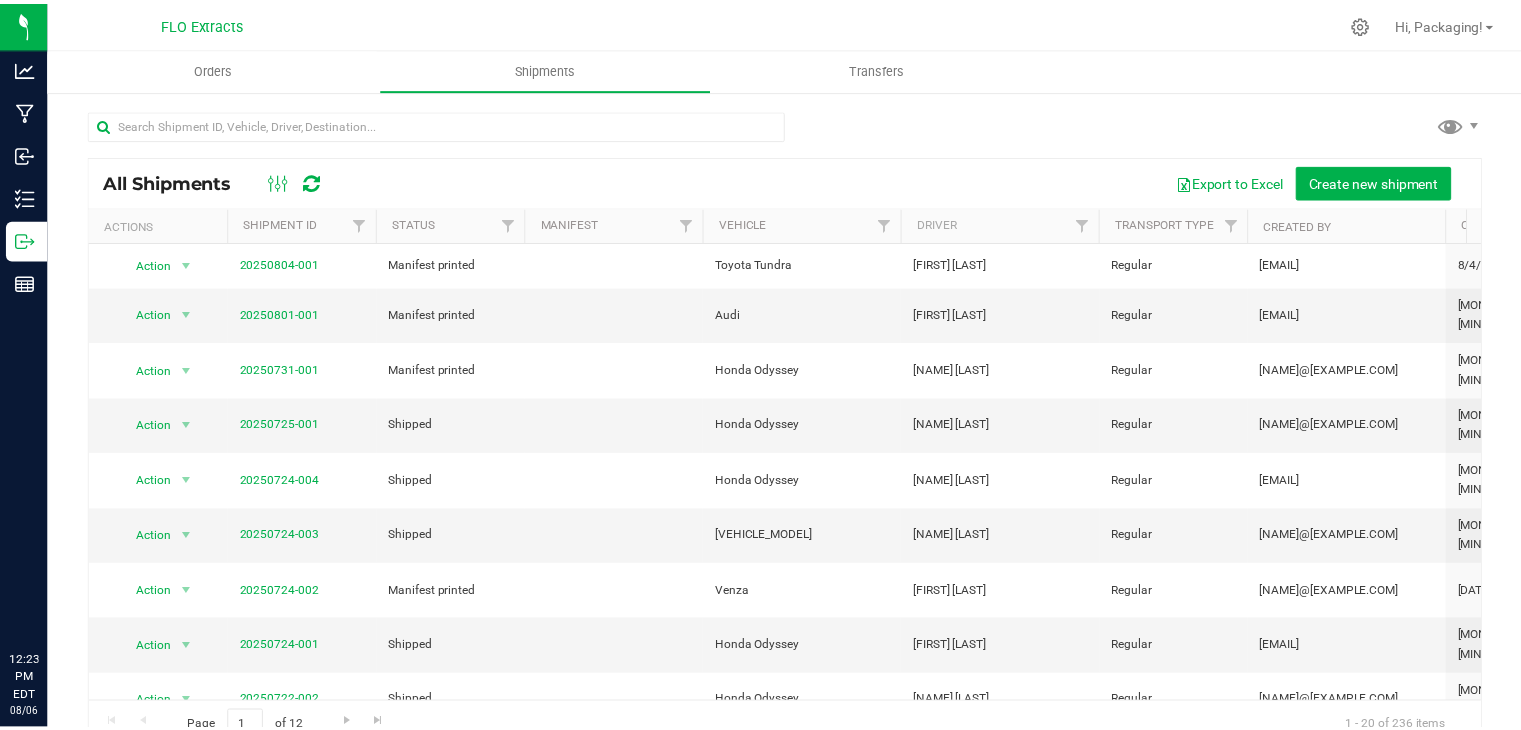 scroll, scrollTop: 0, scrollLeft: 0, axis: both 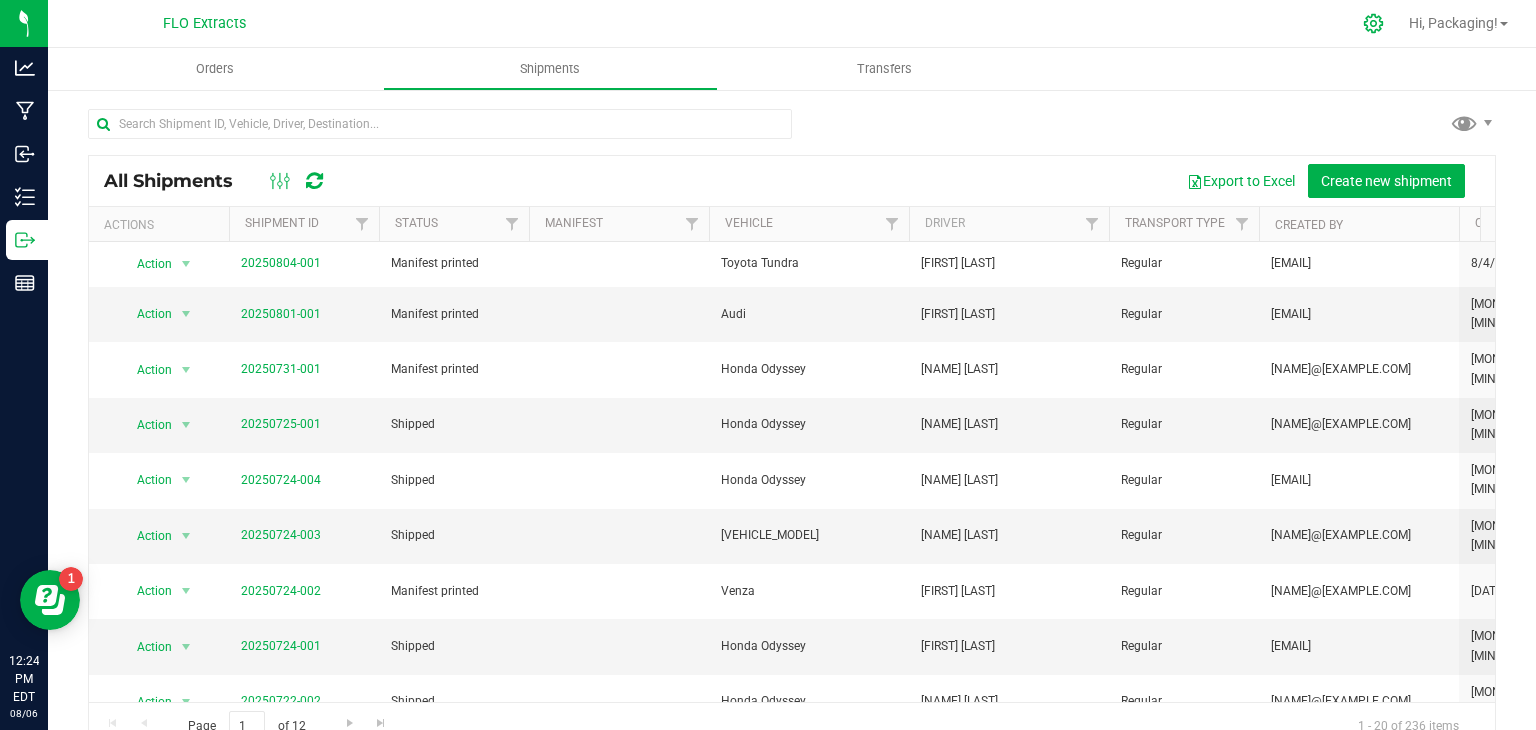 click 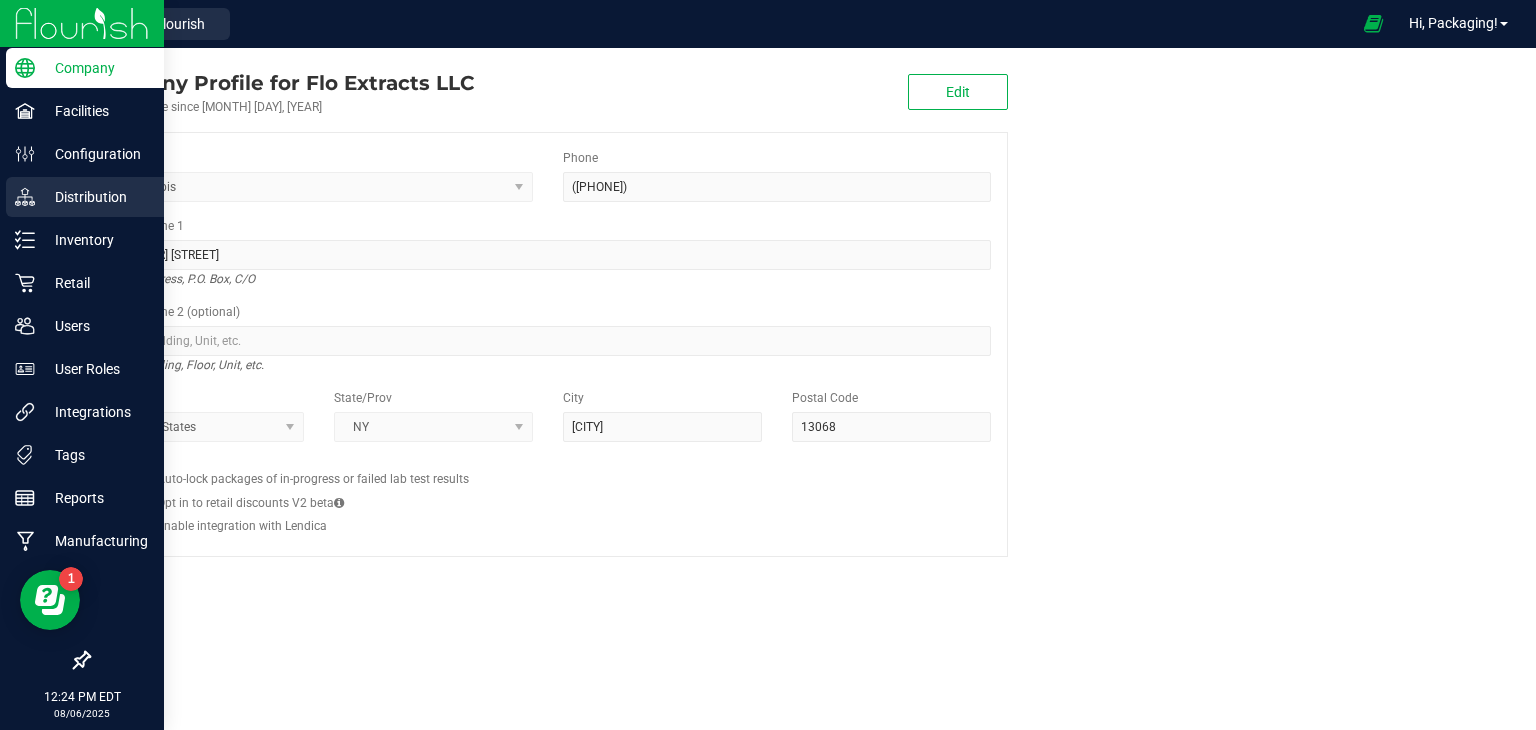 click on "Distribution" at bounding box center [95, 197] 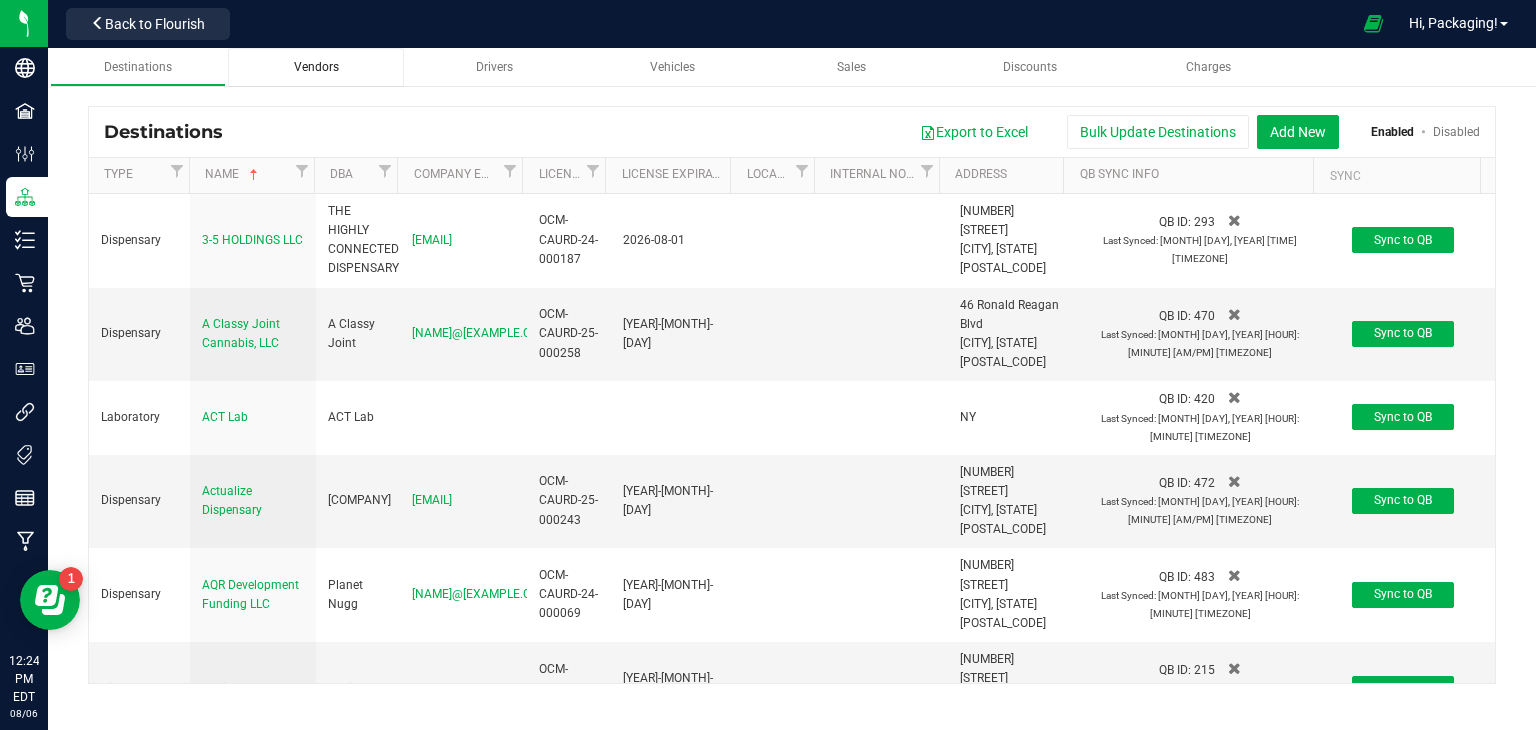 click on "Vendors" at bounding box center (316, 67) 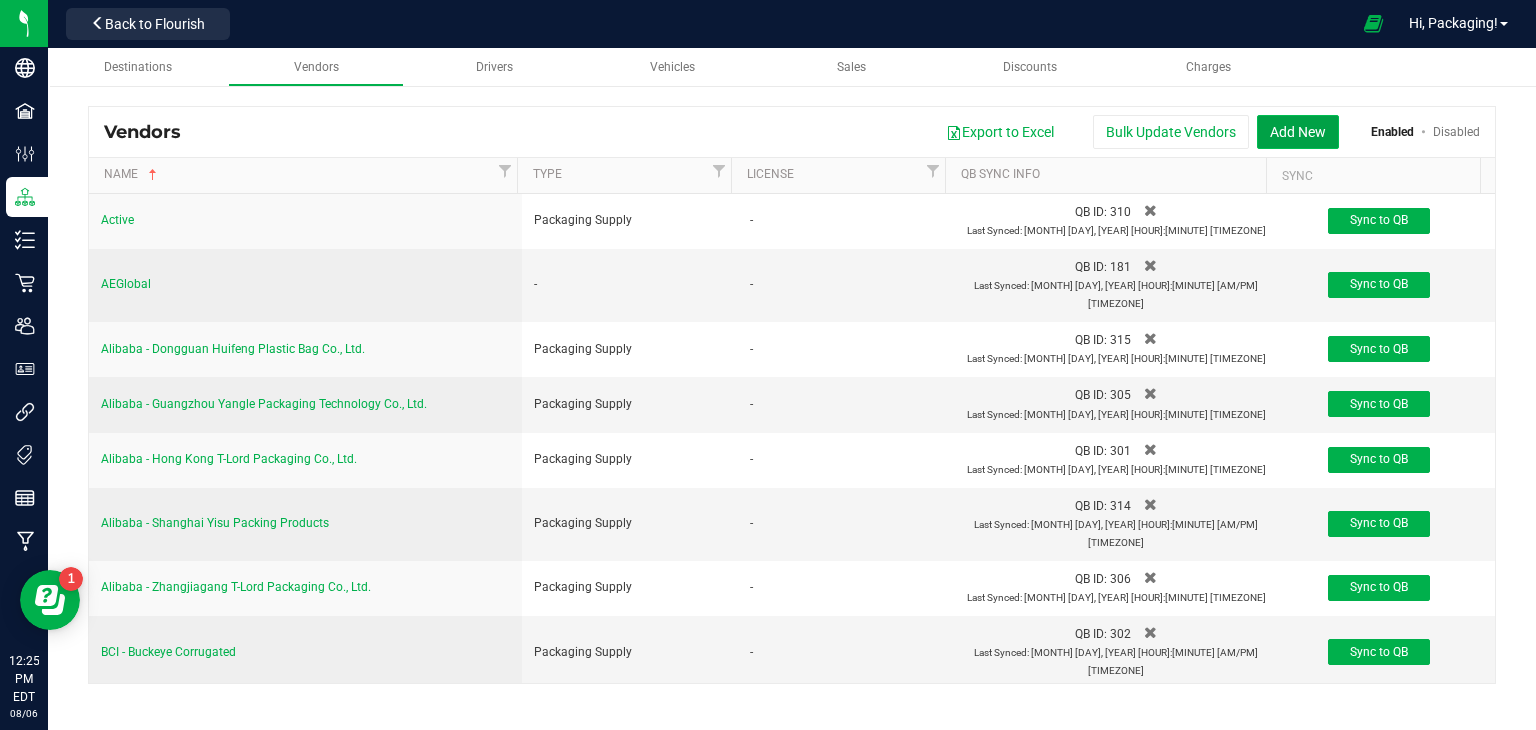 click on "Add New" at bounding box center [1298, 132] 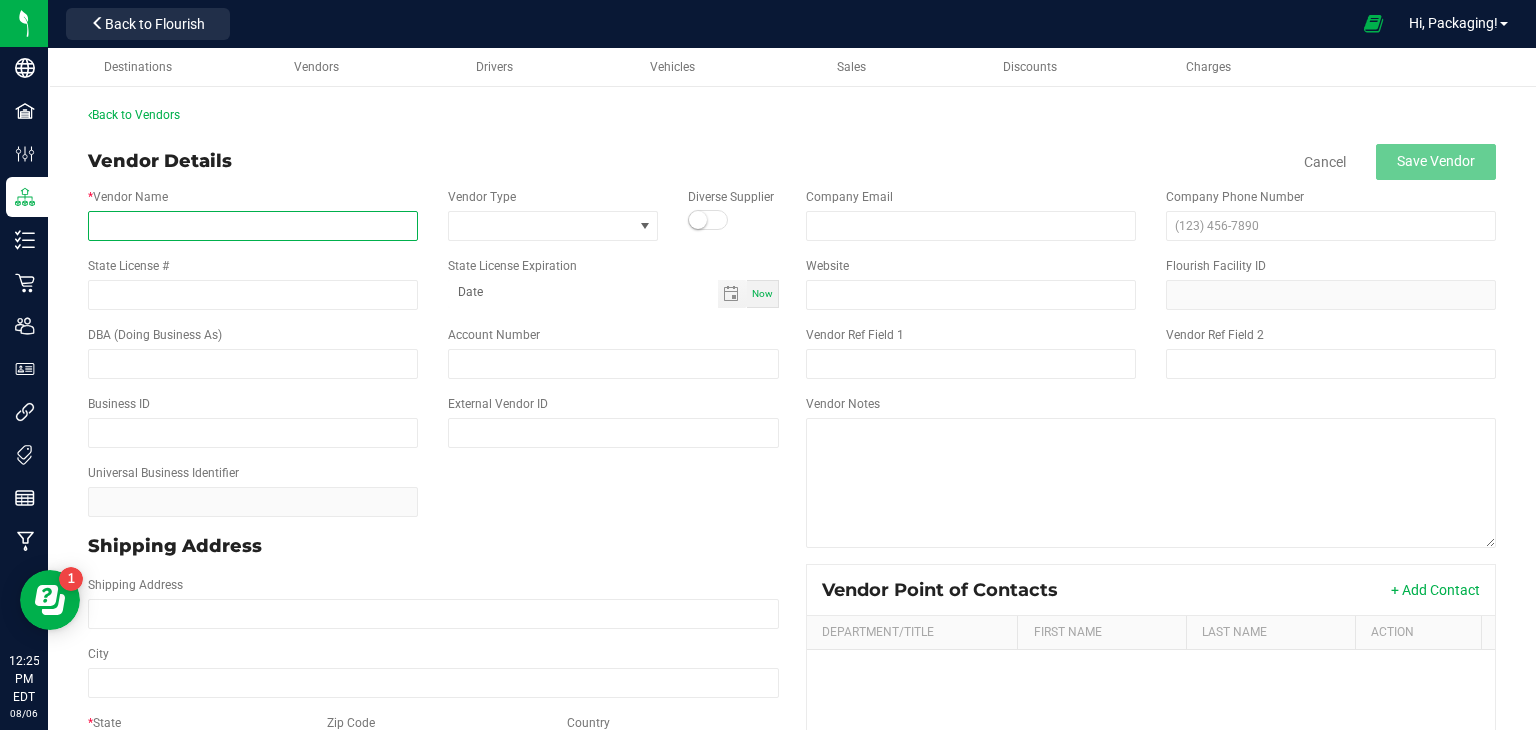 click on "*  Vendor Name" at bounding box center (253, 226) 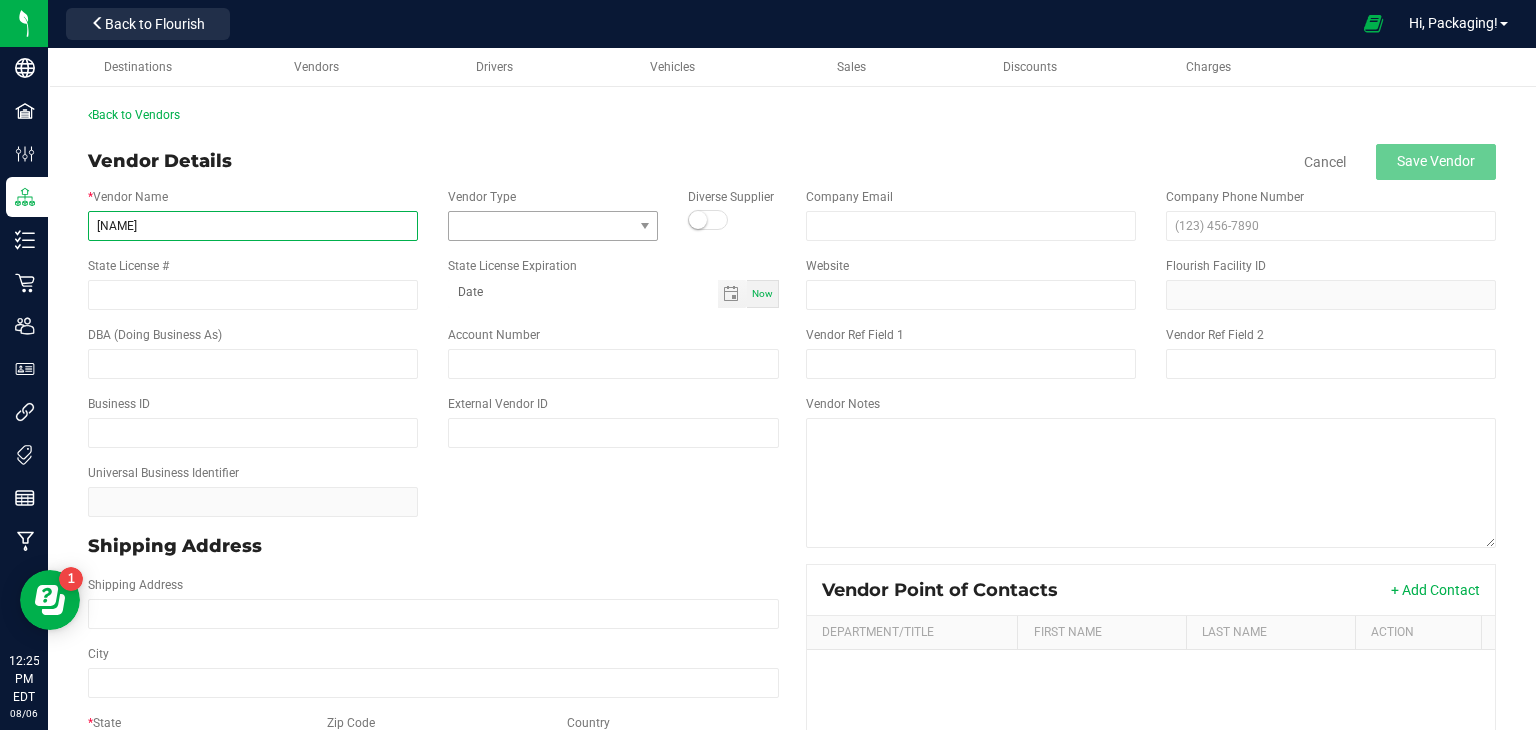 type on "[NAME]" 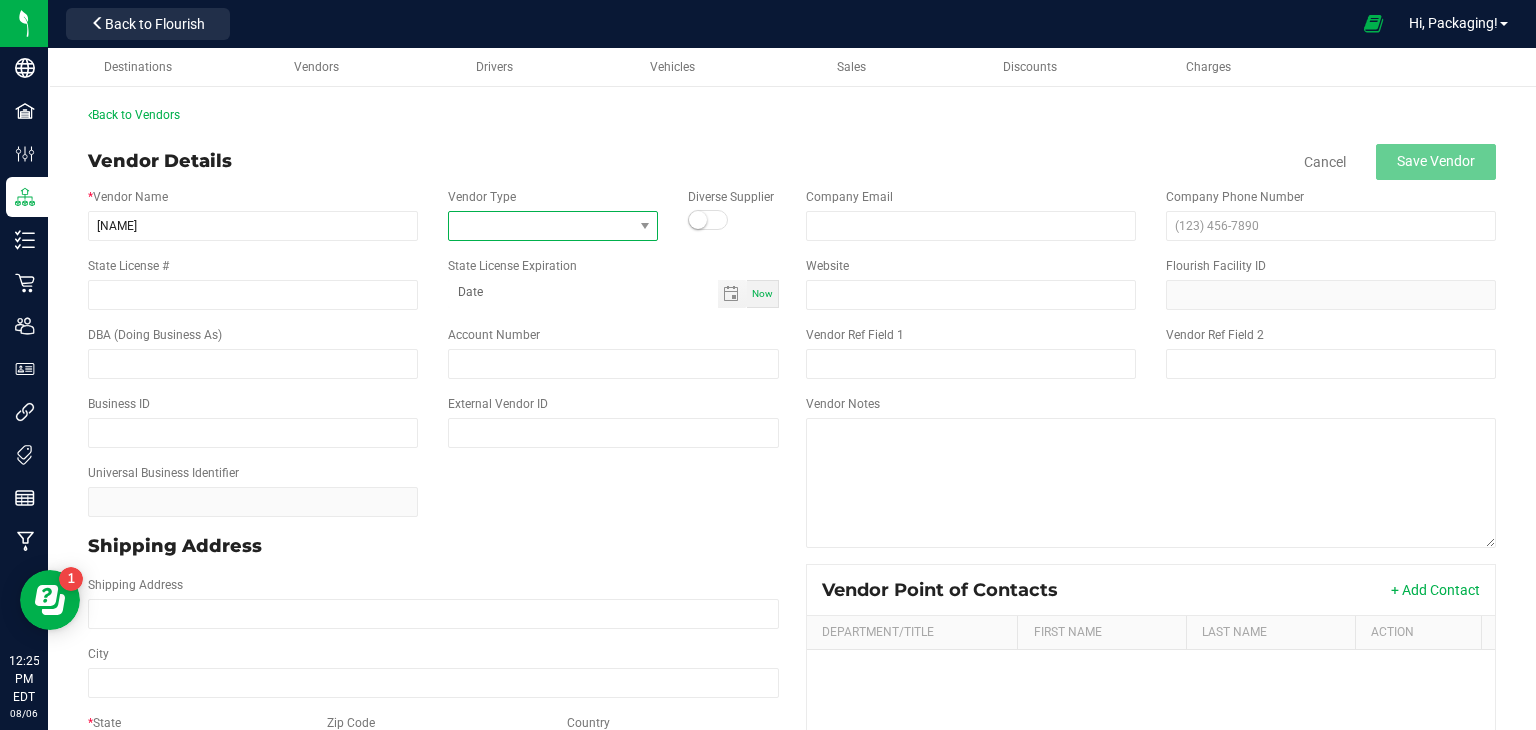 click at bounding box center (540, 226) 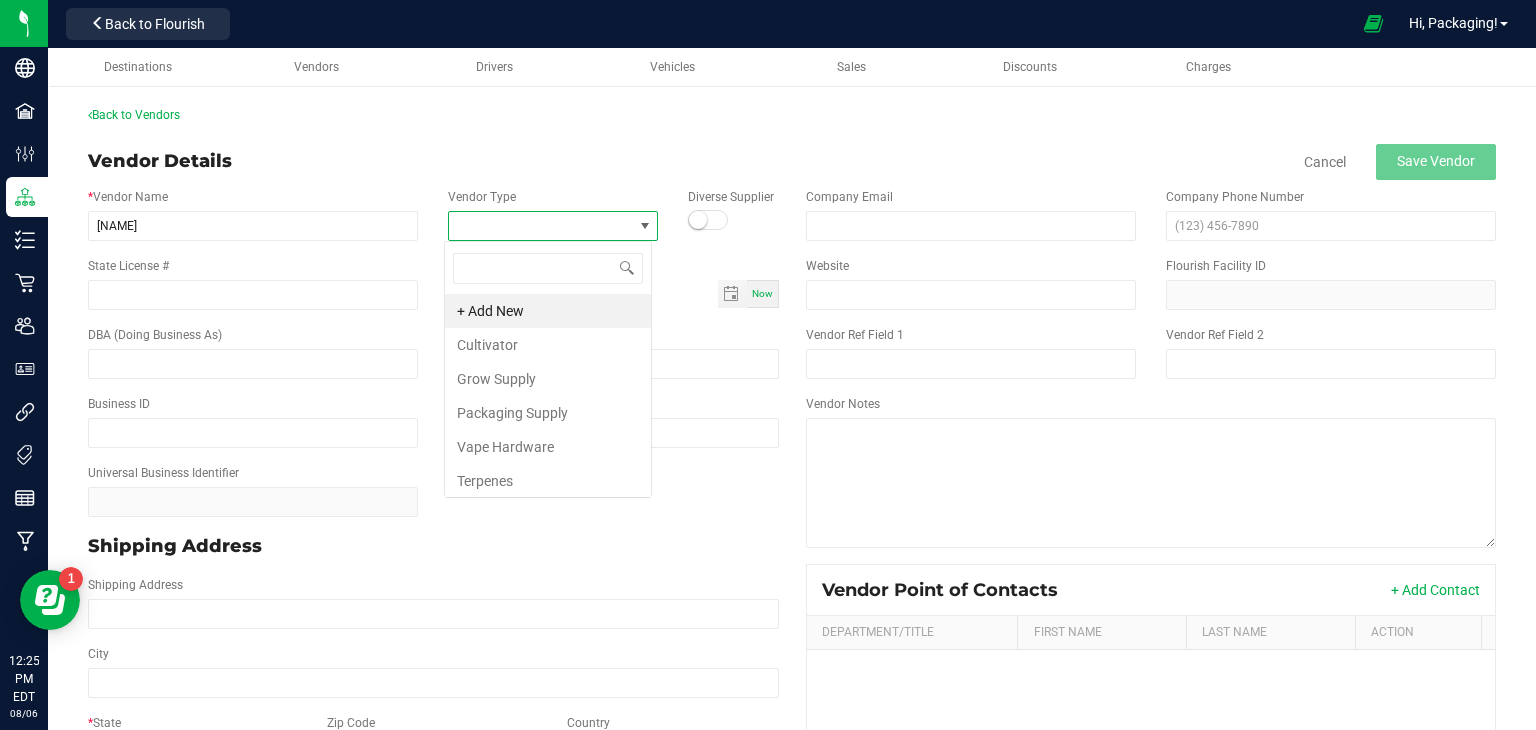 scroll, scrollTop: 99970, scrollLeft: 99792, axis: both 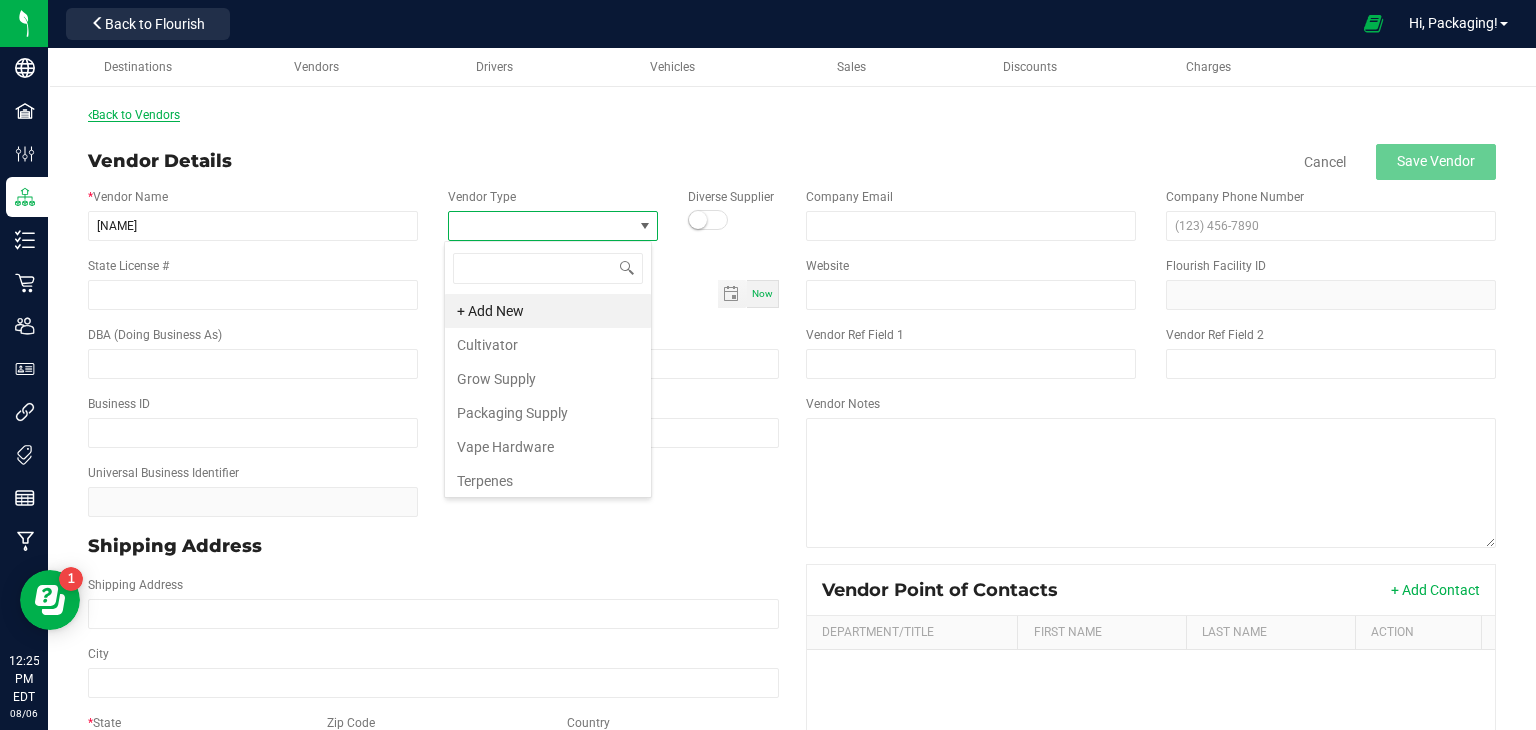 click on "Back to Vendors" at bounding box center (134, 115) 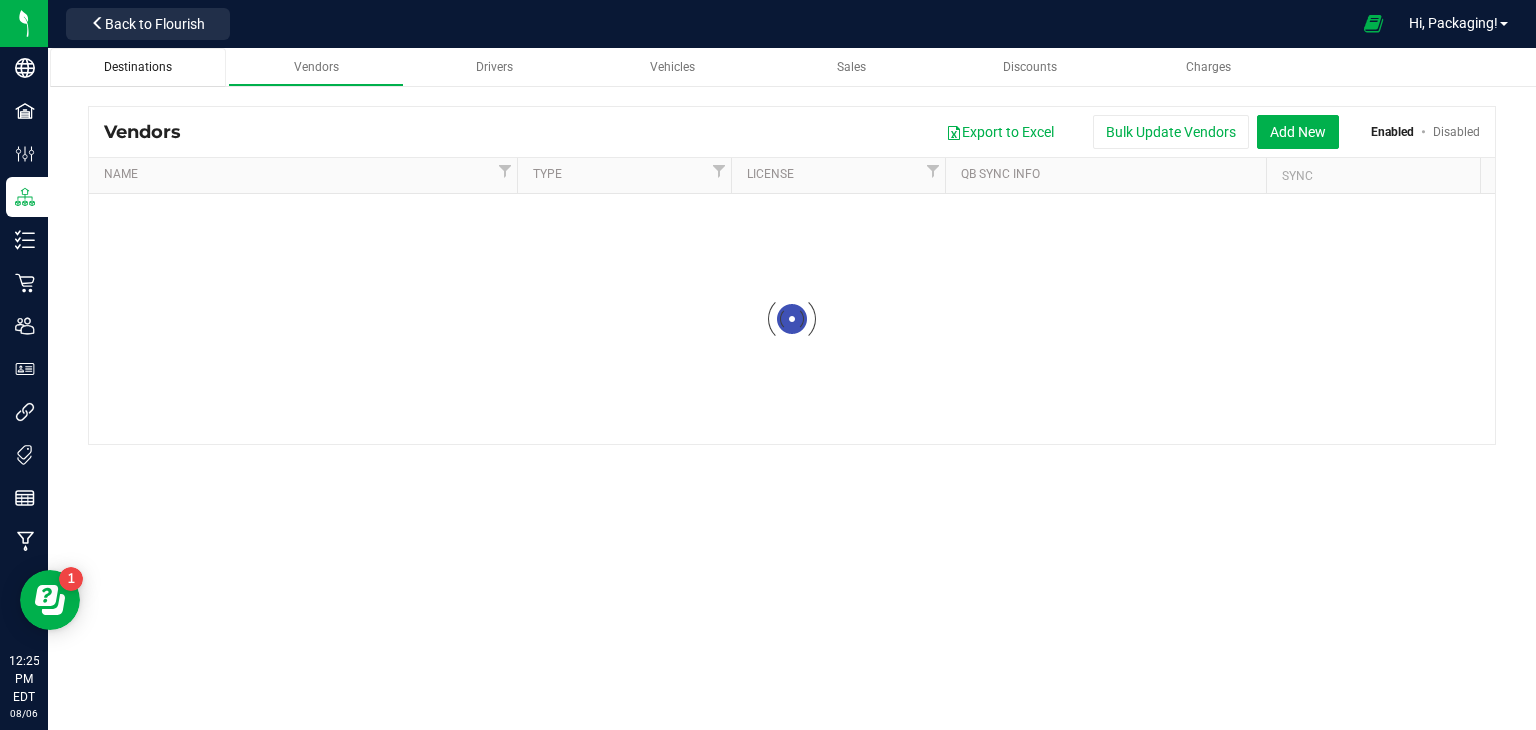click on "Destinations" at bounding box center (138, 67) 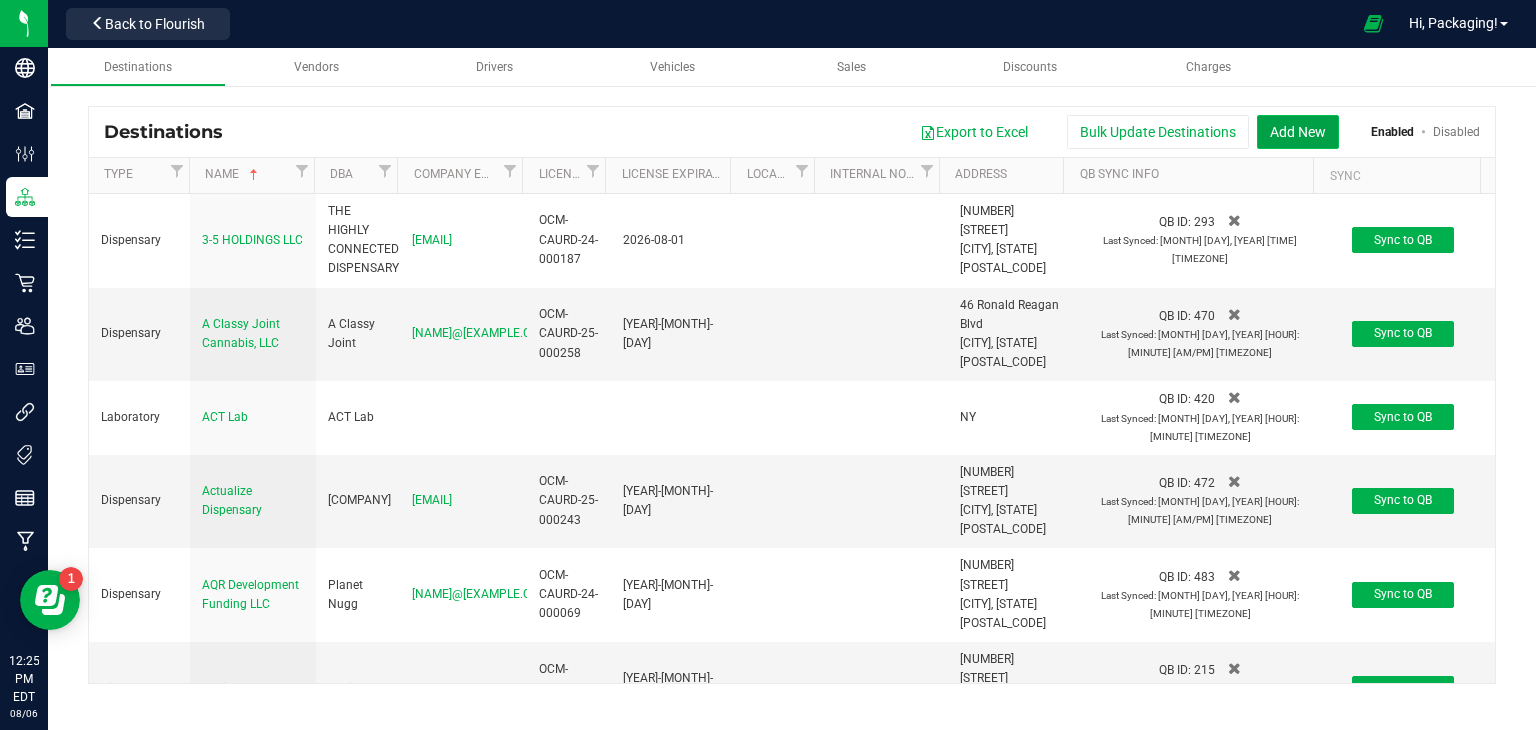 click on "Add New" at bounding box center (1298, 132) 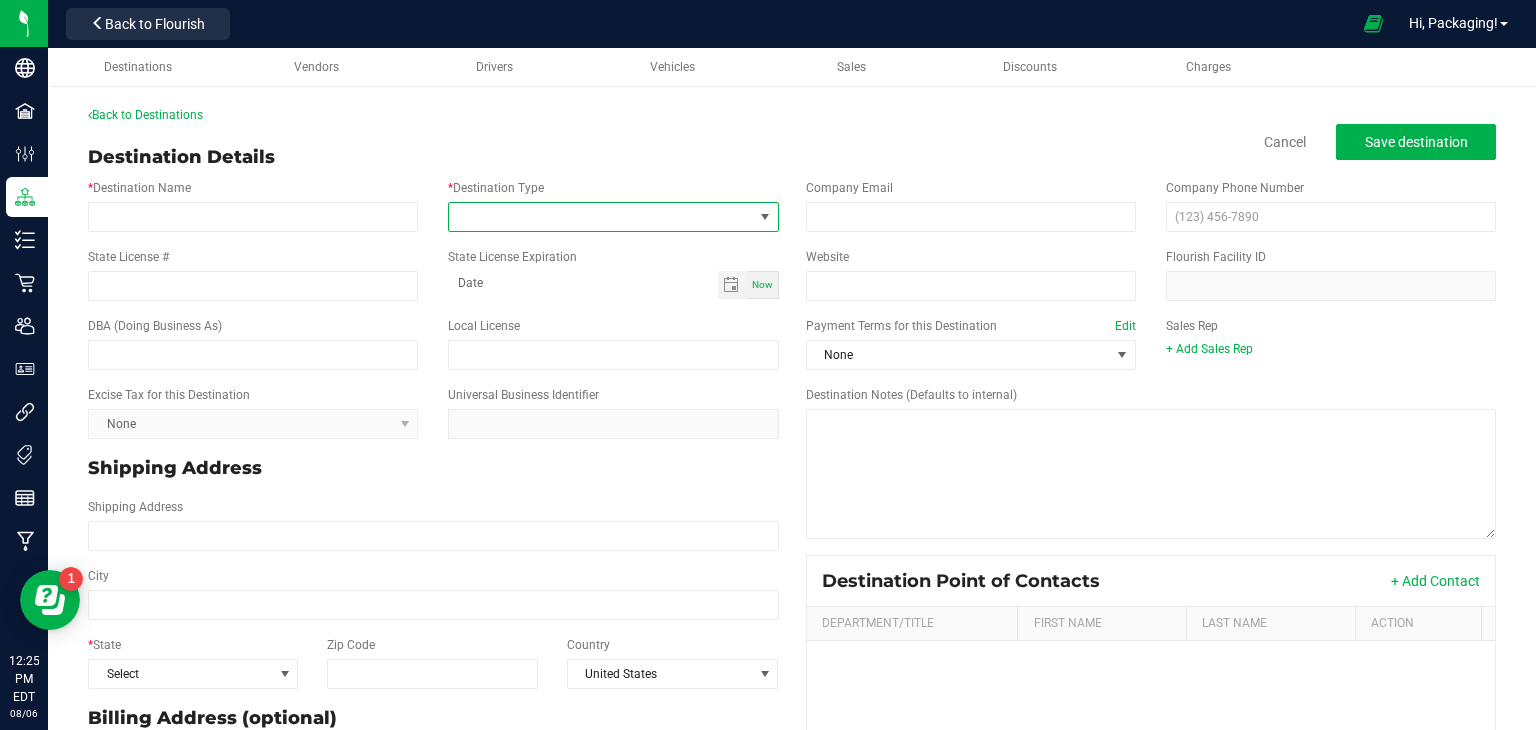 click at bounding box center [600, 217] 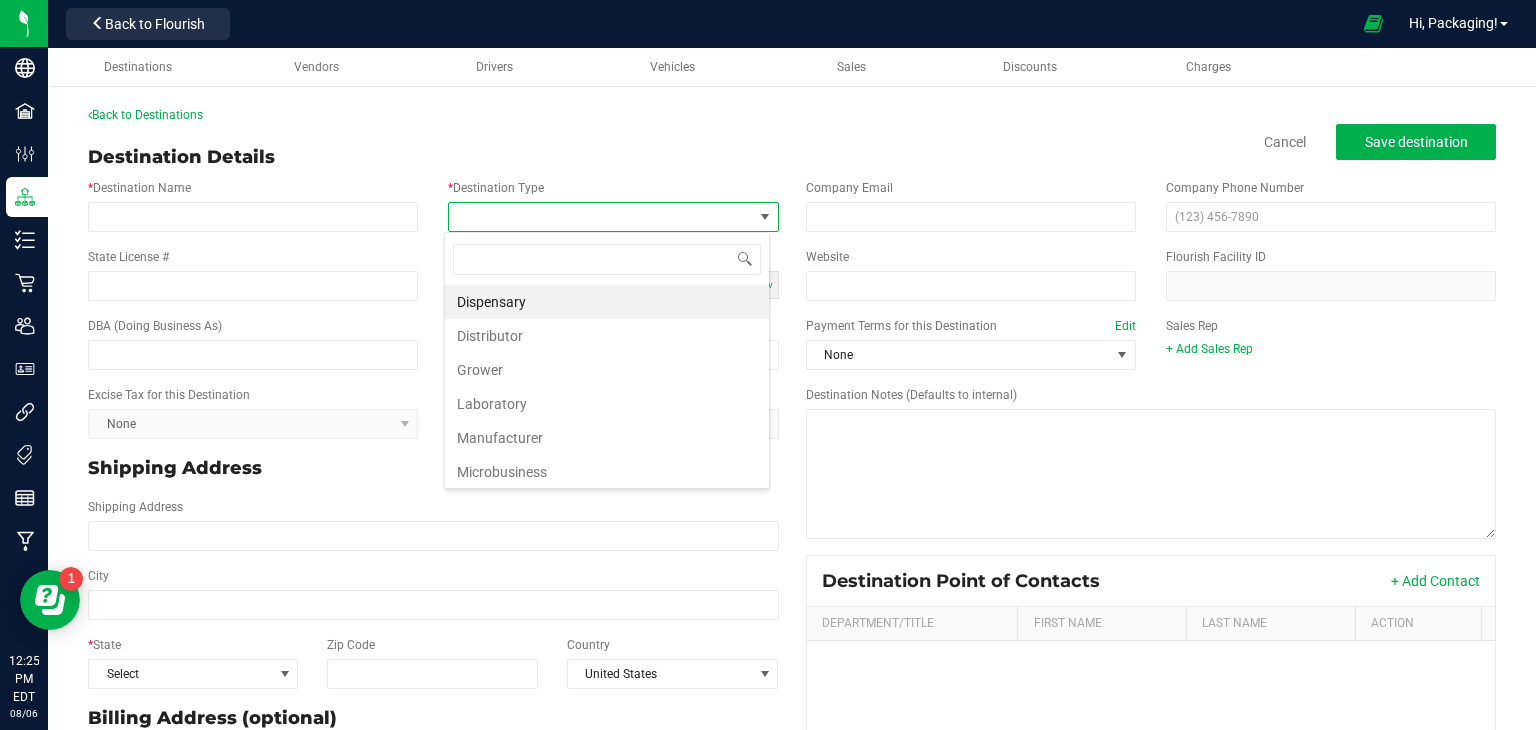 scroll, scrollTop: 99970, scrollLeft: 99673, axis: both 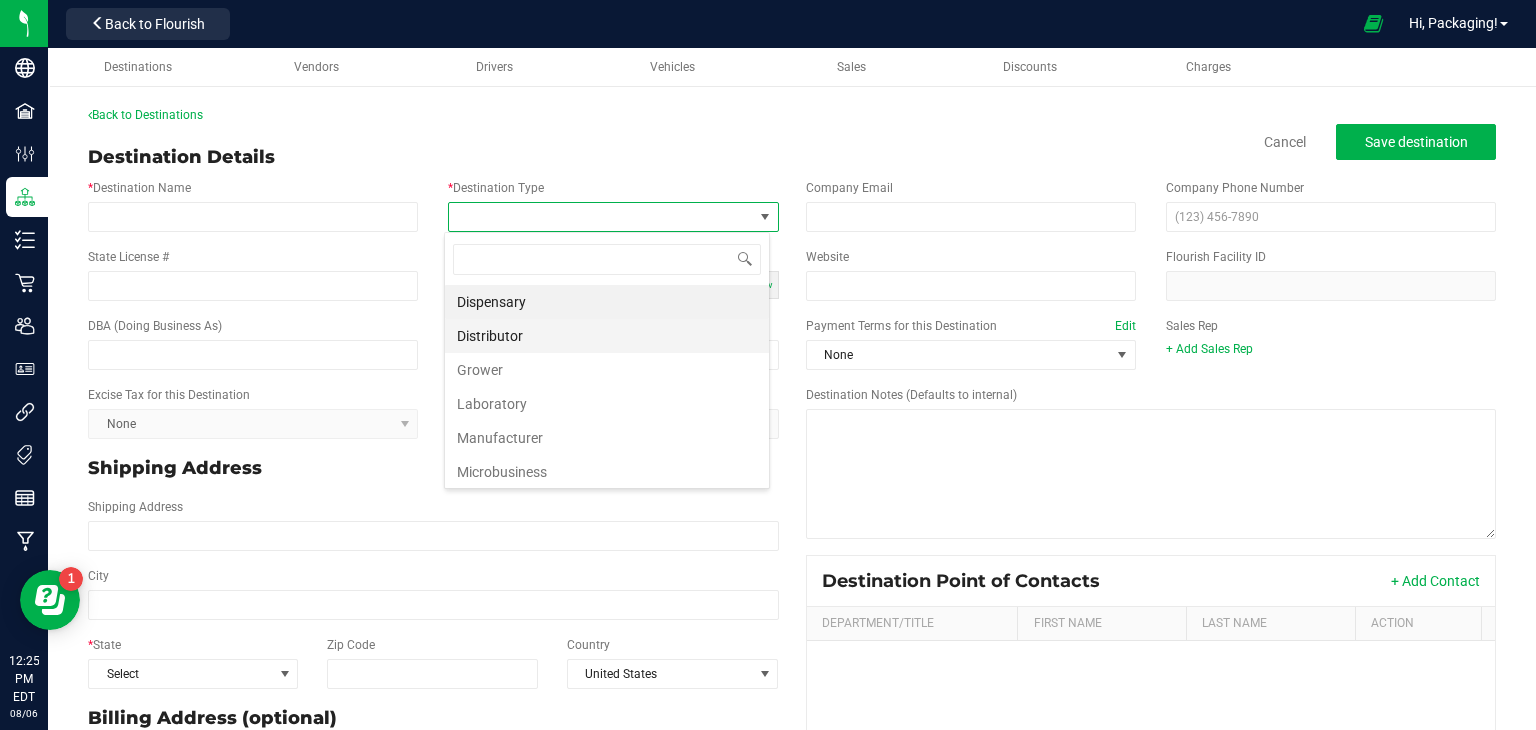 click on "Distributor" at bounding box center (607, 336) 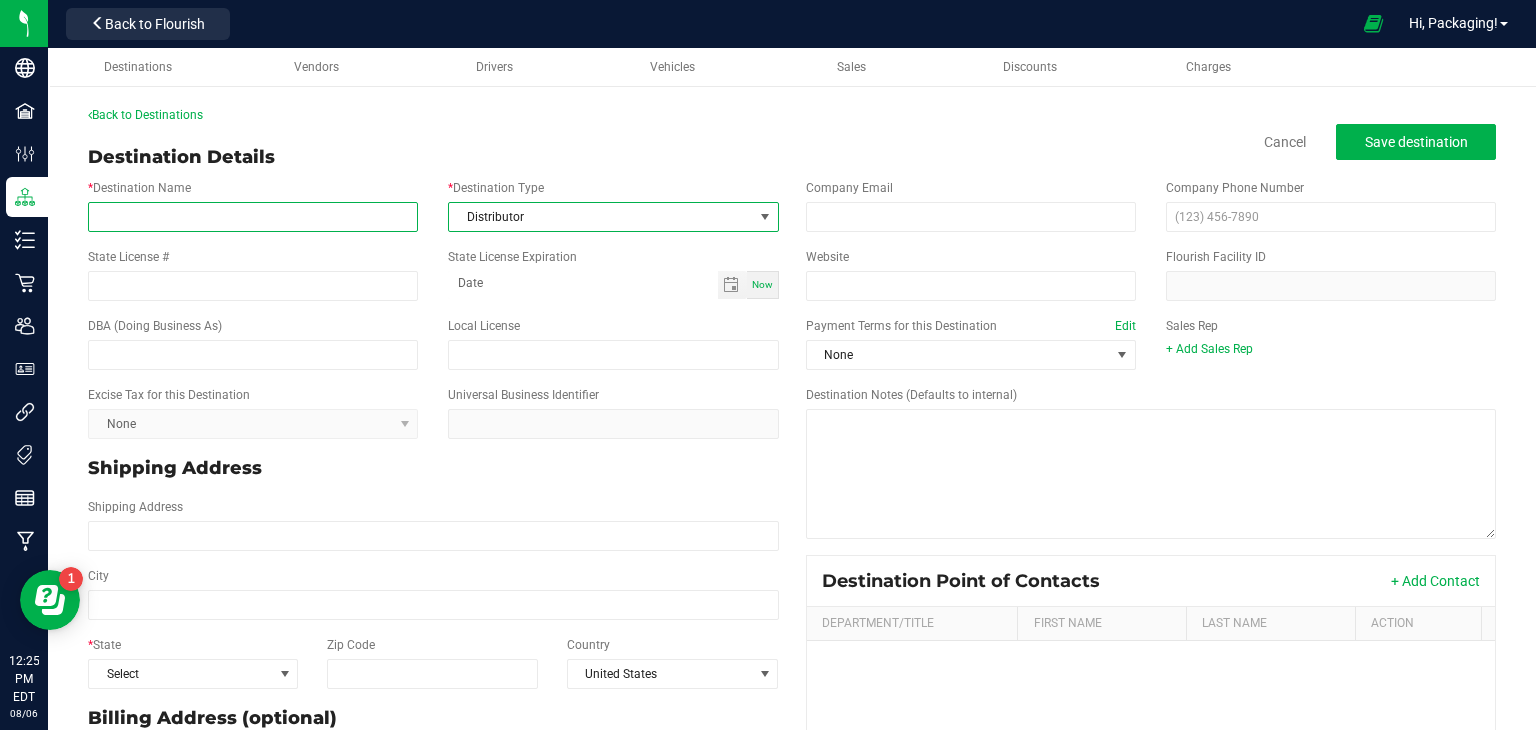 click on "*  Destination Name" at bounding box center (253, 217) 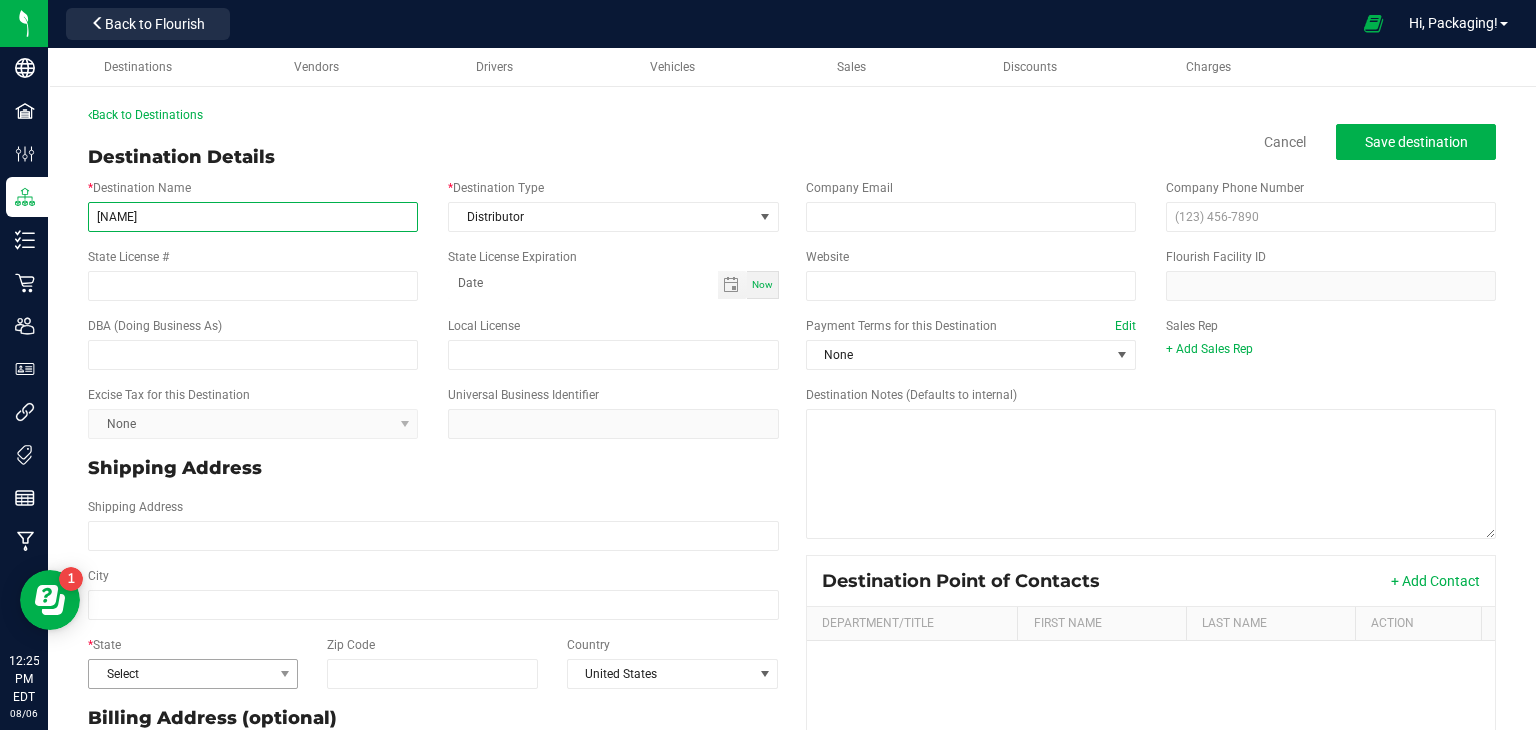 type on "[NAME]" 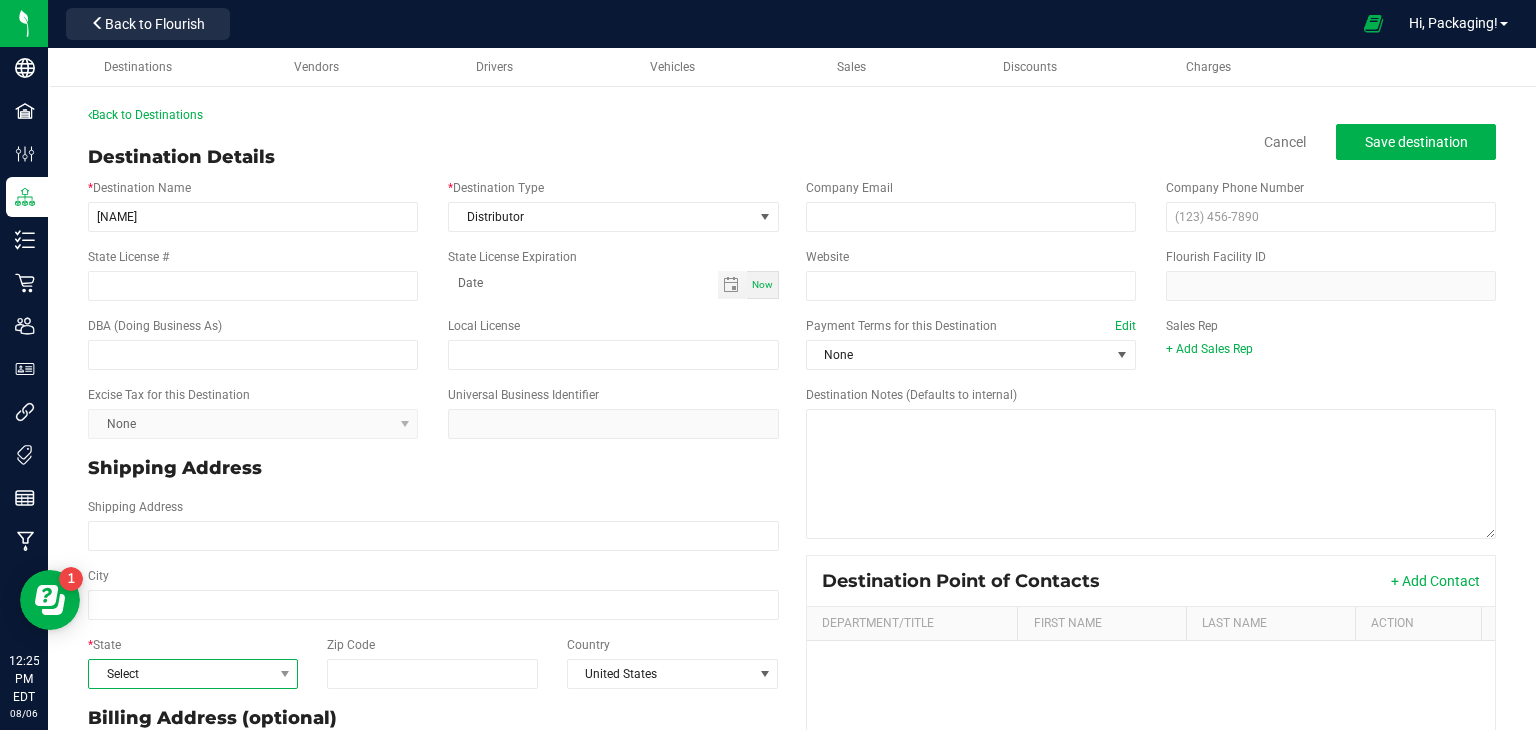 click on "Select" at bounding box center (180, 674) 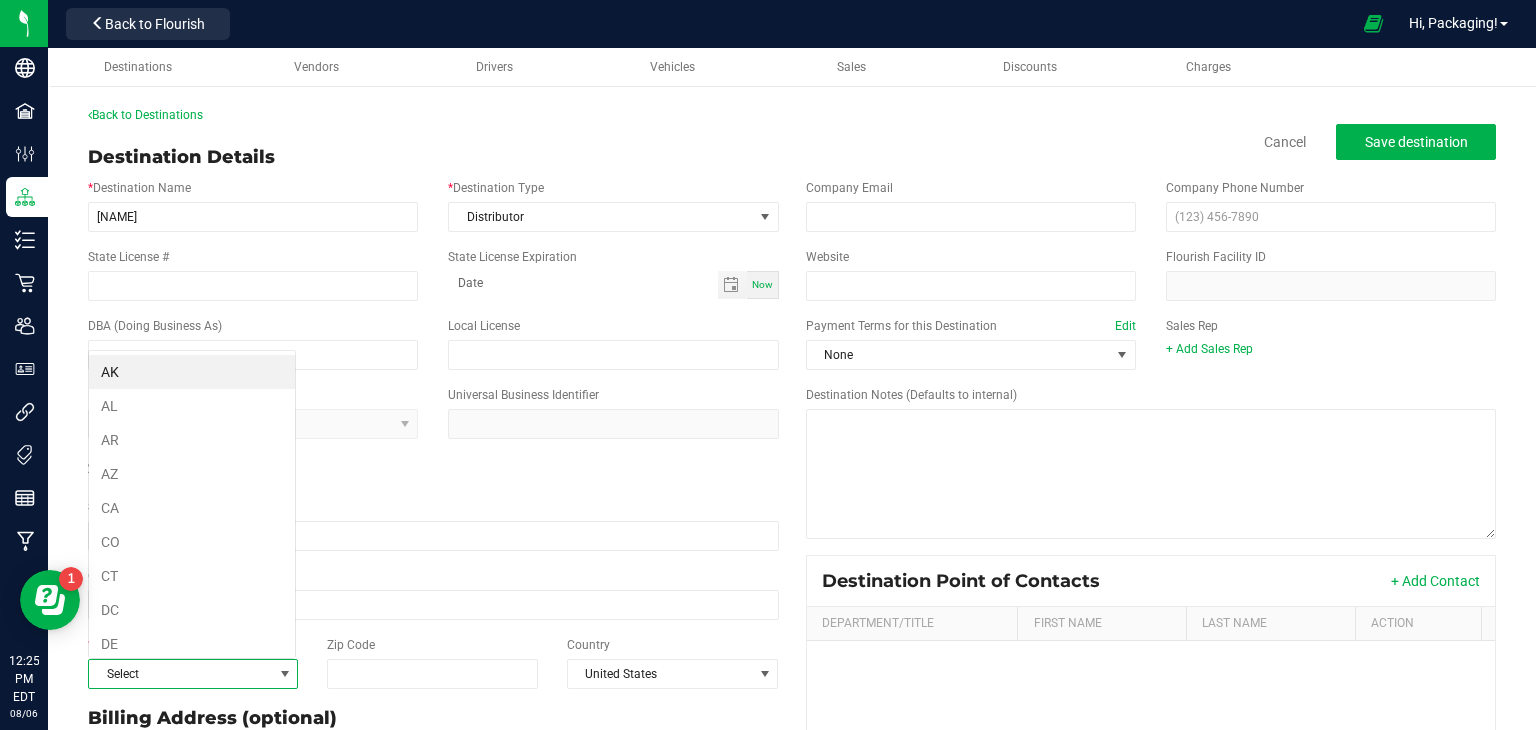 scroll, scrollTop: 99970, scrollLeft: 99792, axis: both 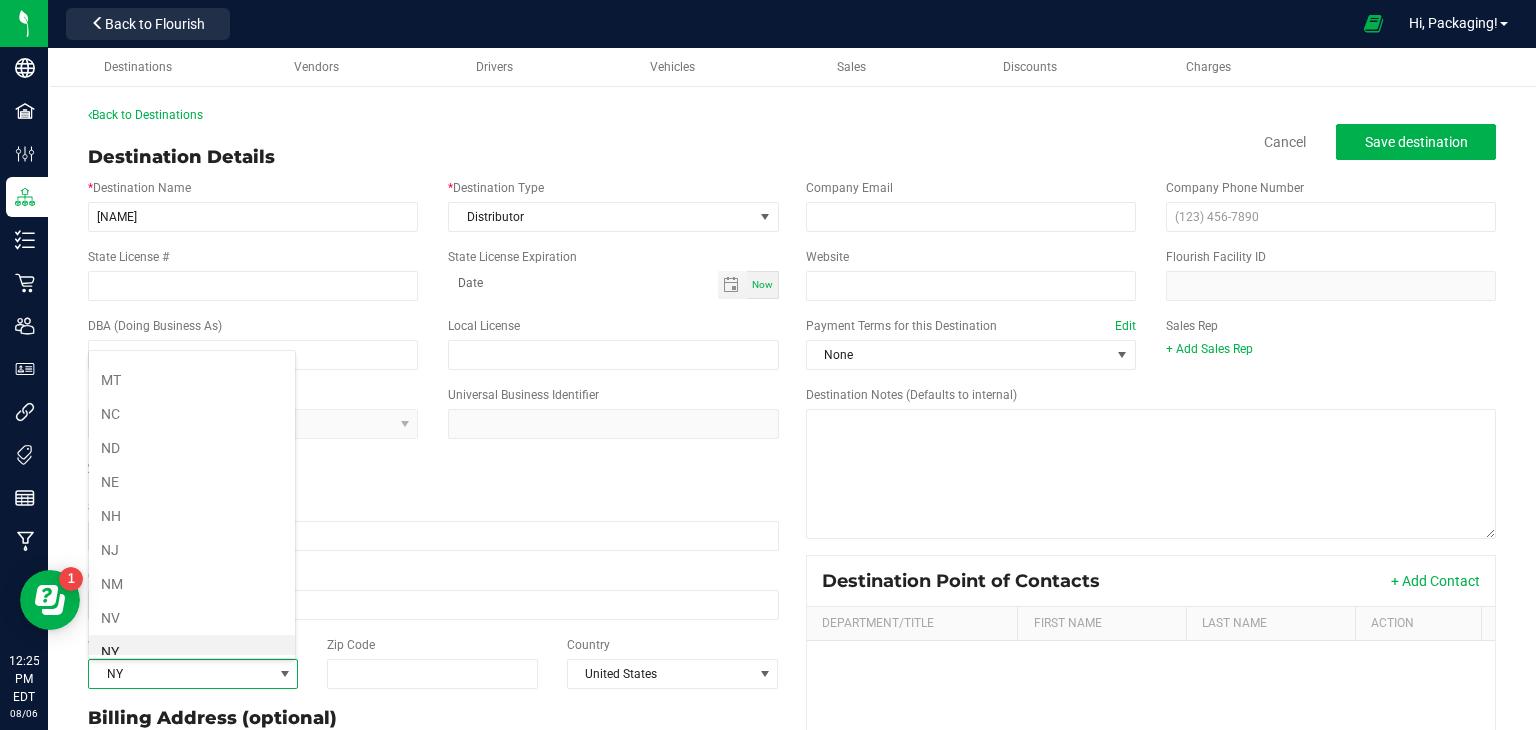 click on "NY" at bounding box center (192, 652) 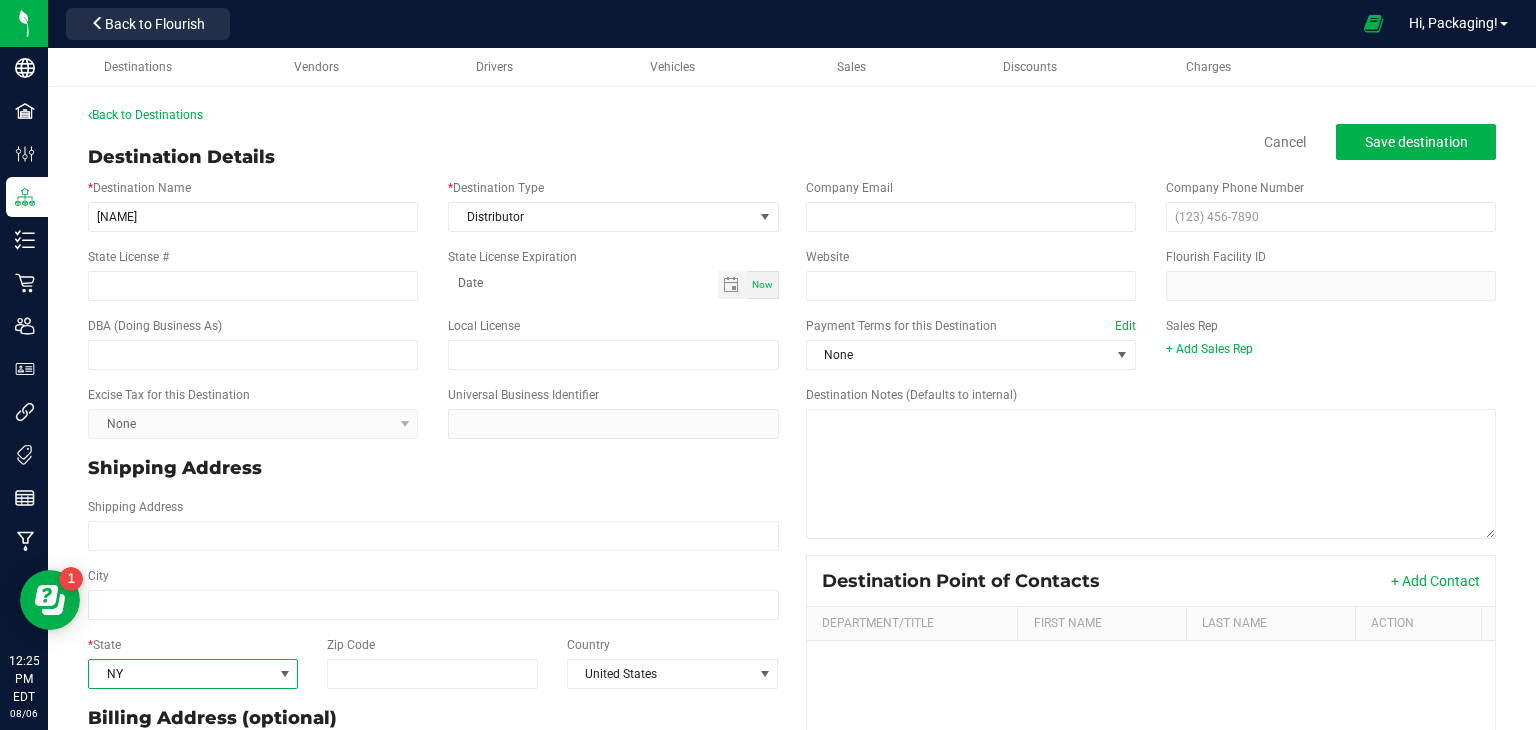scroll, scrollTop: 241, scrollLeft: 0, axis: vertical 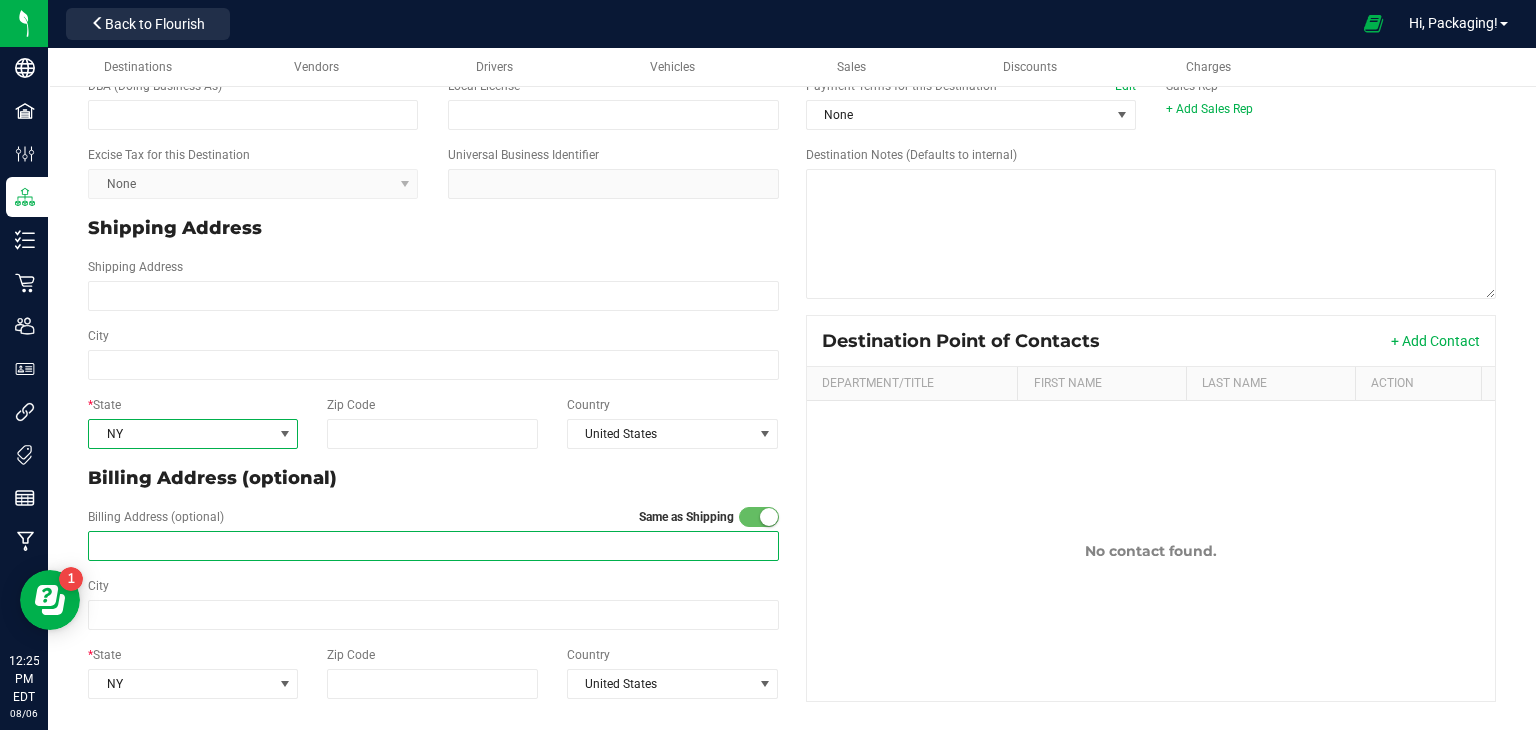 click at bounding box center (433, 546) 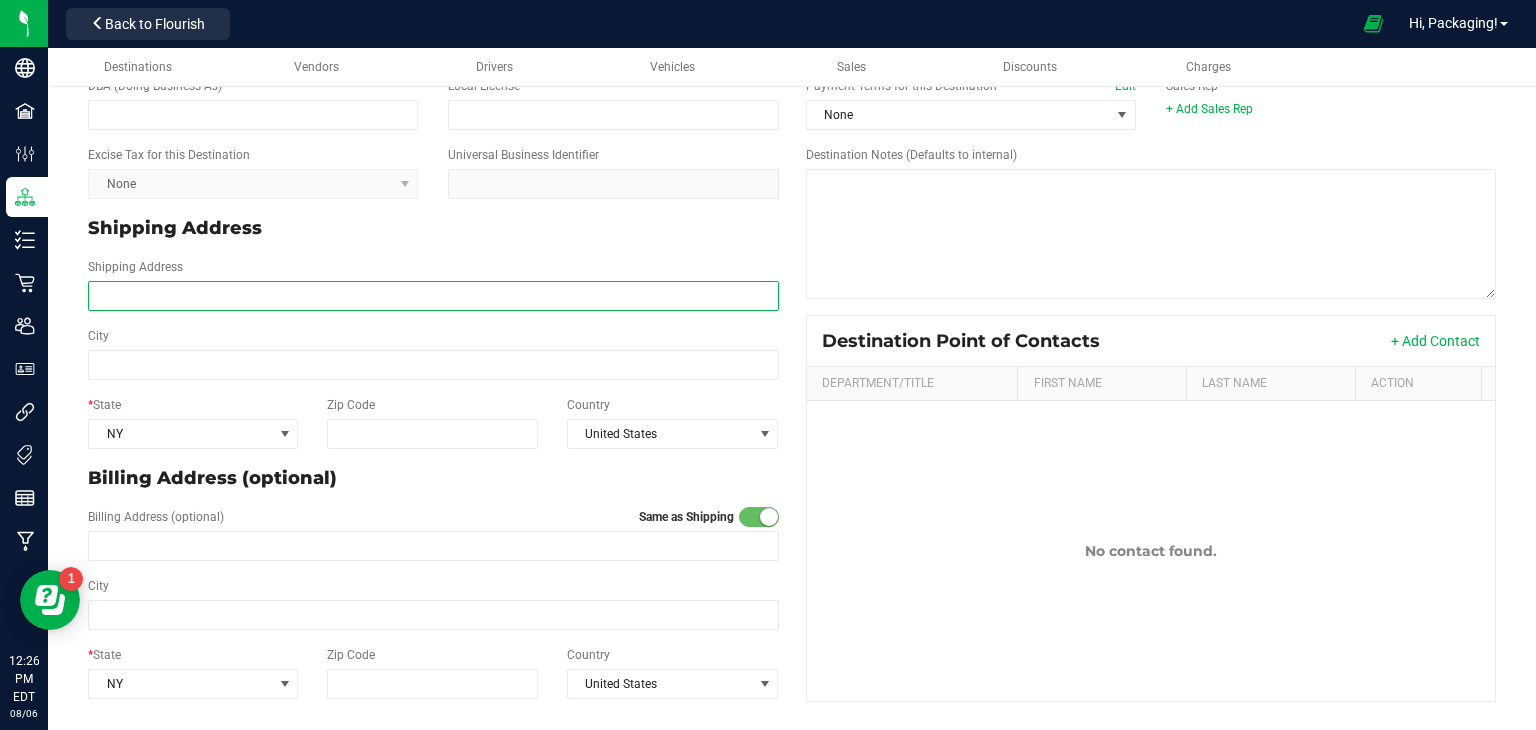 click on "Shipping Address" at bounding box center (433, 296) 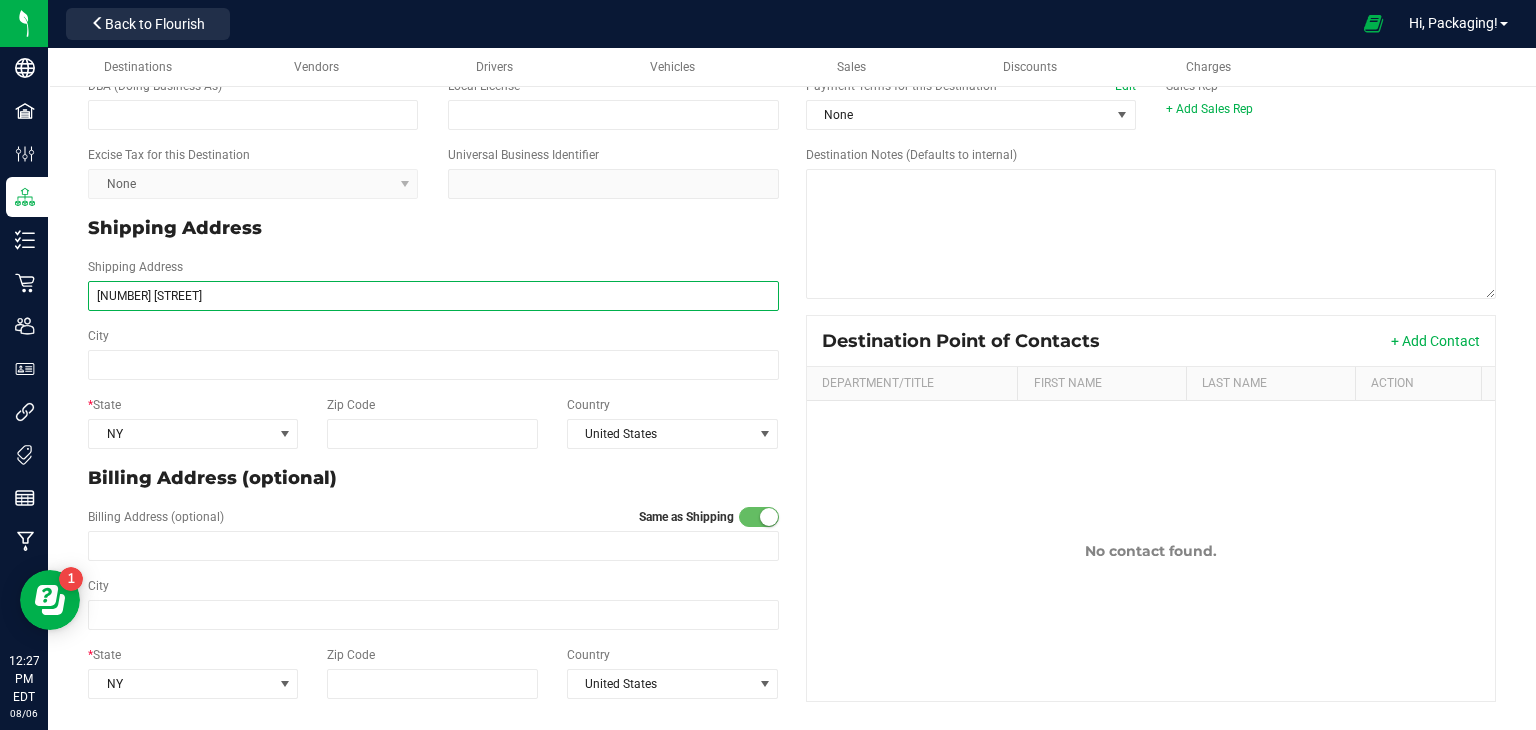 type on "[NUMBER] [STREET]" 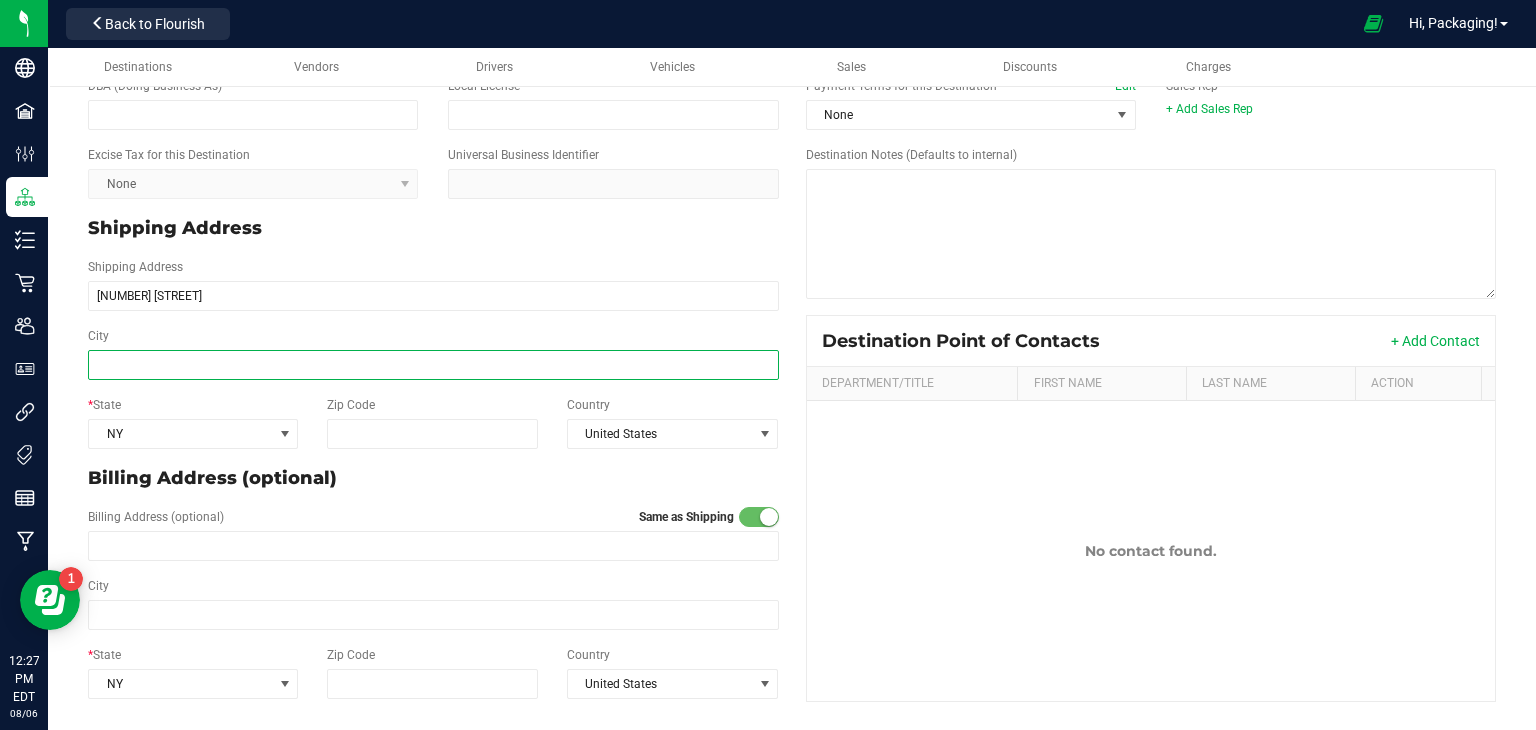 type on "[NUMBER] [STREET]" 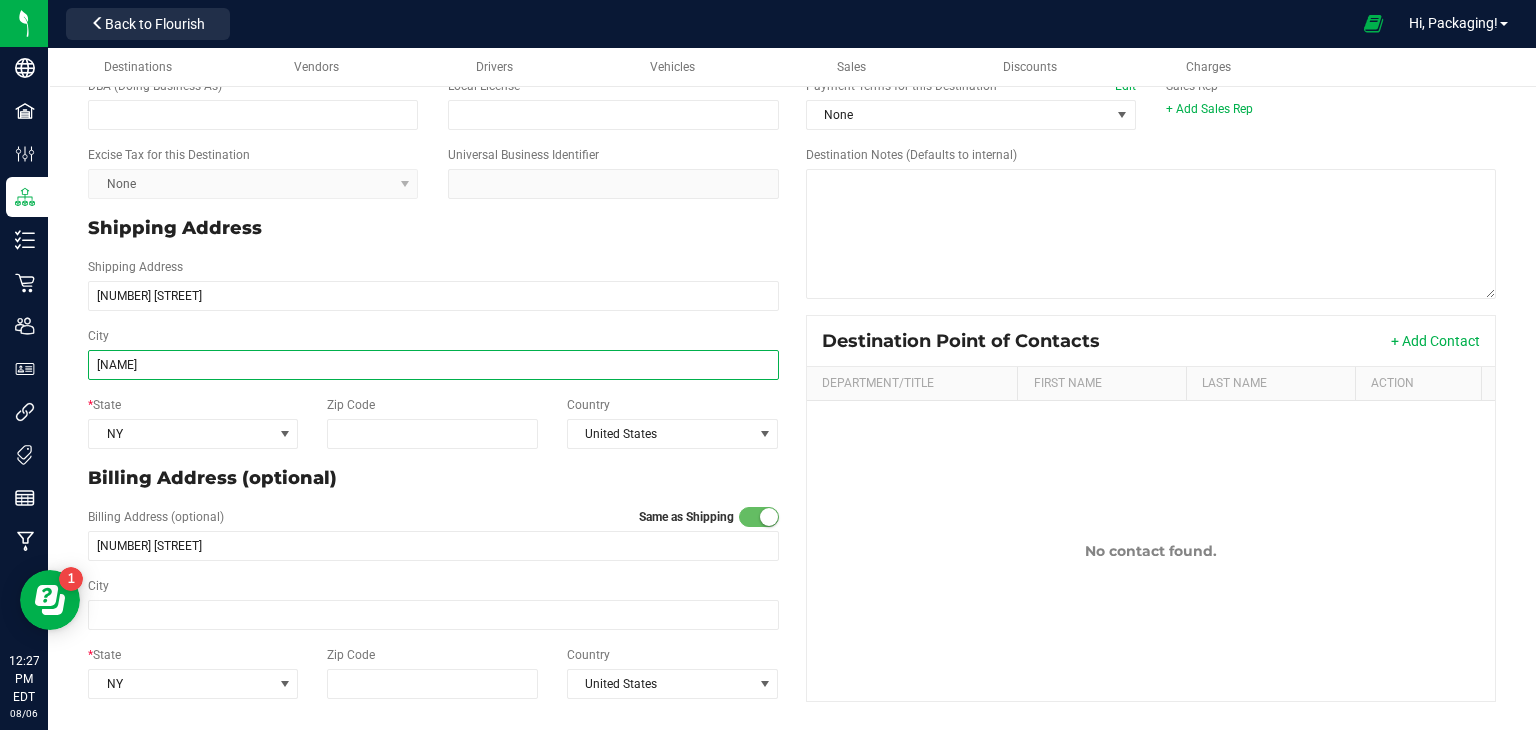 type on "[NAME]" 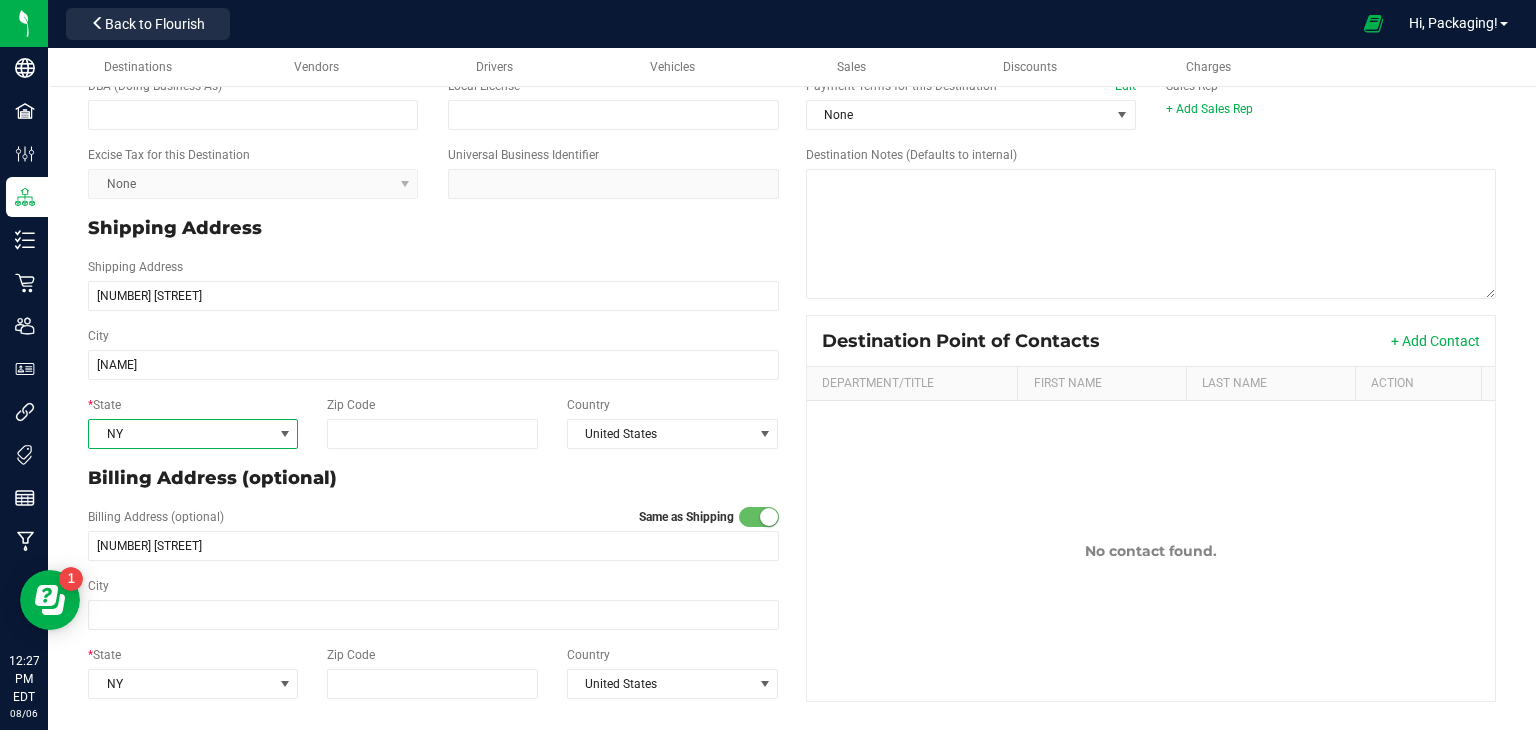 type on "[NAME]" 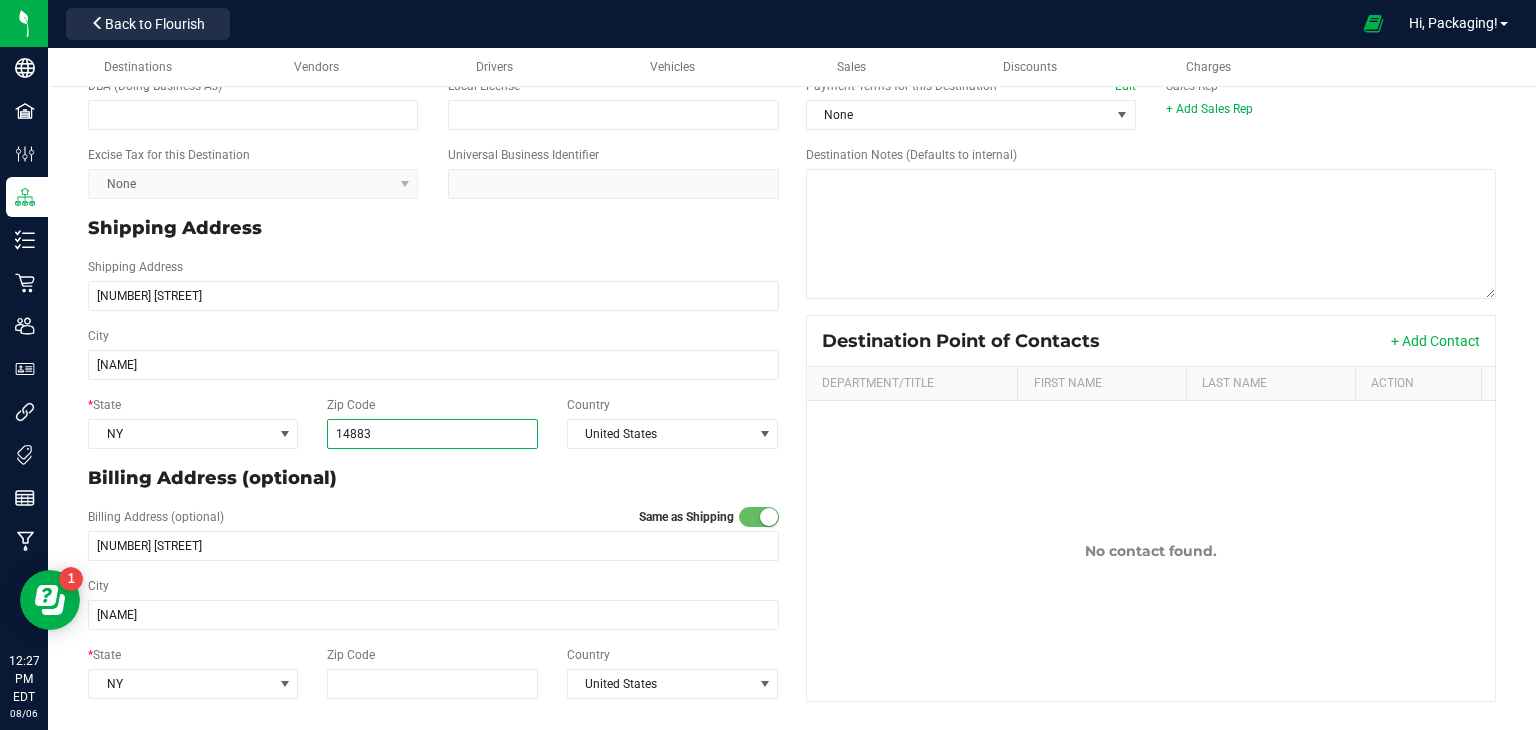 type on "14883" 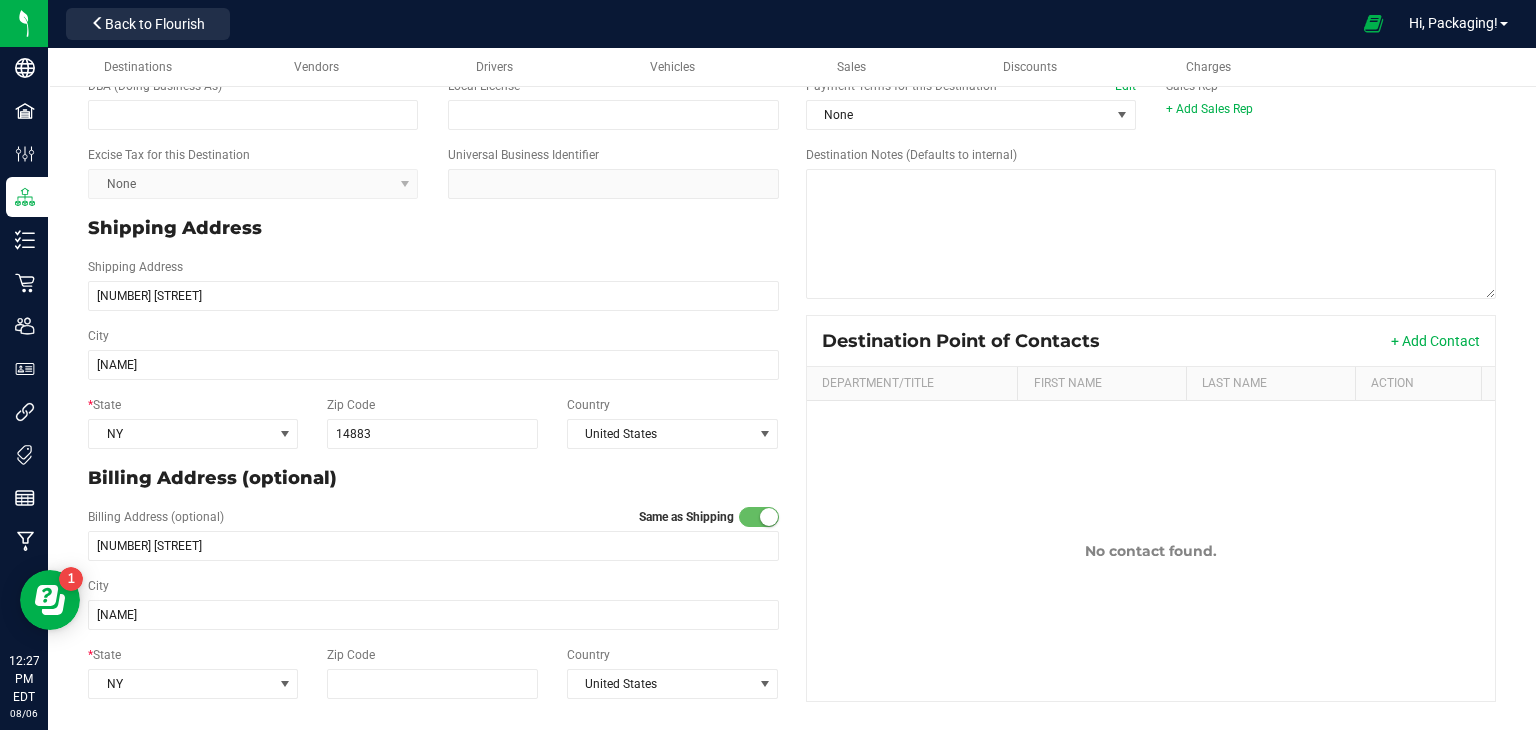 type on "14883" 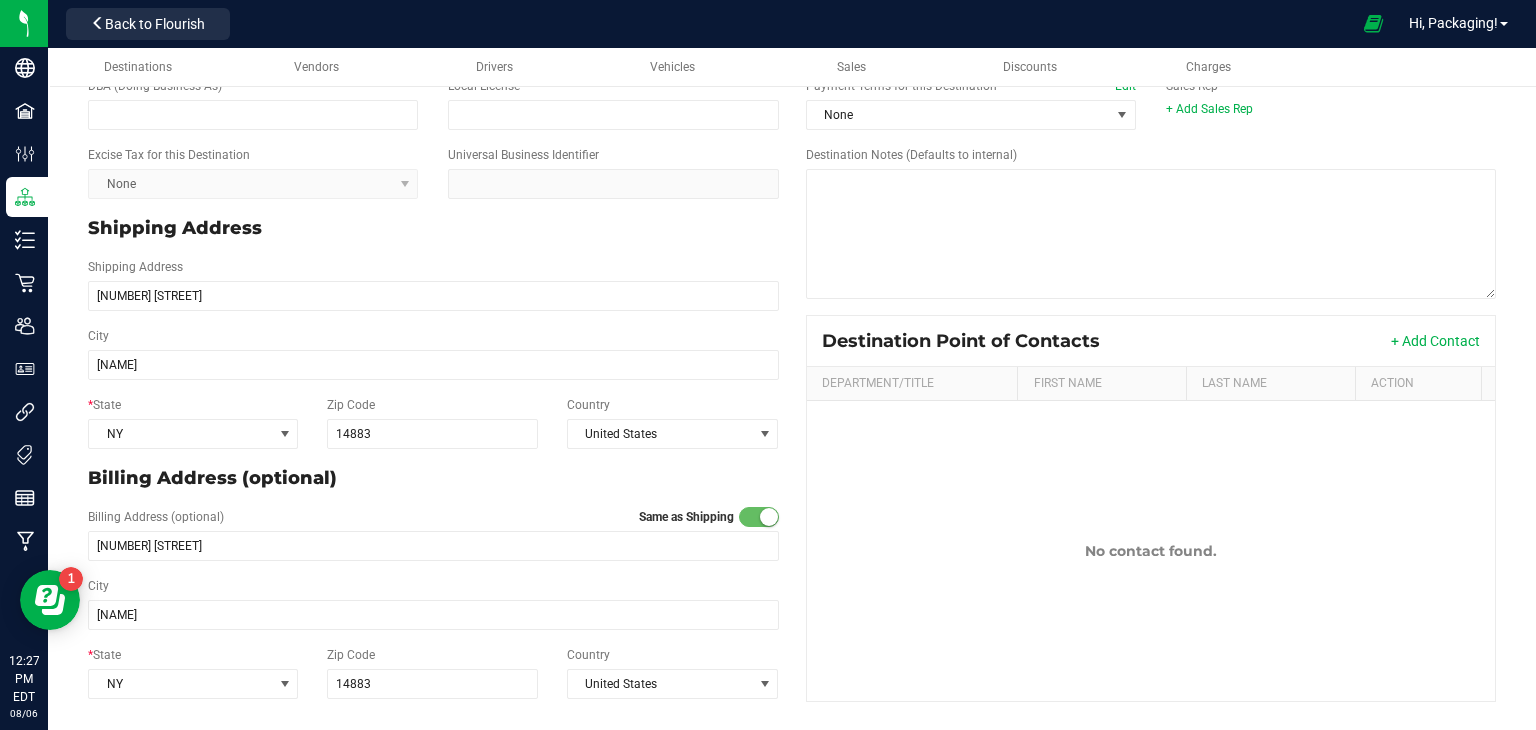 click on "[STREET] [NUMBER] [STREET]" at bounding box center [433, 284] 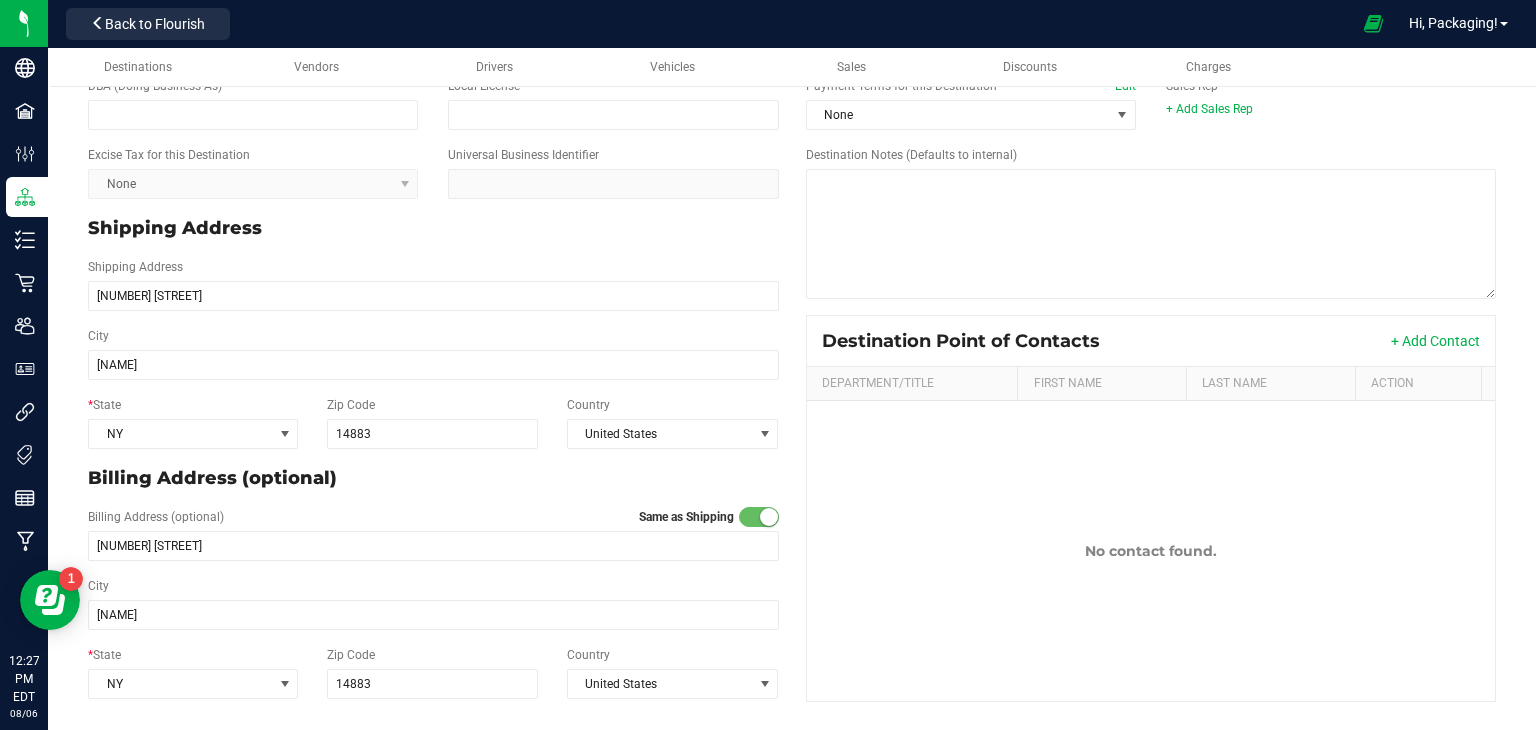 scroll, scrollTop: 0, scrollLeft: 0, axis: both 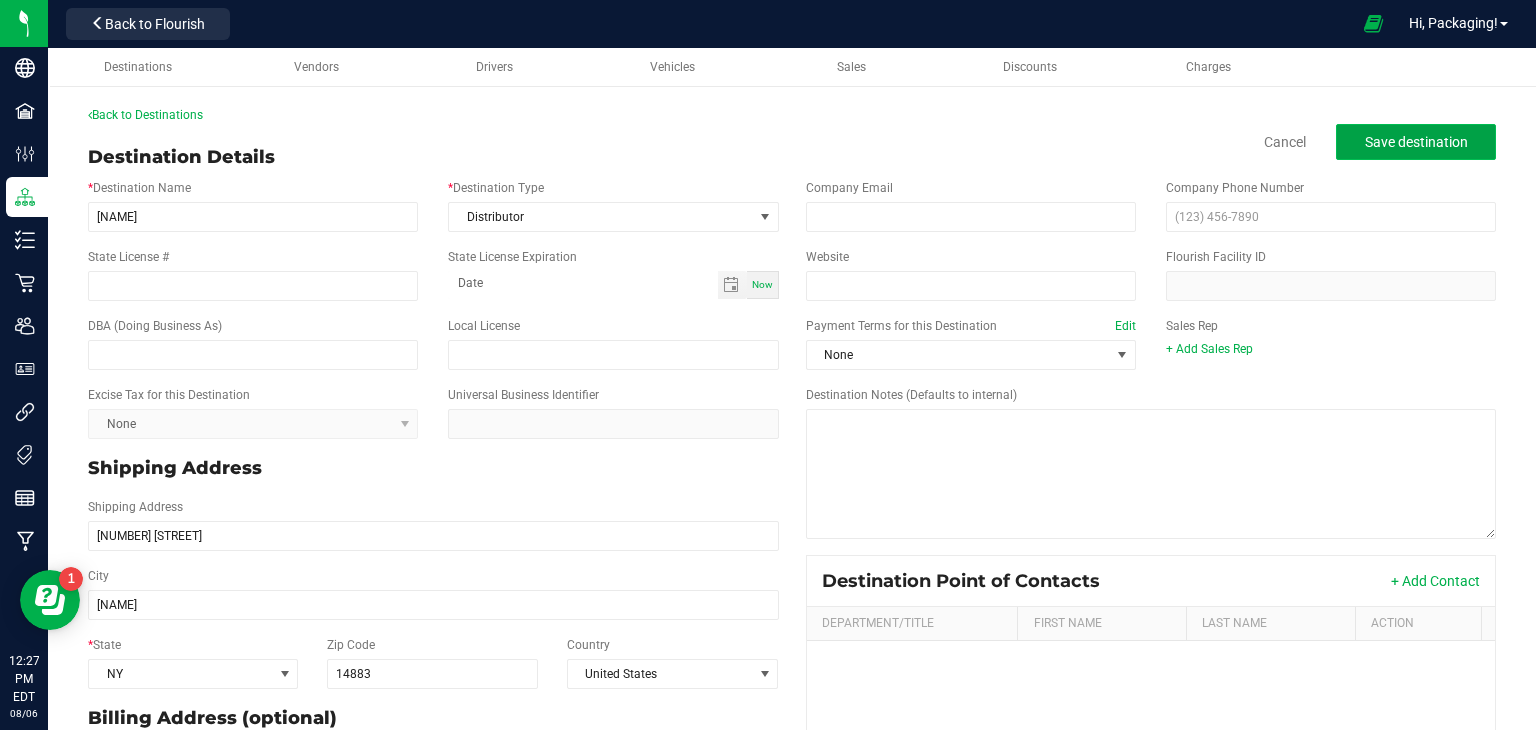 click on "Save destination" 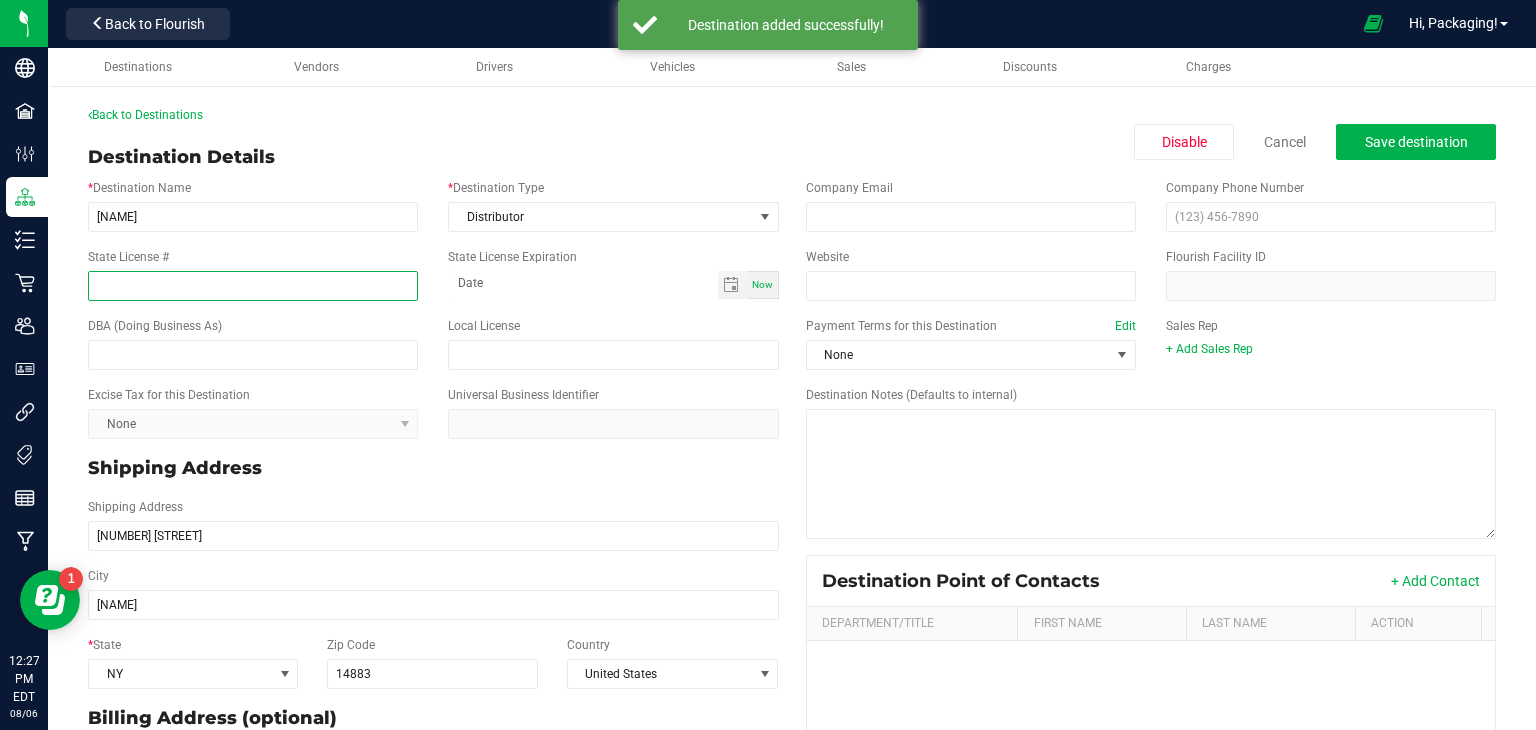 click on "State License #" at bounding box center (253, 286) 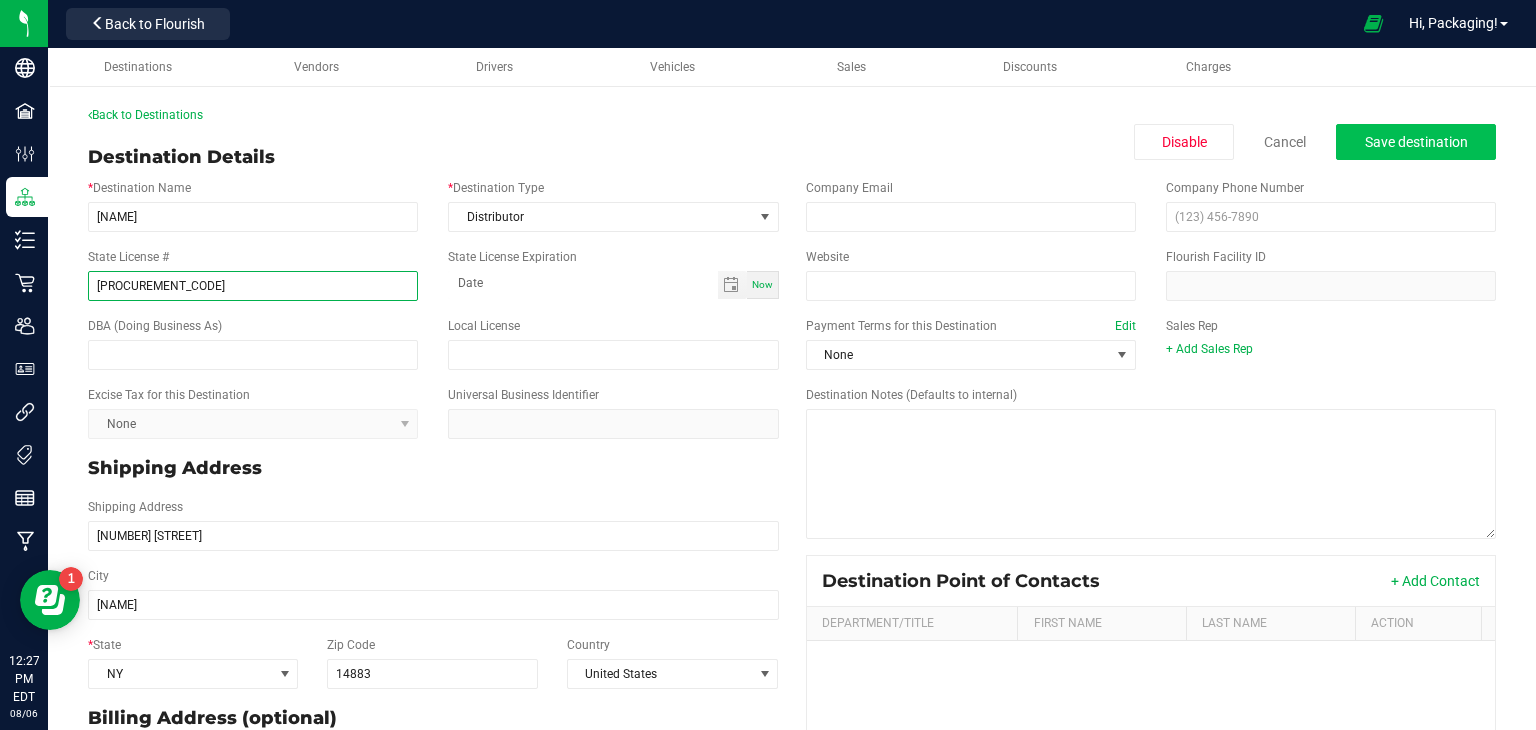 type on "[PROCUREMENT_CODE]" 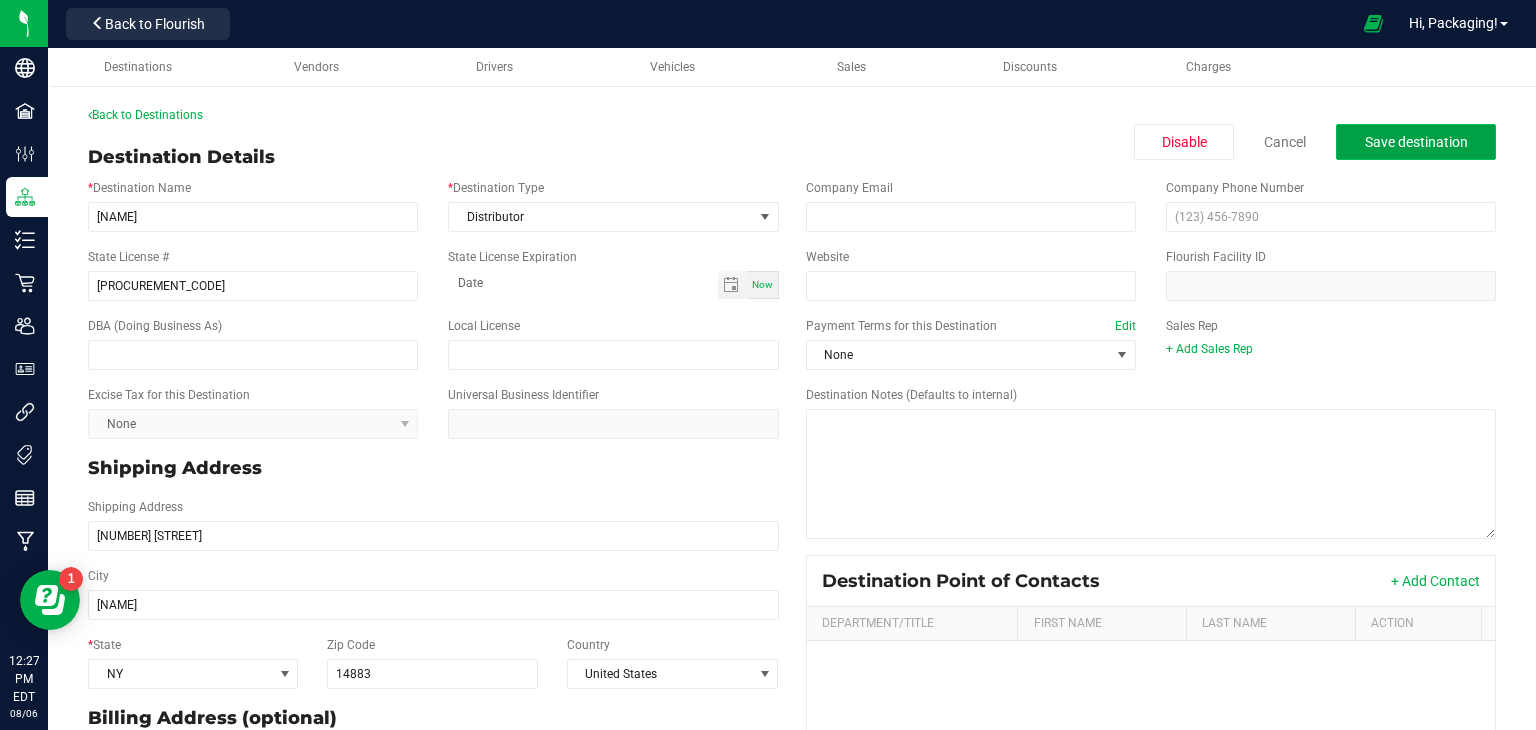 click on "Save destination" 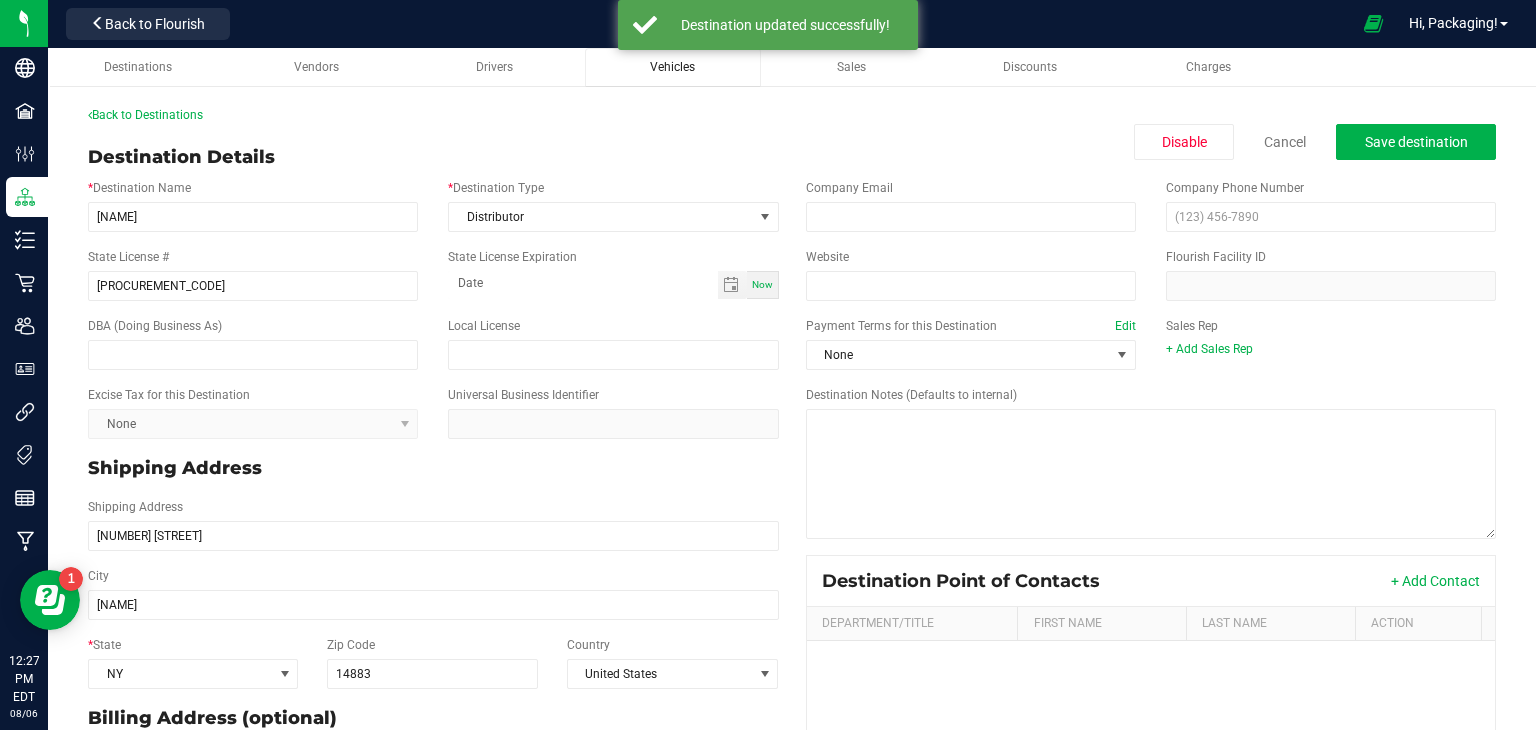 click on "Vehicles" at bounding box center [672, 67] 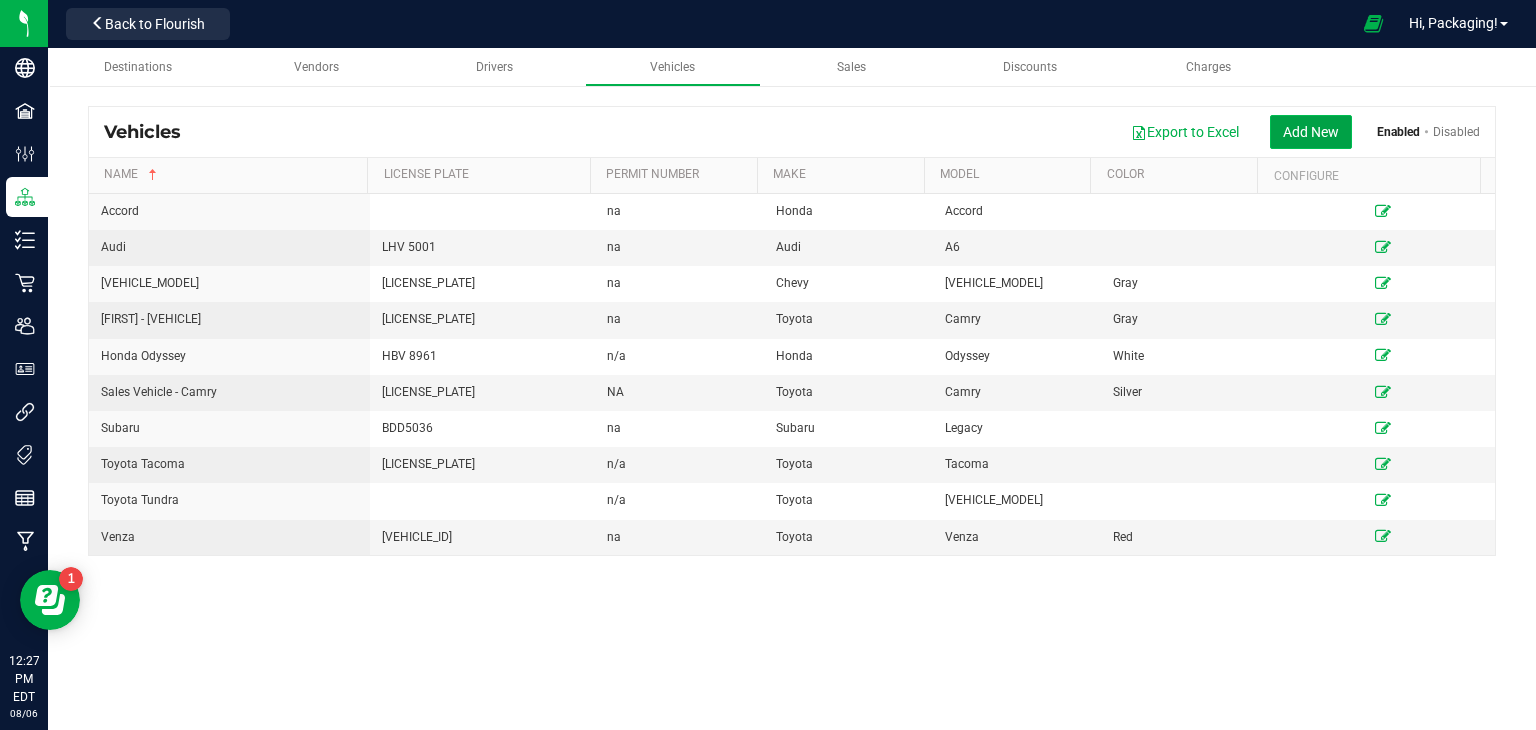 click on "Add New" at bounding box center (1311, 132) 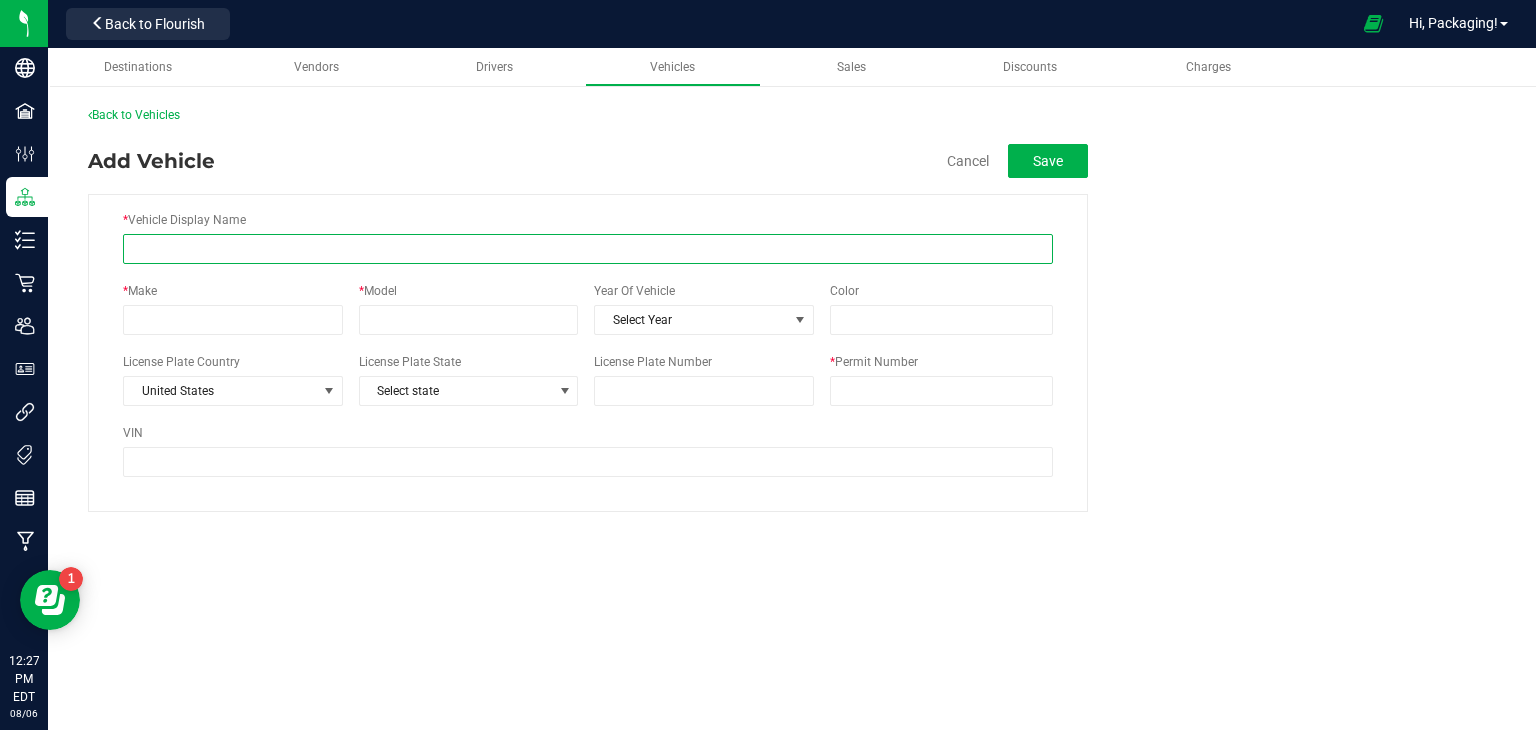 click on "*
Vehicle Display Name" at bounding box center [588, 249] 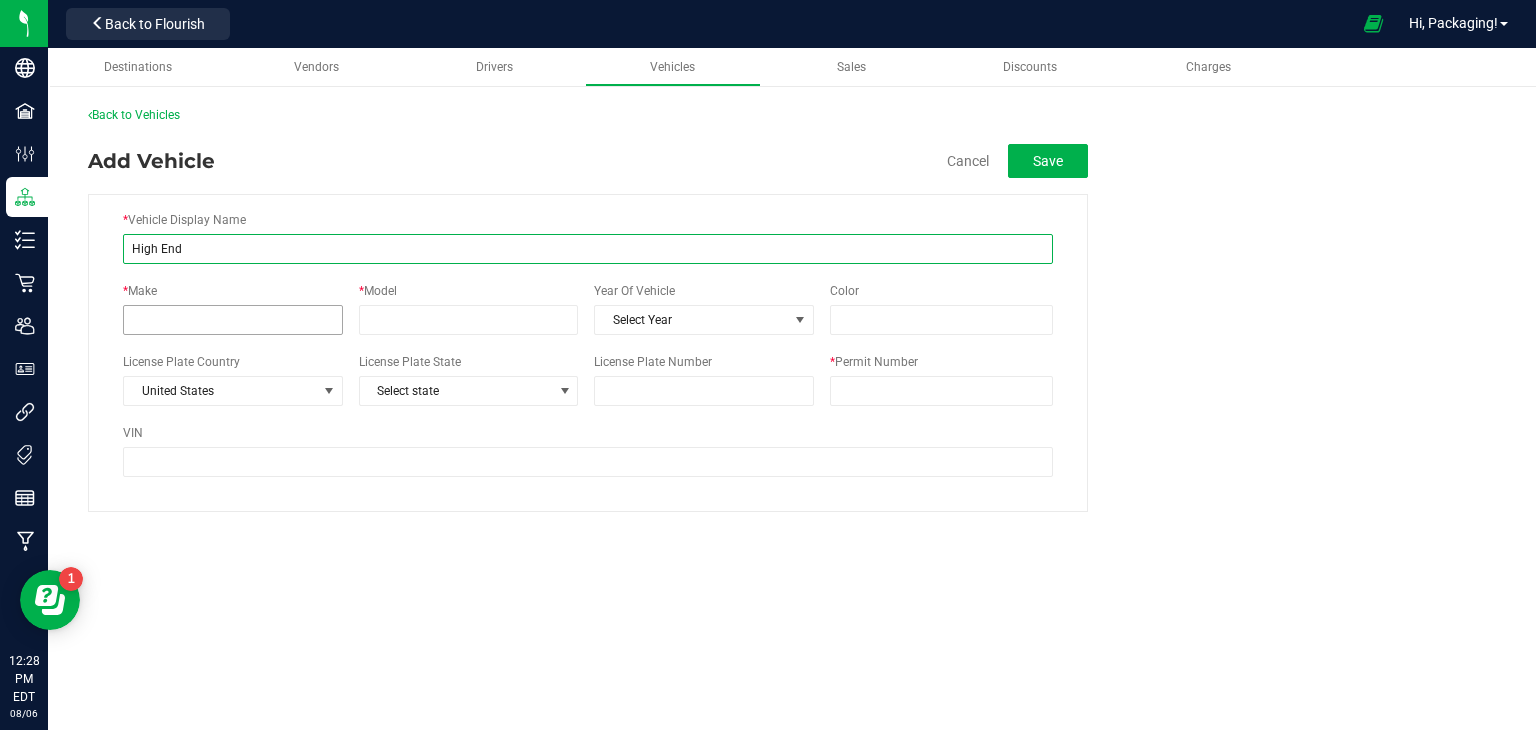 type on "High End" 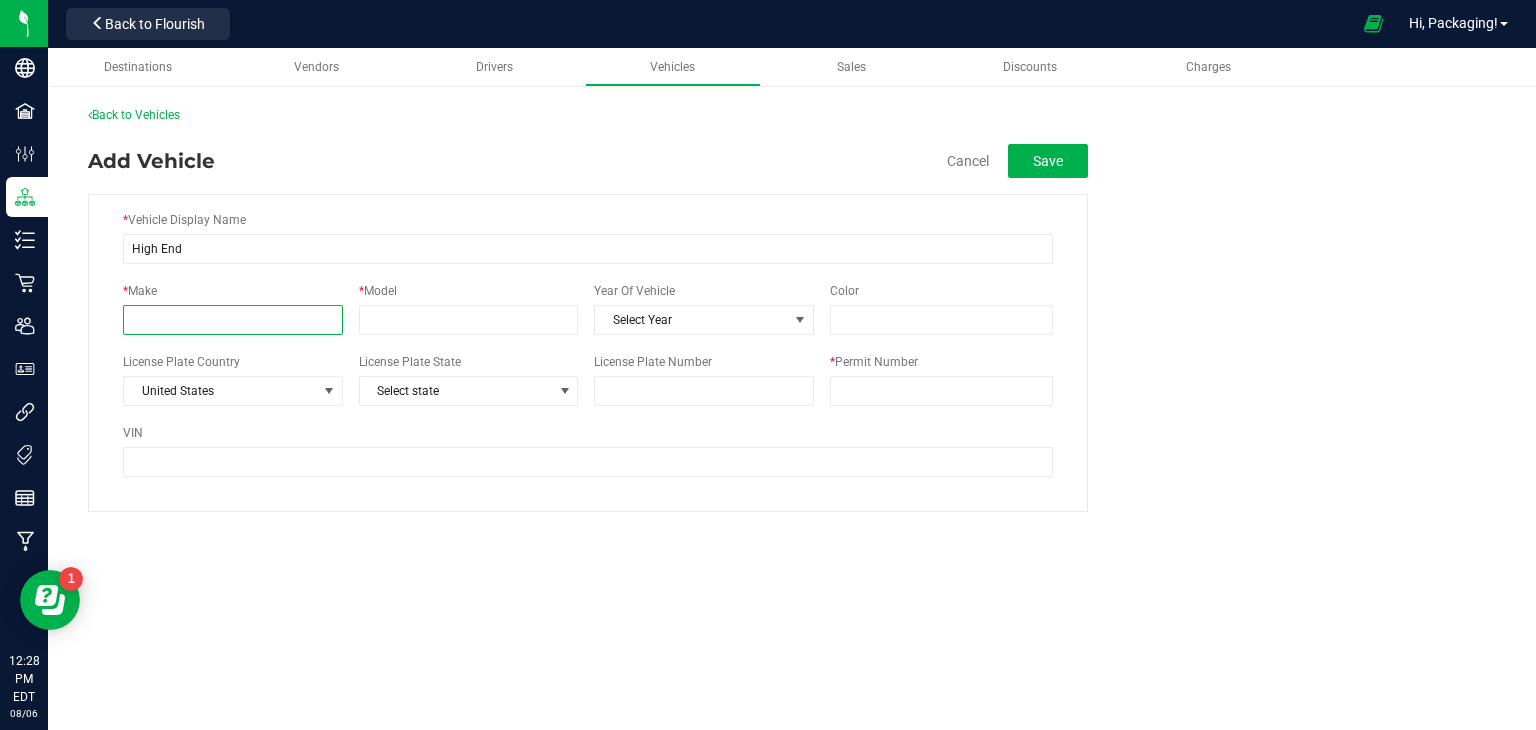 click on "*
Make" at bounding box center [233, 320] 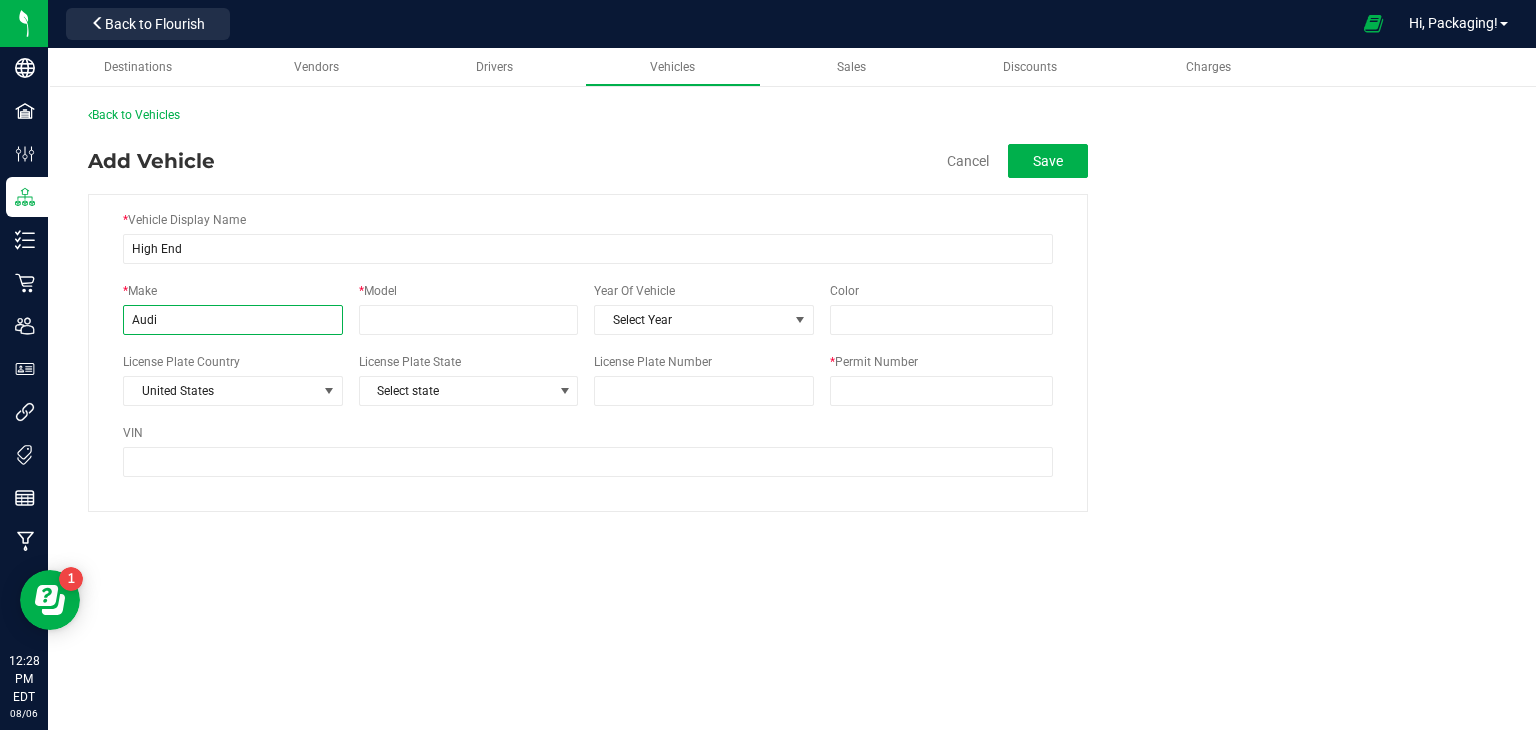 type on "Audi" 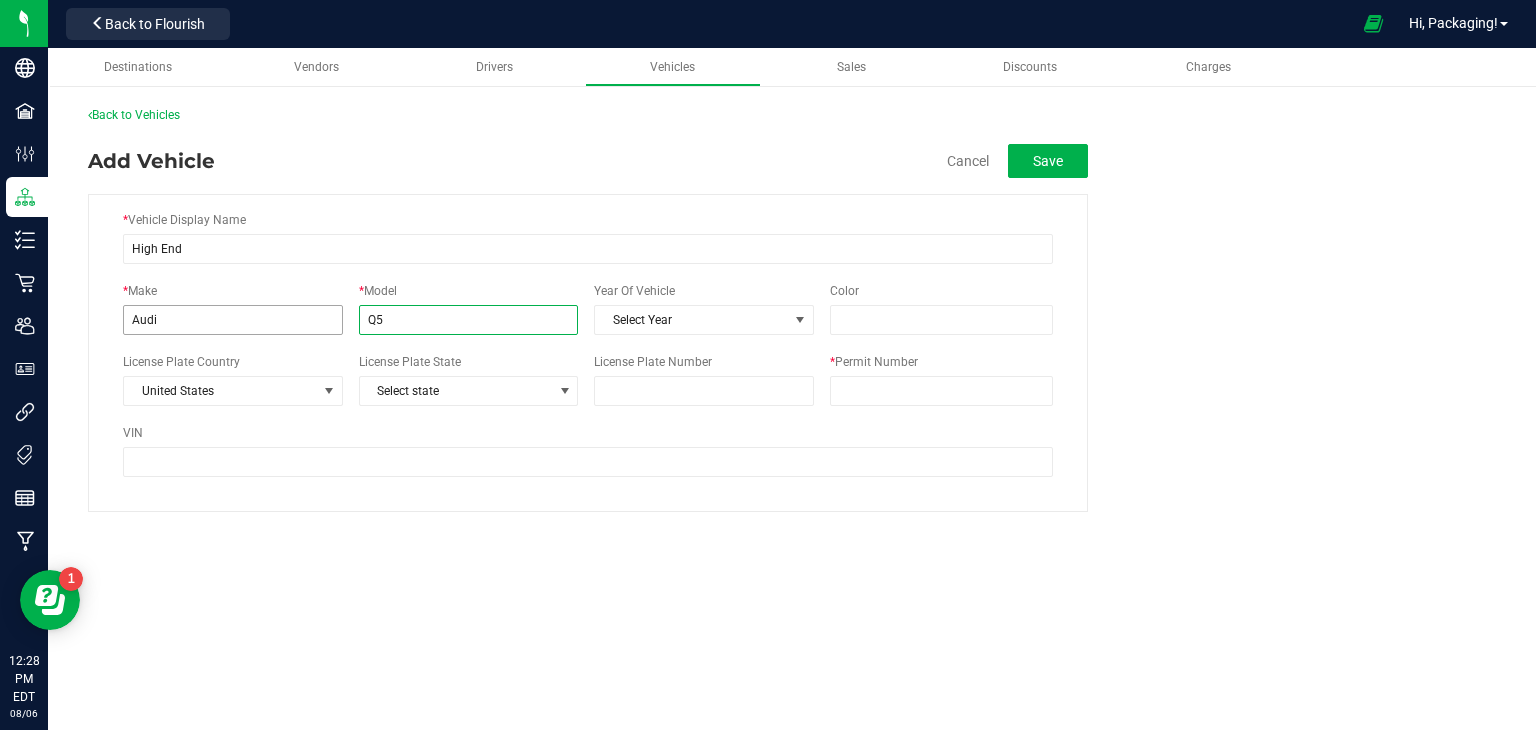 type on "Q5" 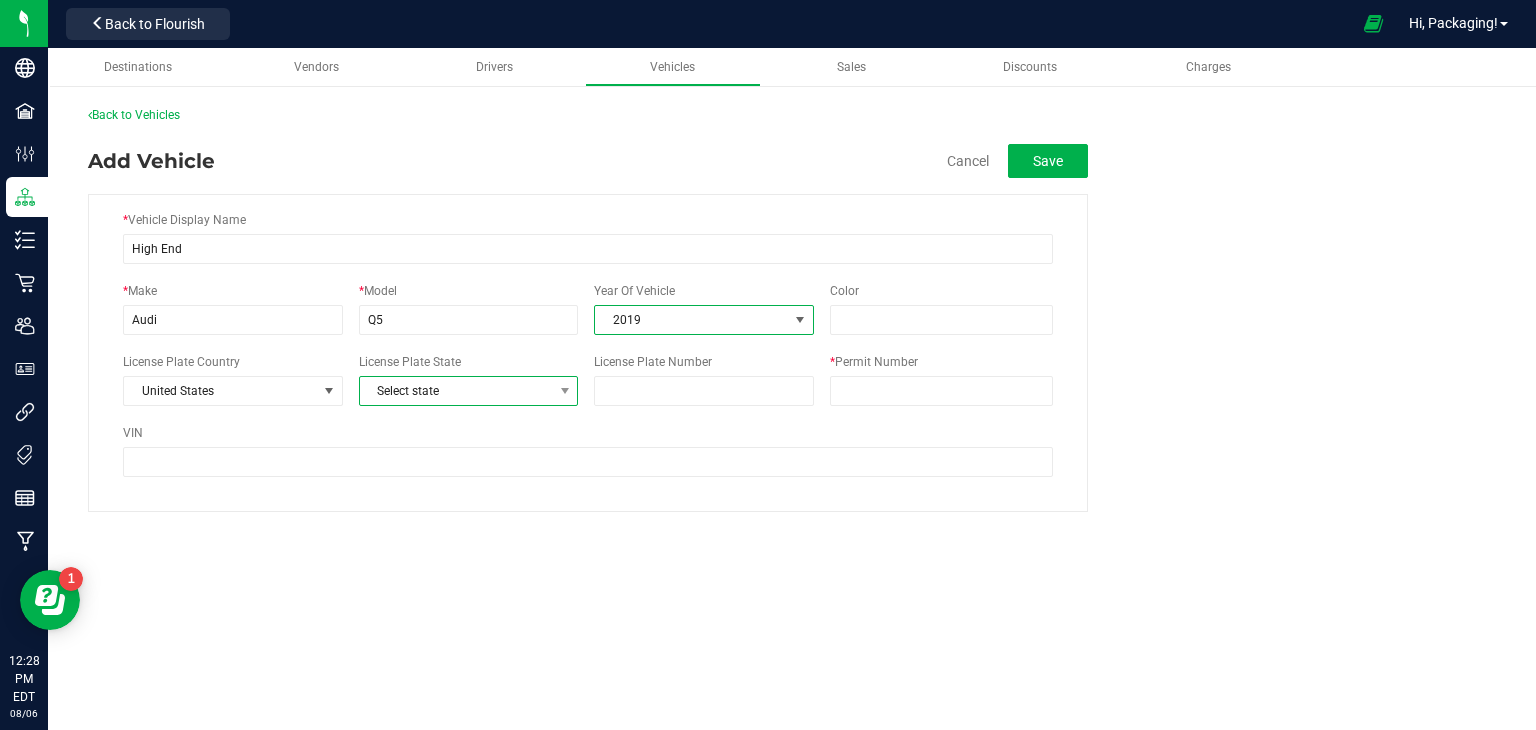 click on "Select state" at bounding box center (456, 391) 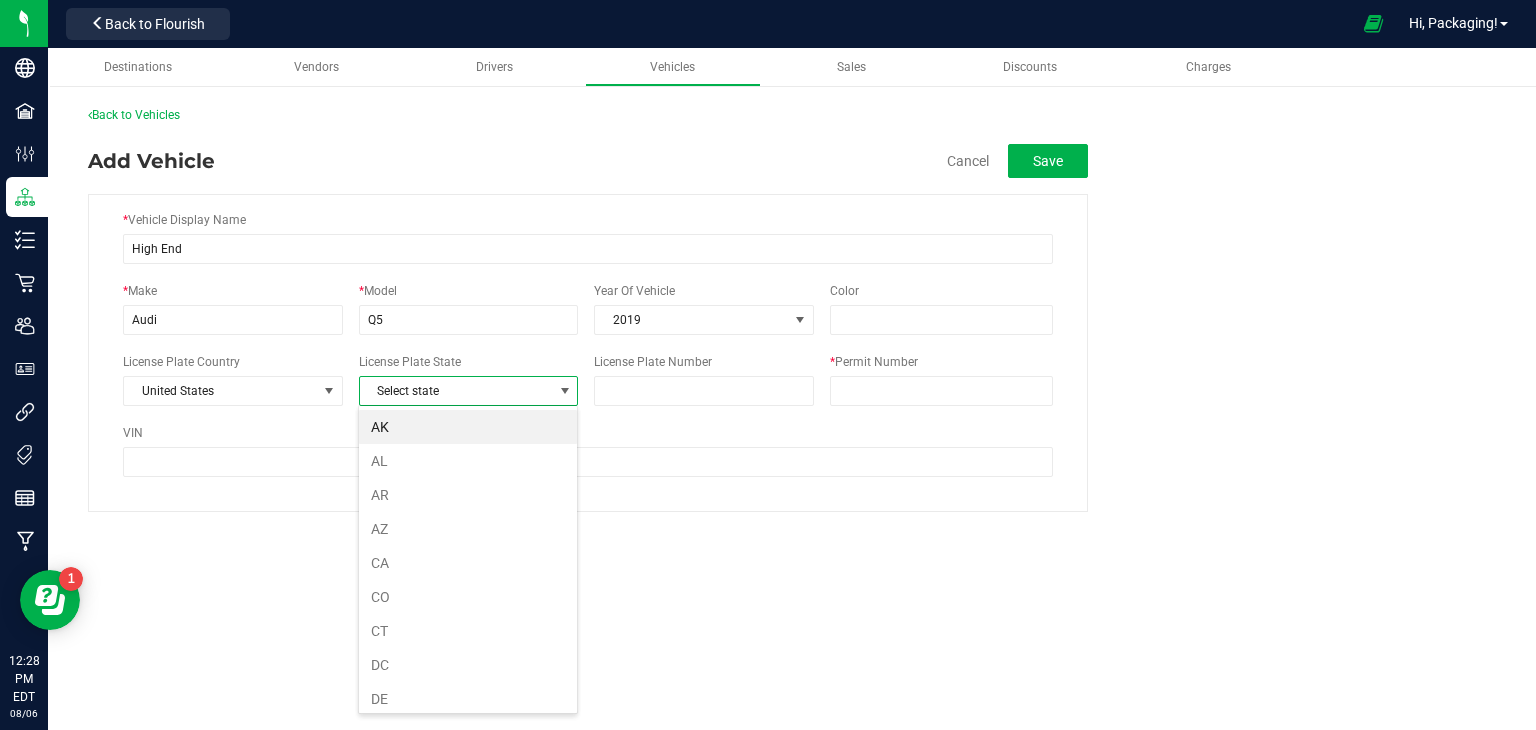 scroll, scrollTop: 99970, scrollLeft: 99780, axis: both 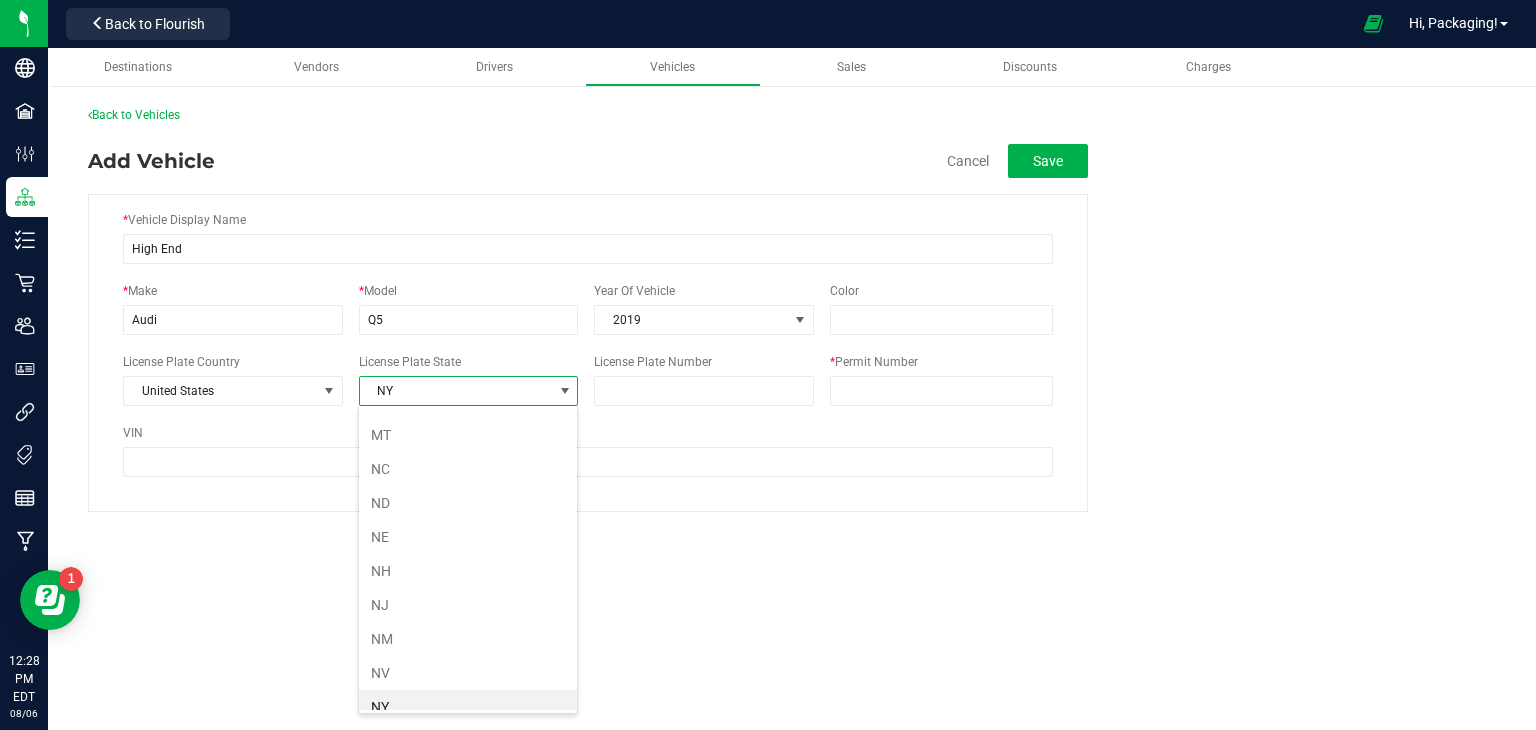 click on "NY" at bounding box center (468, 707) 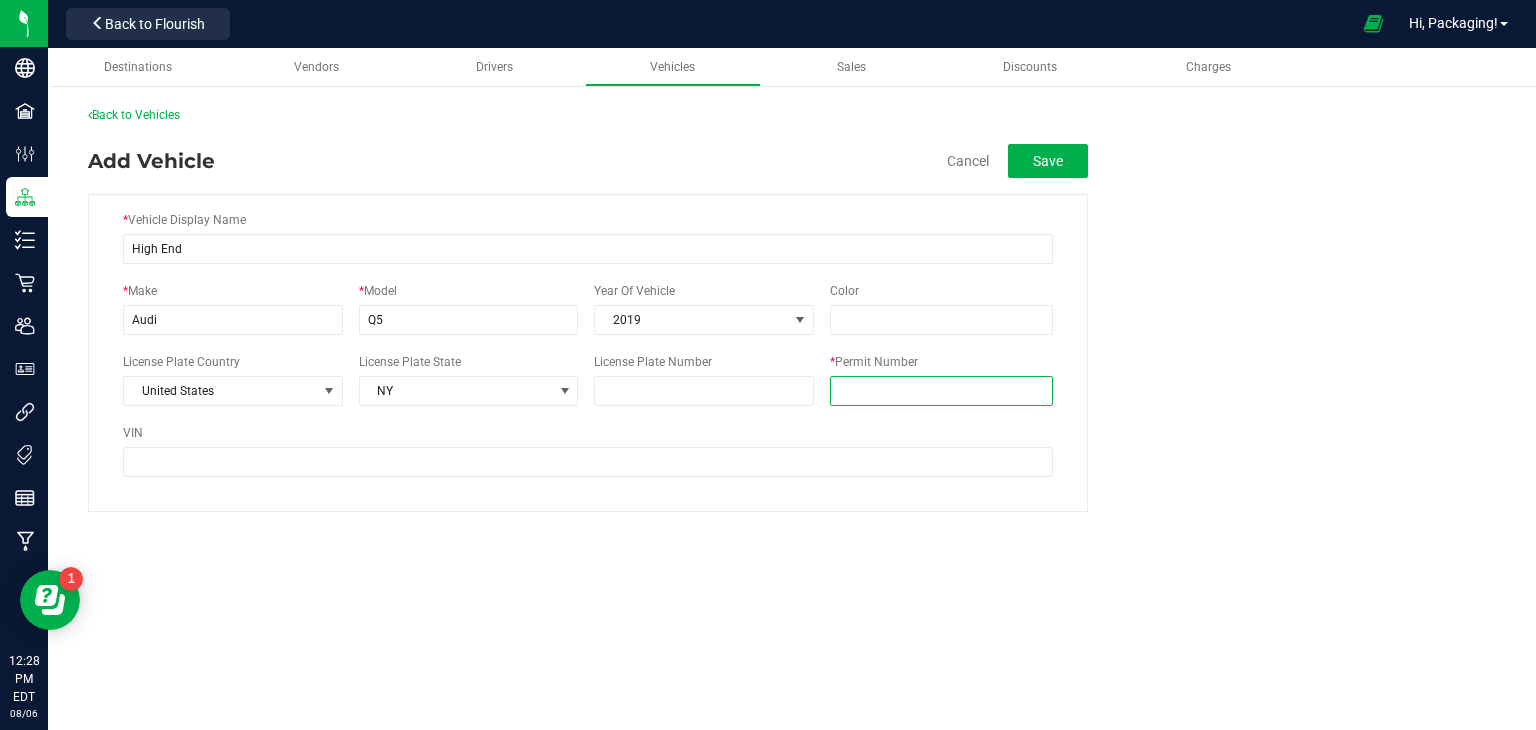 click on "*
Permit Number" at bounding box center [941, 391] 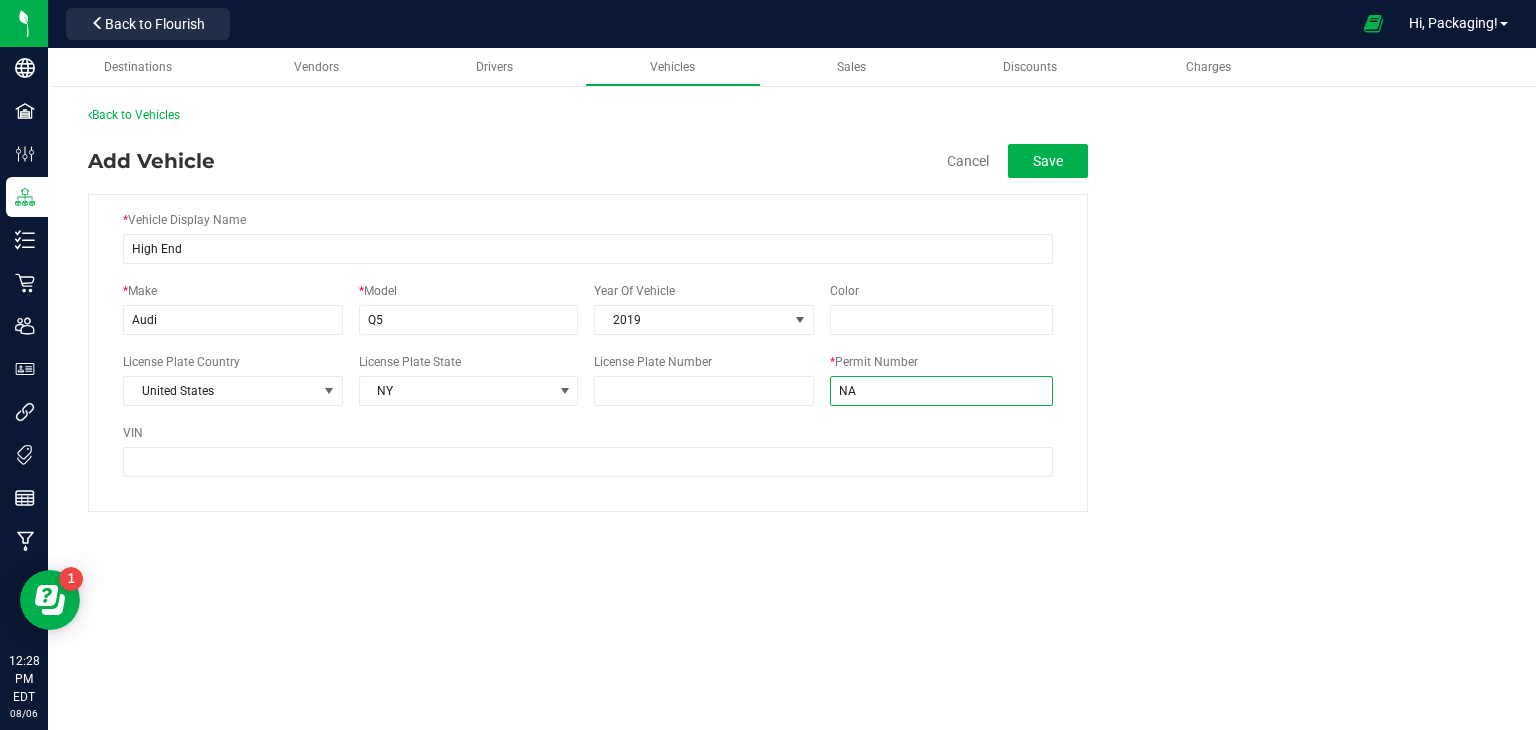 type on "NA" 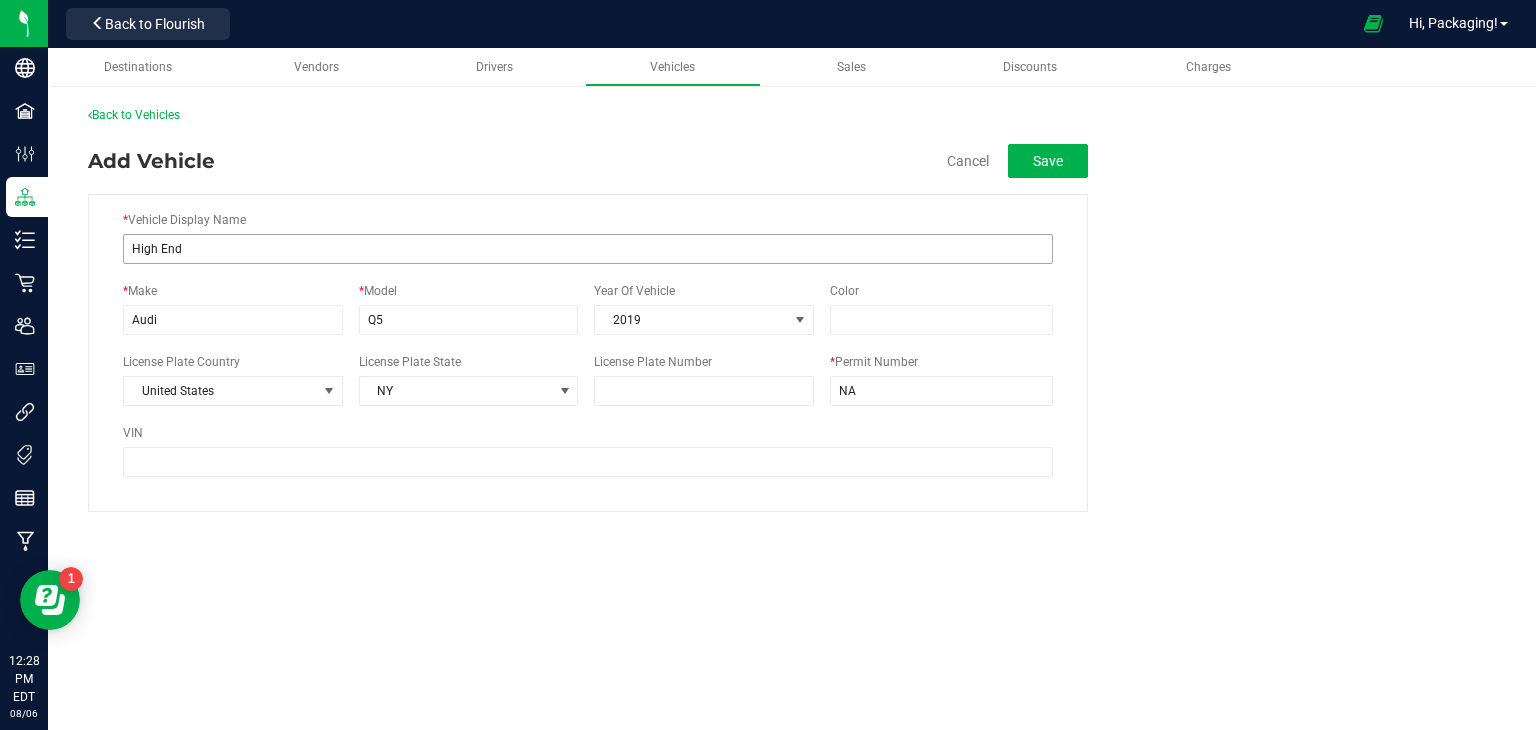 drag, startPoint x: 284, startPoint y: 266, endPoint x: 304, endPoint y: 252, distance: 24.41311 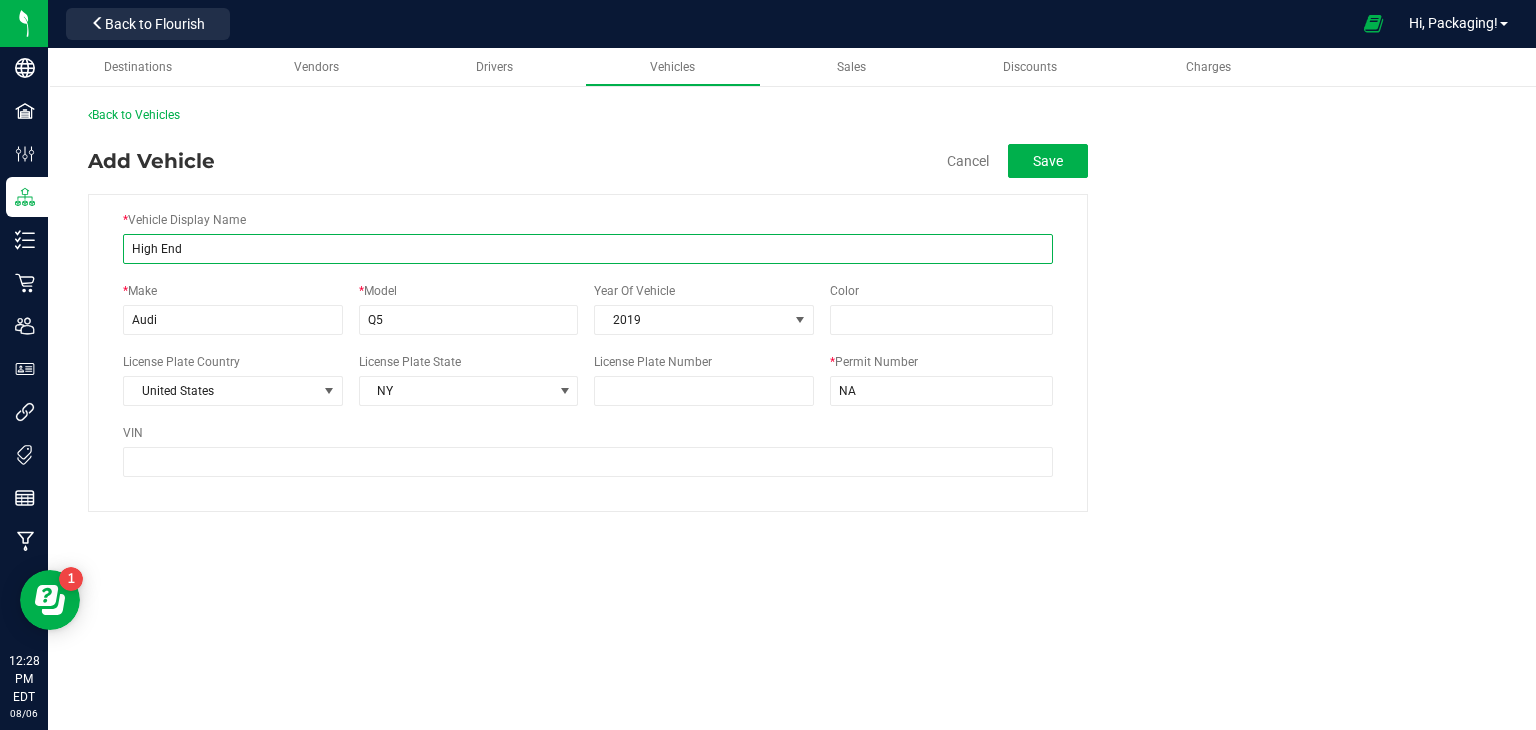 click on "High End" at bounding box center [588, 249] 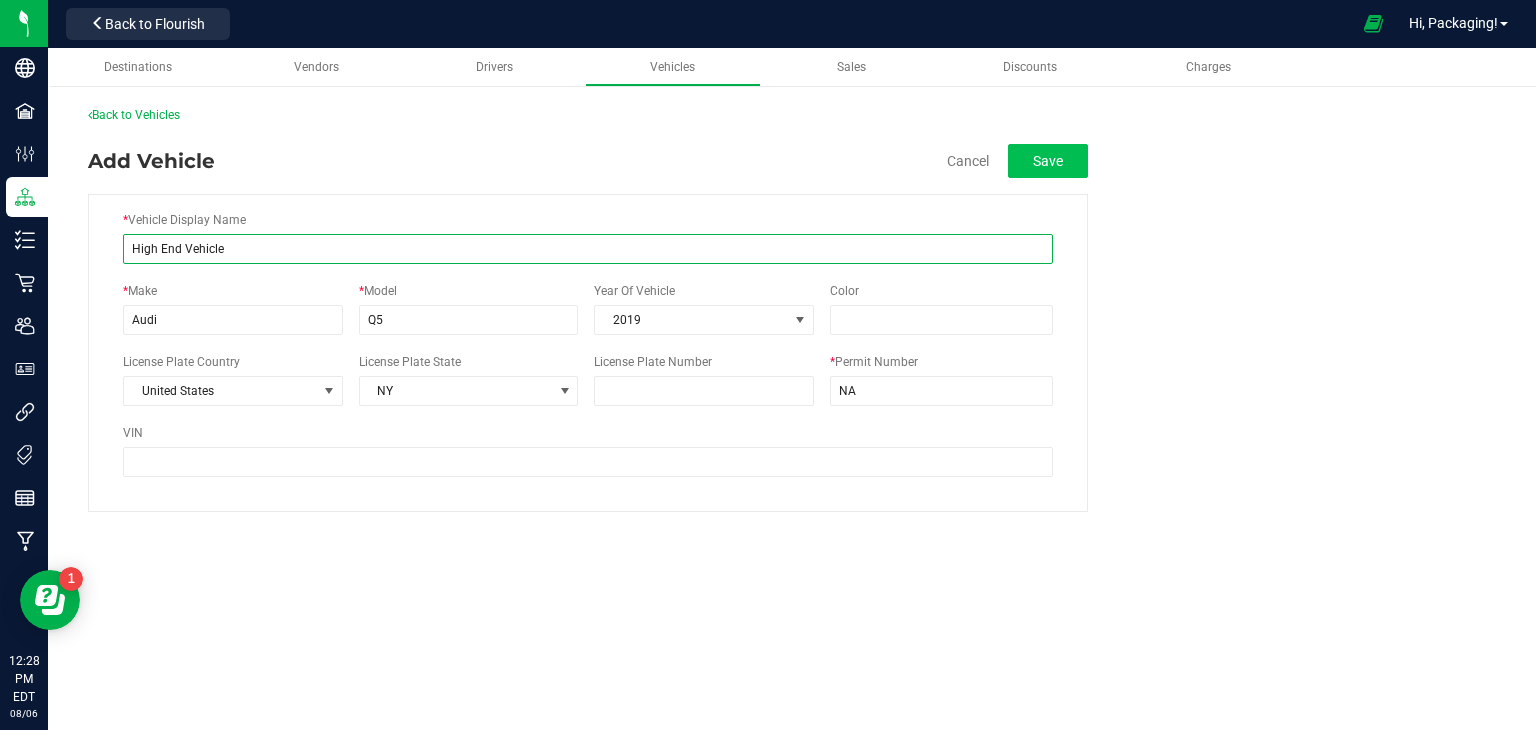 type on "High End Vehicle" 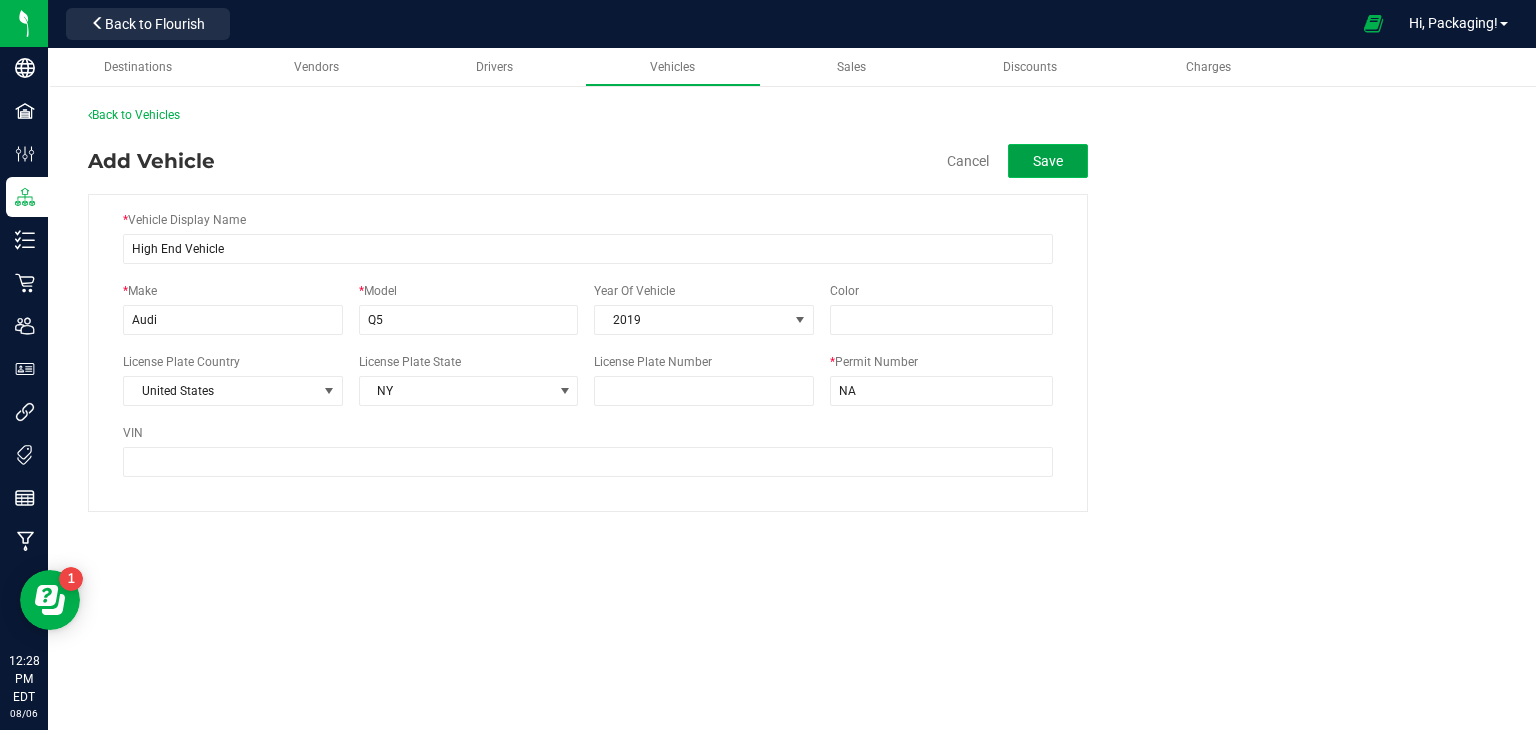 click on "Save" at bounding box center [1048, 161] 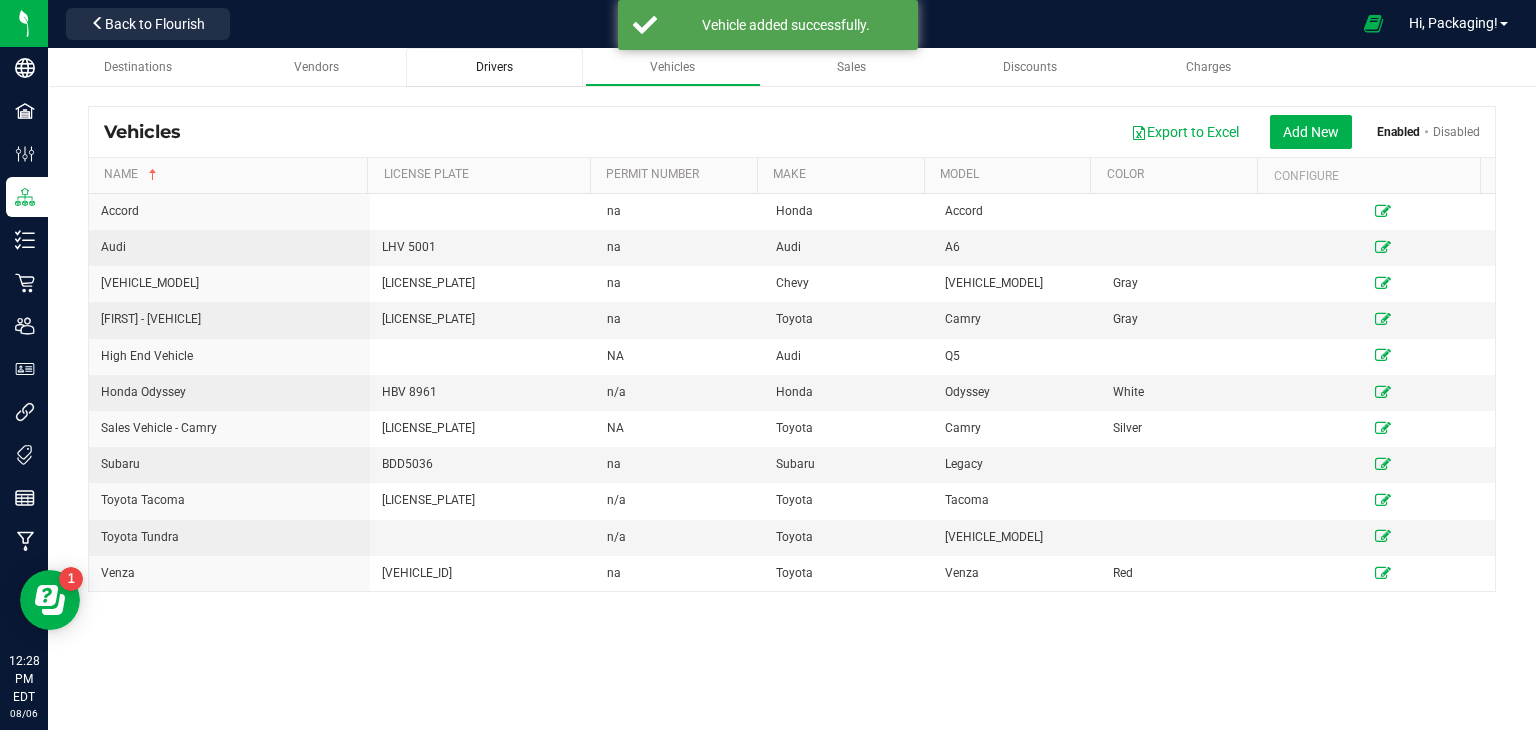 click on "Drivers" at bounding box center [494, 67] 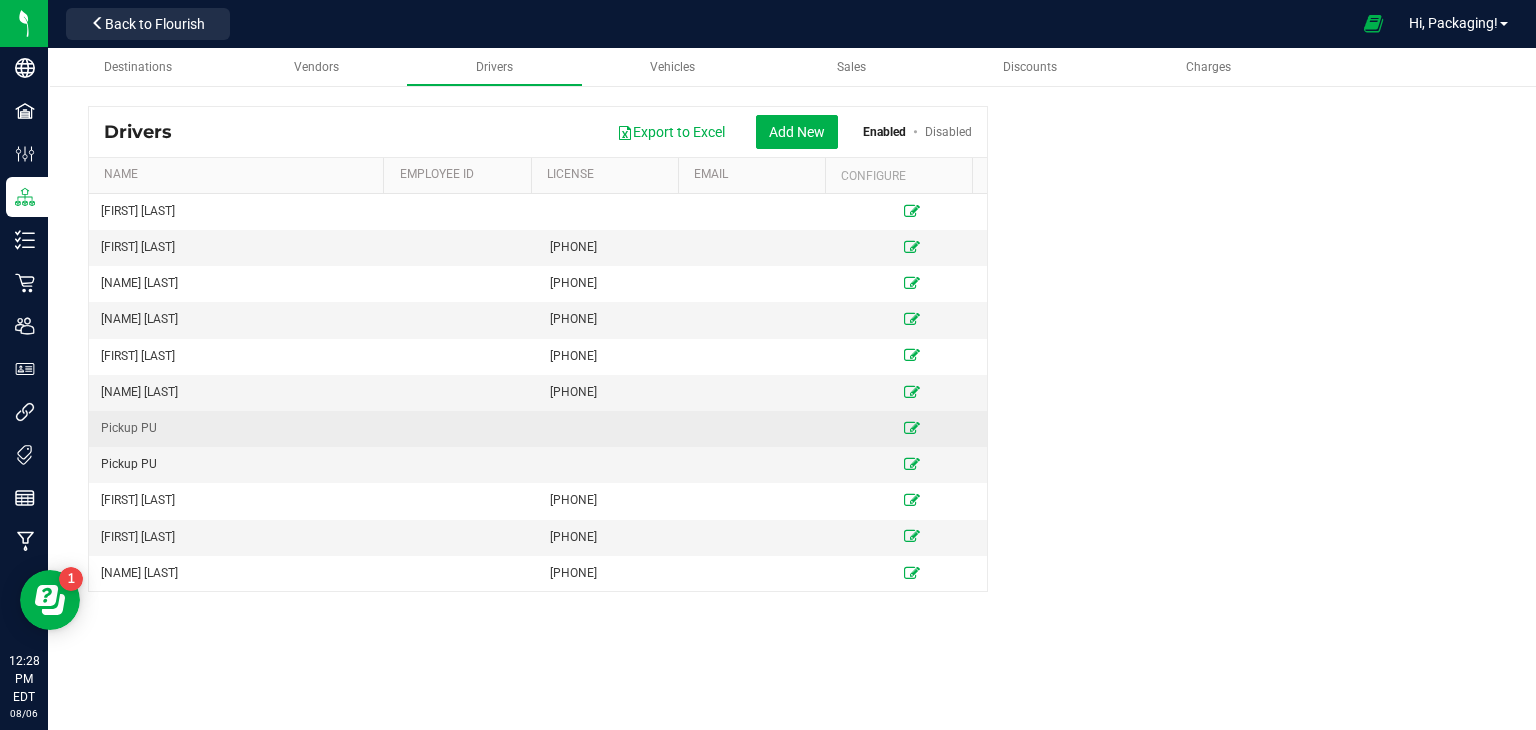 click at bounding box center [912, 428] 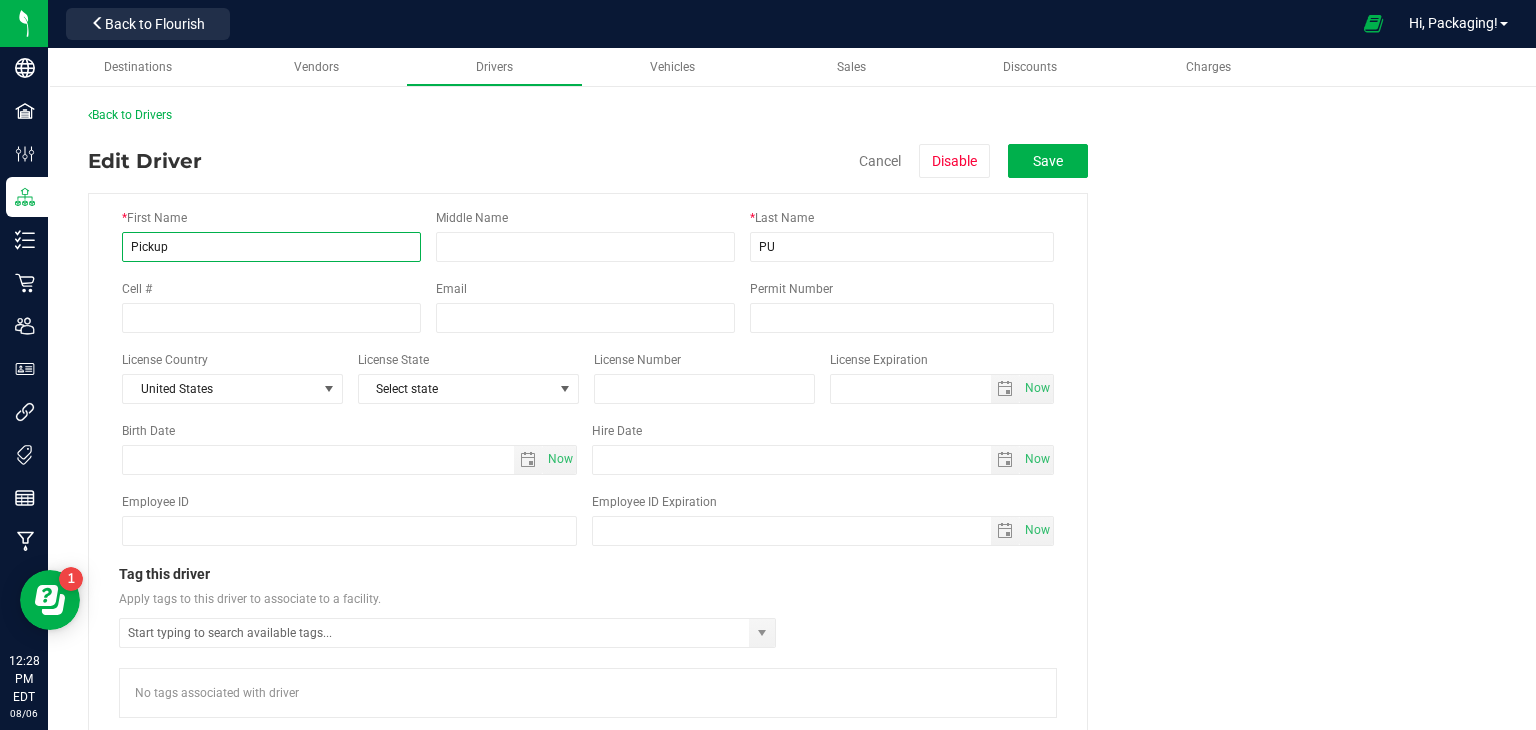 click on "Pickup" at bounding box center [271, 247] 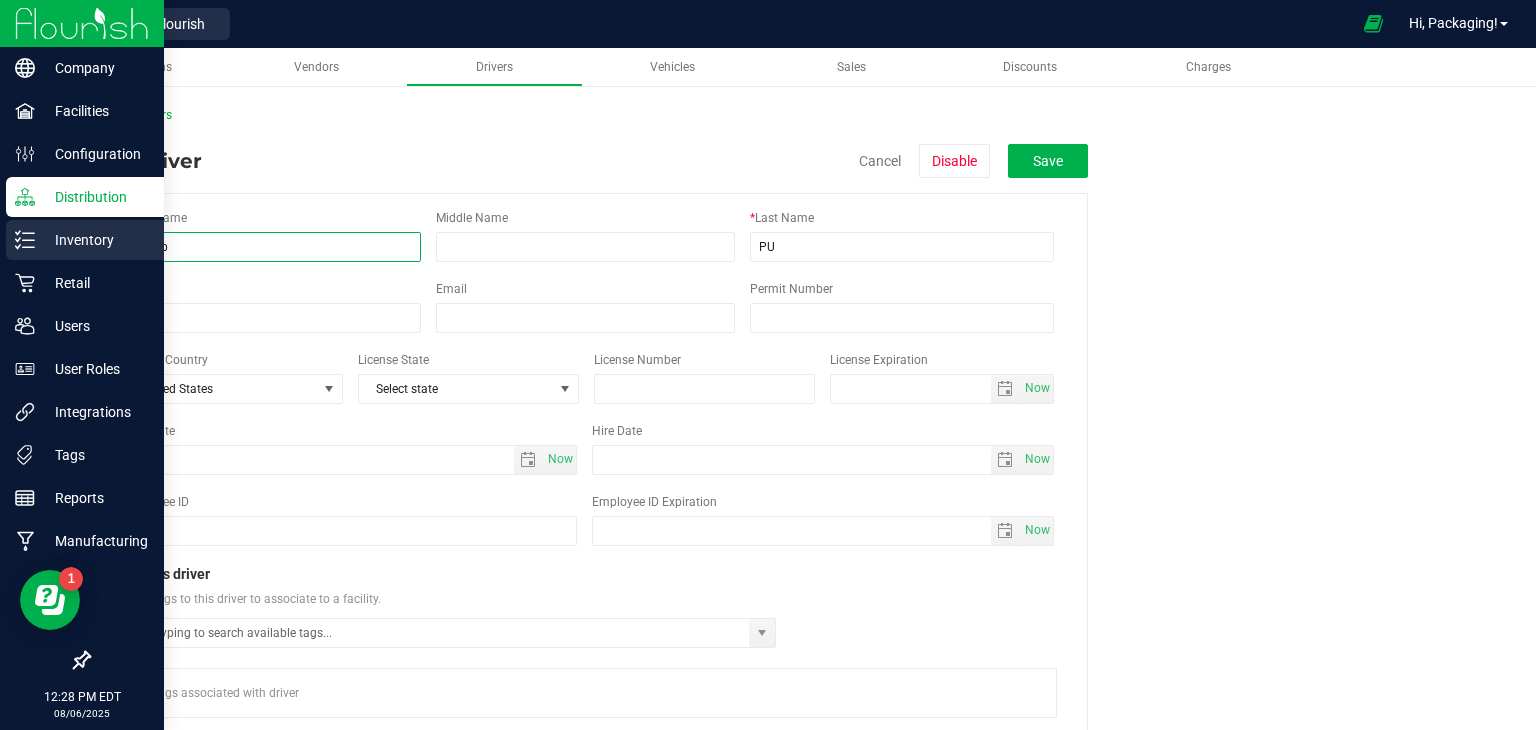 drag, startPoint x: 226, startPoint y: 248, endPoint x: 0, endPoint y: 221, distance: 227.60712 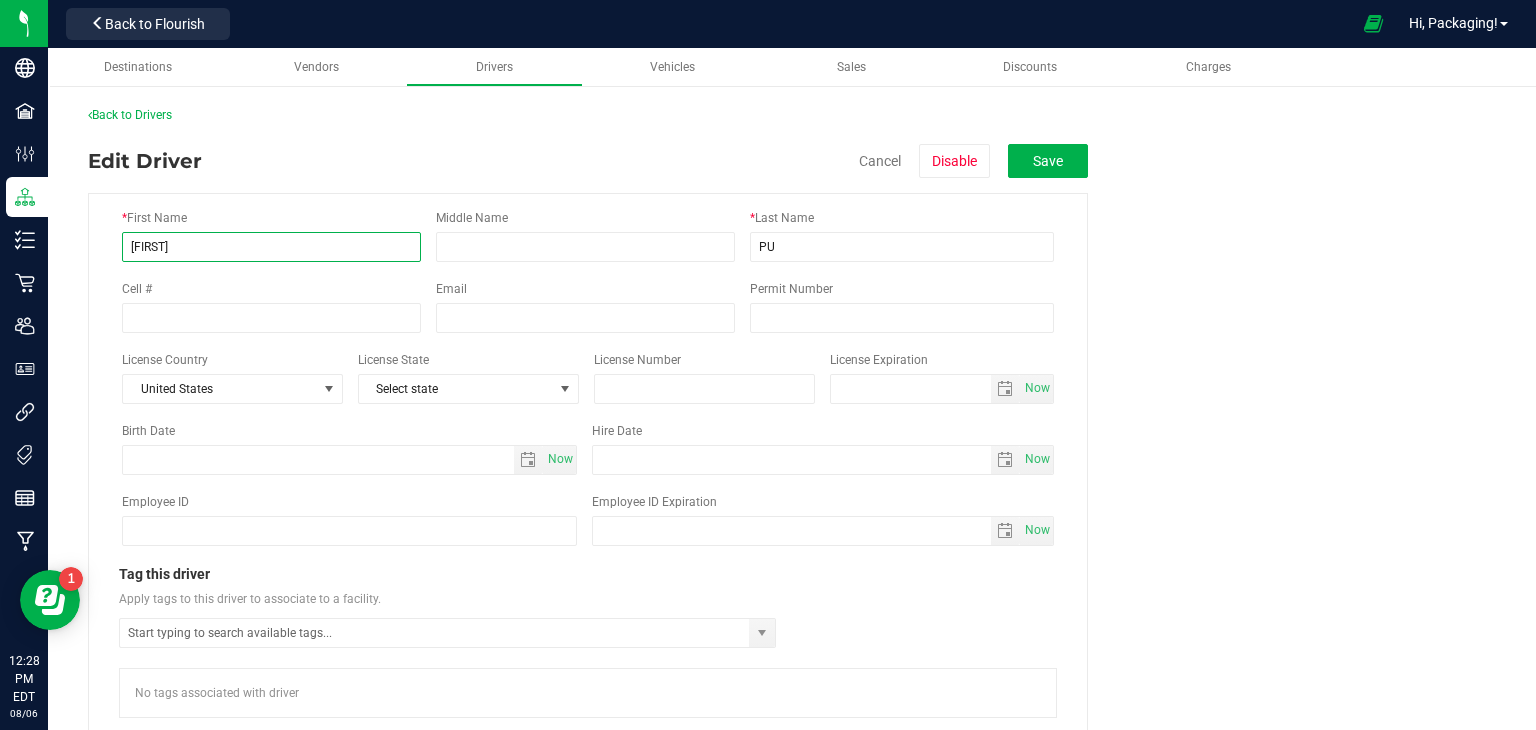type on "[FIRST]" 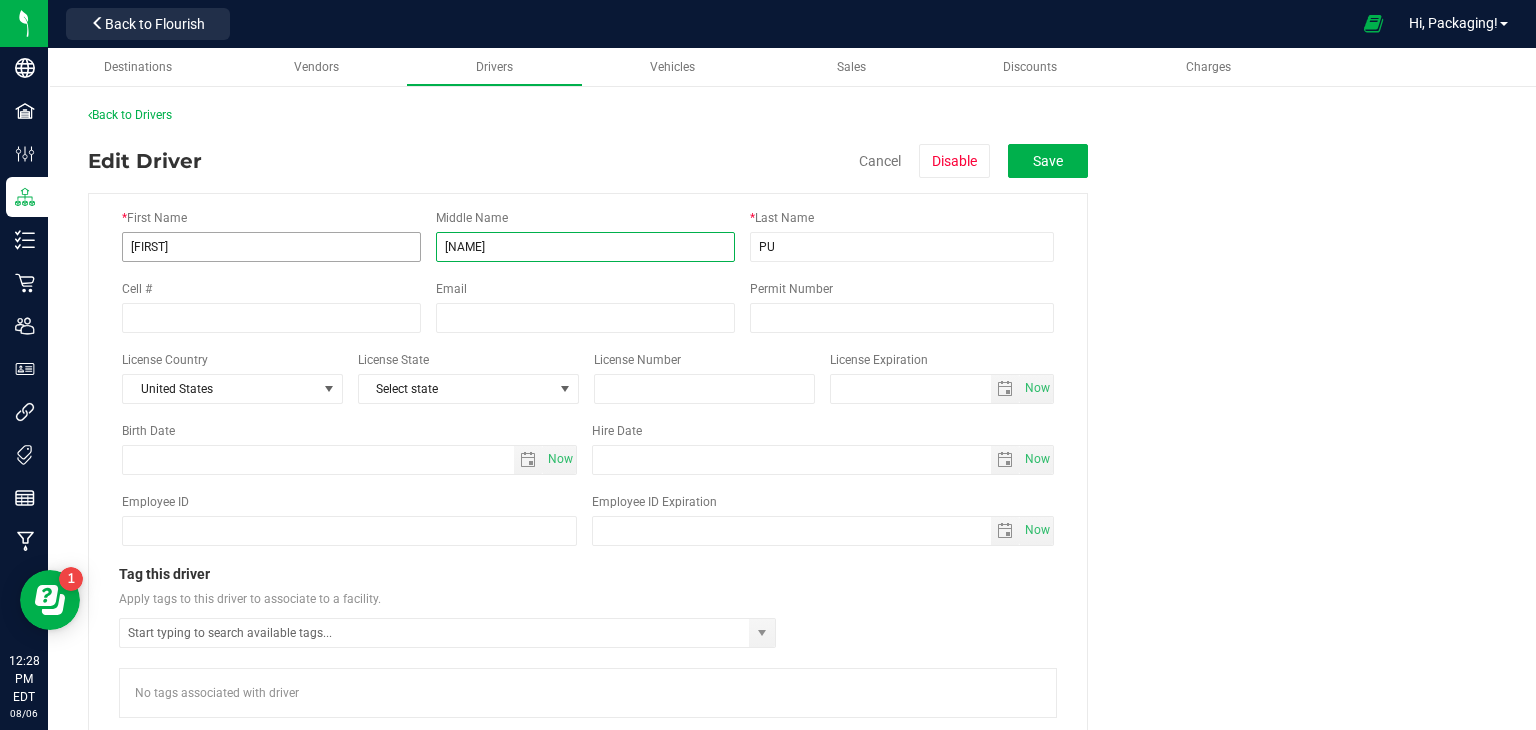 type on "[LAST]" 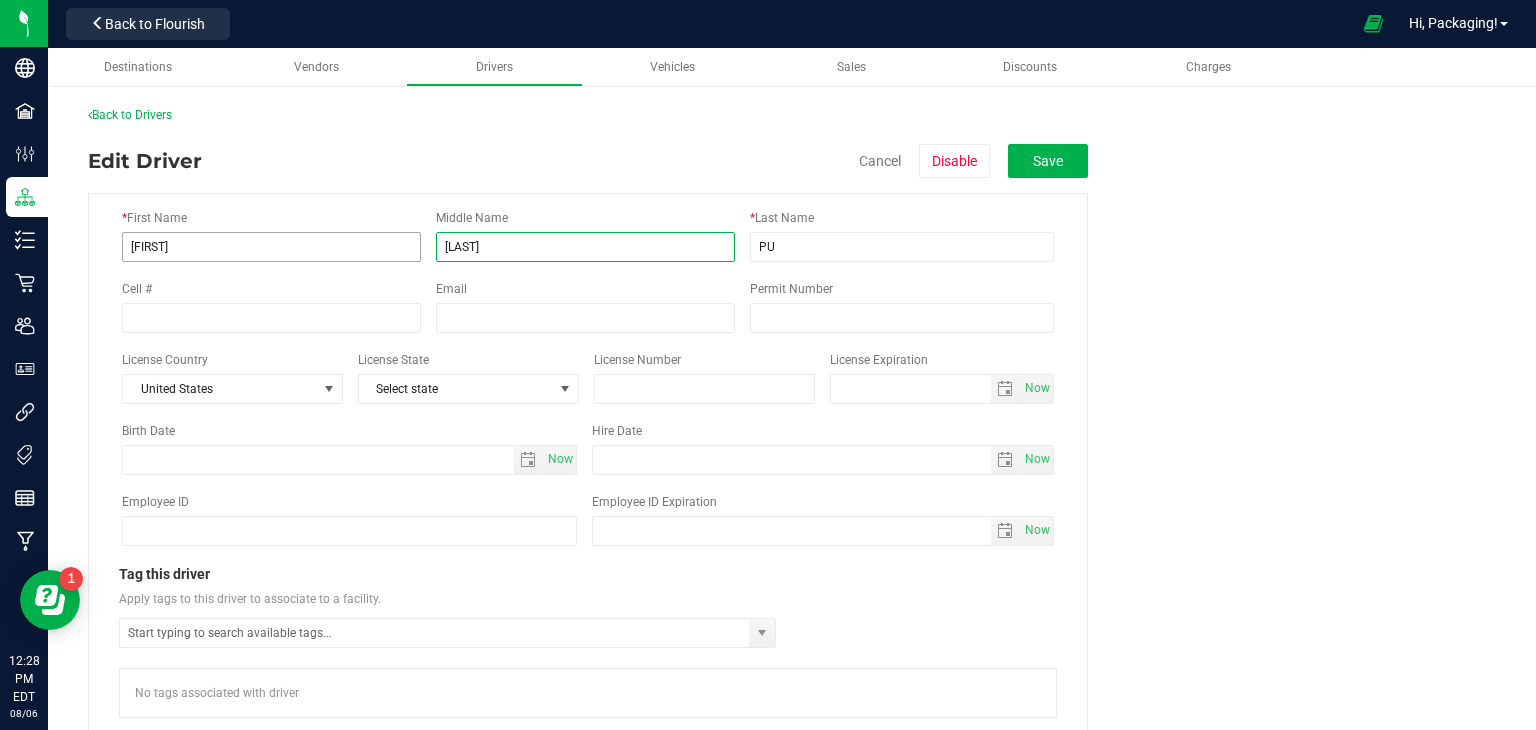 drag, startPoint x: 545, startPoint y: 245, endPoint x: 399, endPoint y: 235, distance: 146.34207 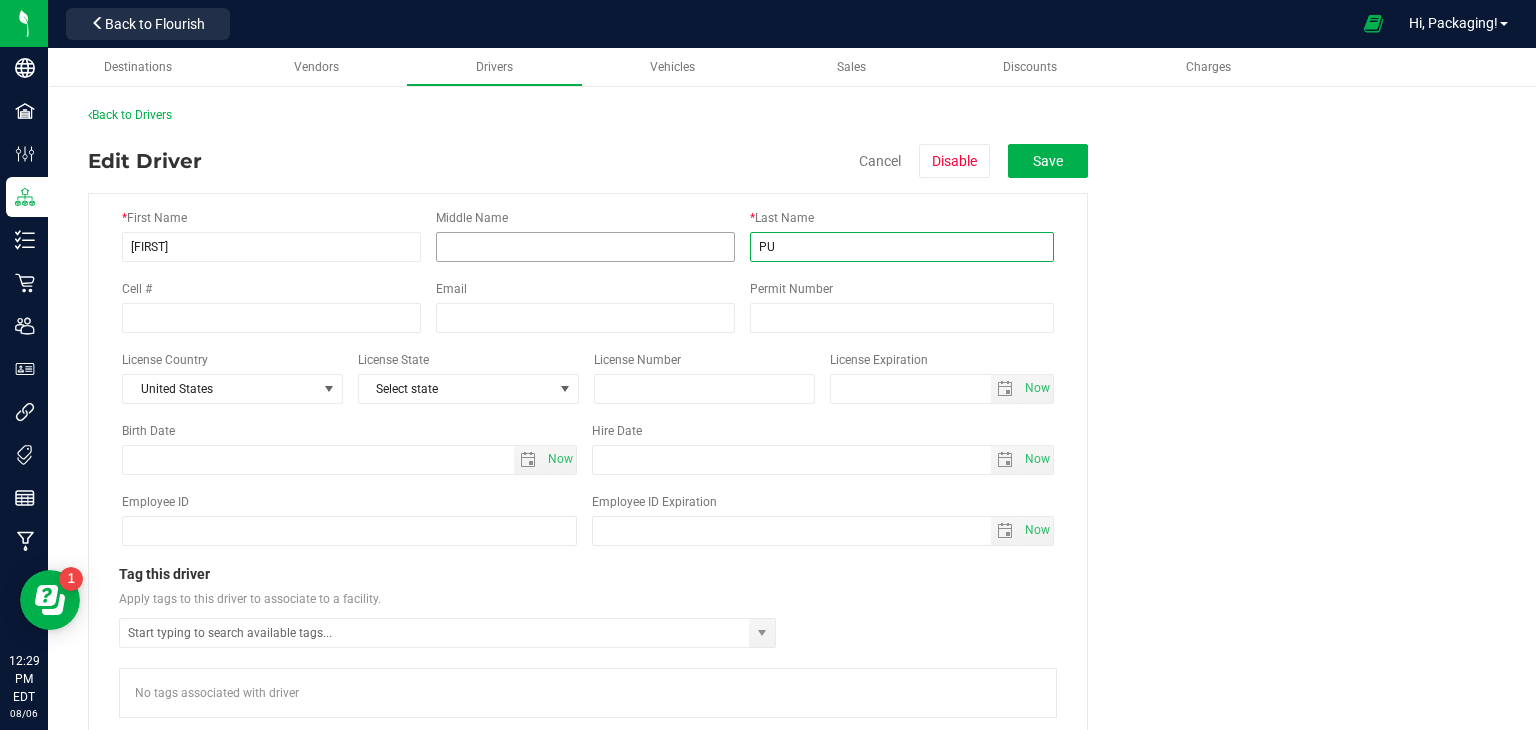drag, startPoint x: 819, startPoint y: 245, endPoint x: 620, endPoint y: 257, distance: 199.36148 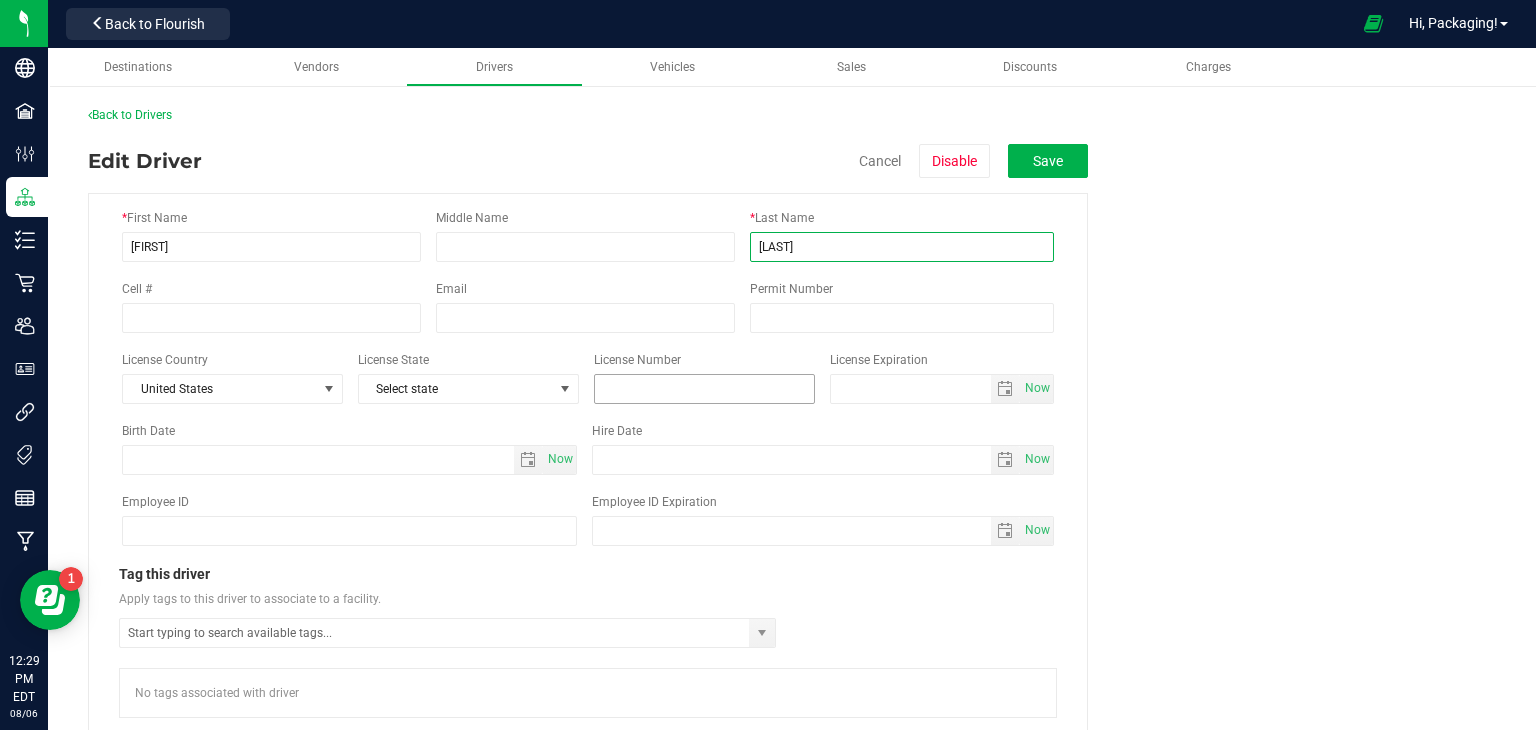 type on "[LAST]" 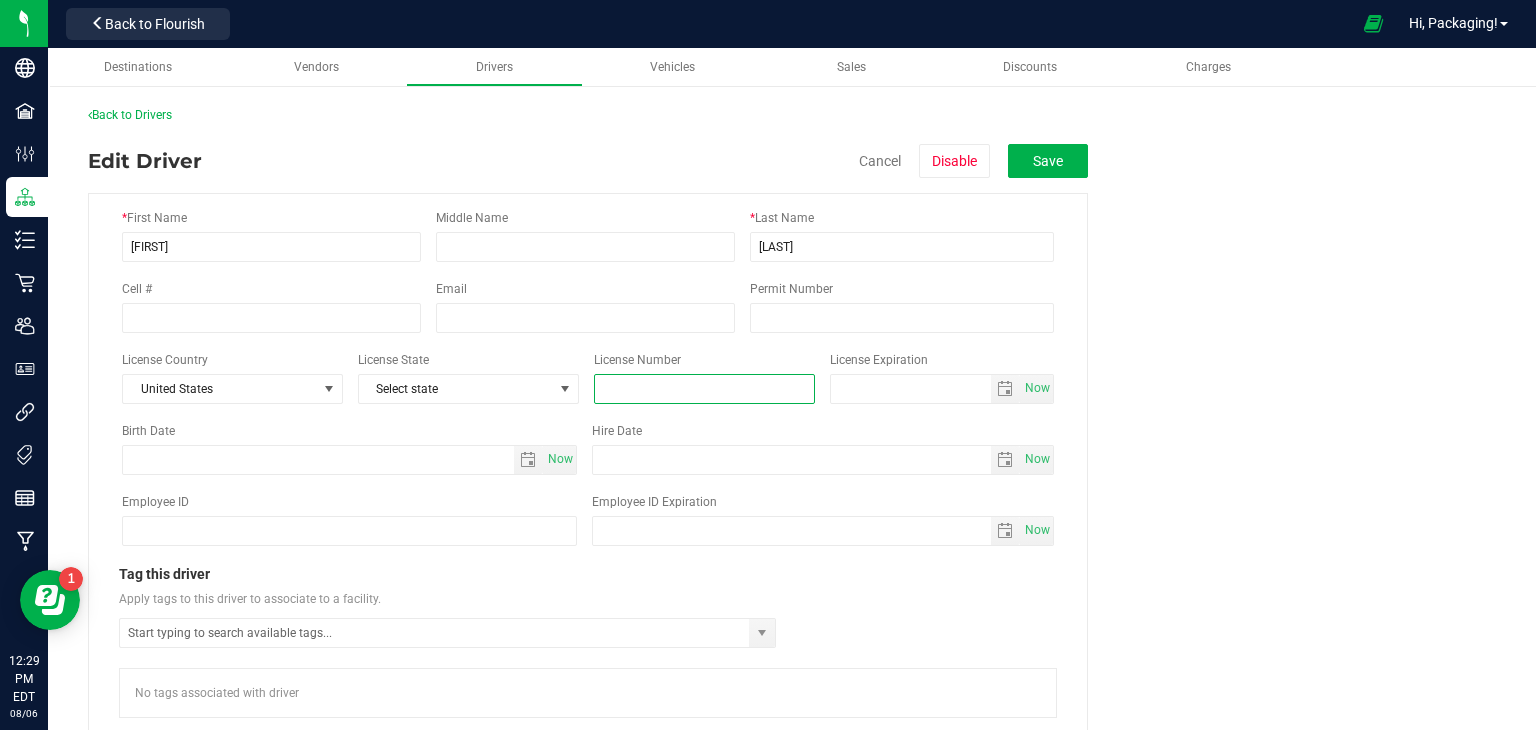 click at bounding box center (704, 389) 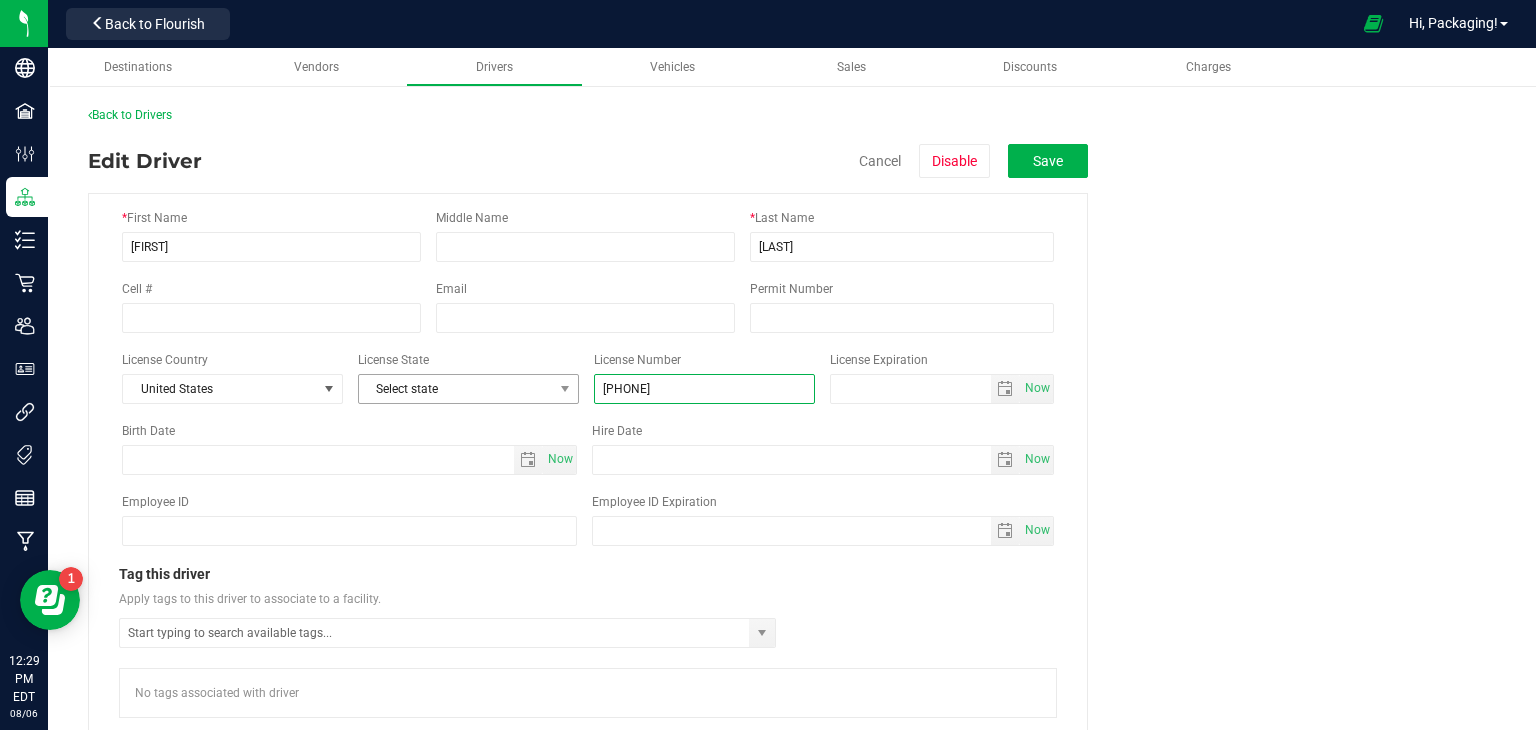 type on "[PHONE]" 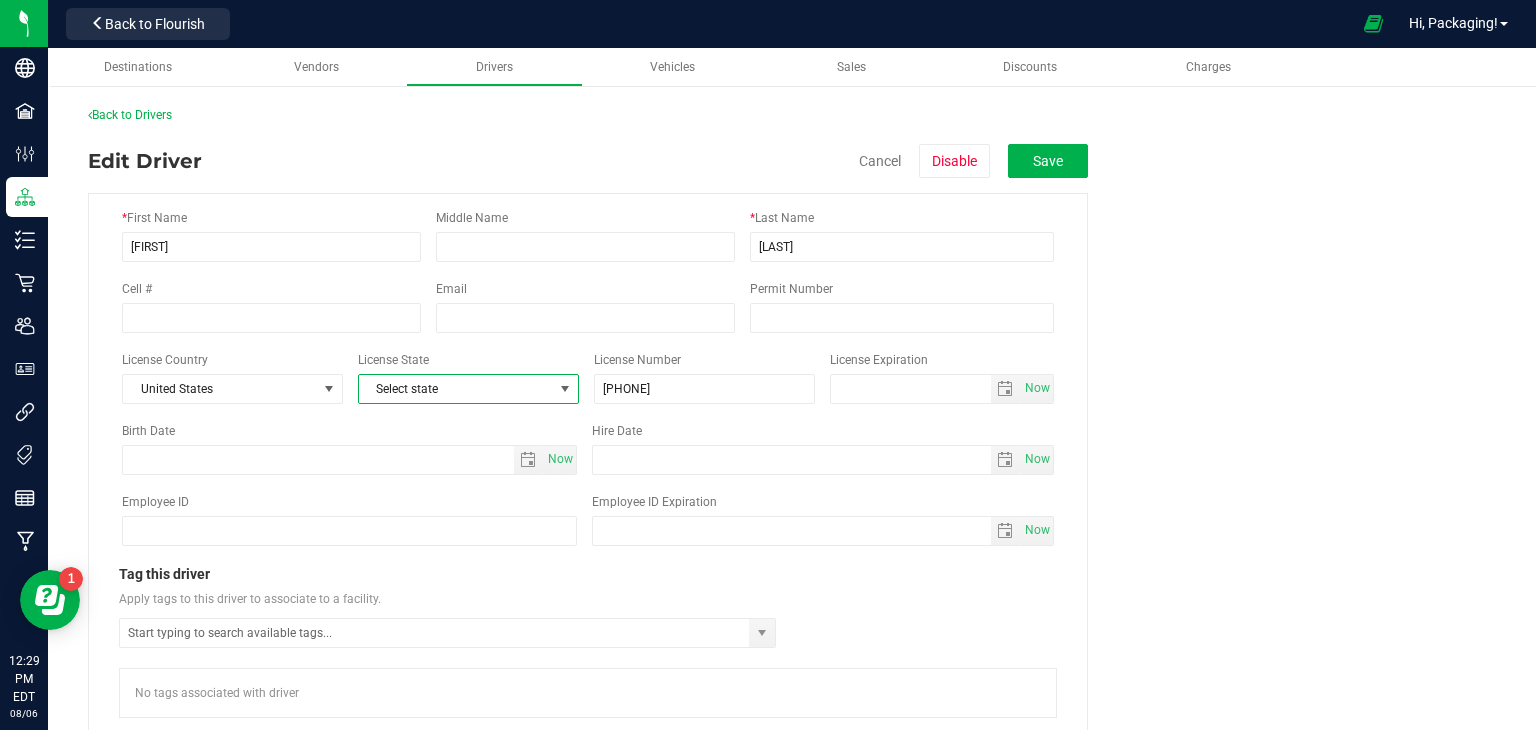click on "Select state" at bounding box center [456, 389] 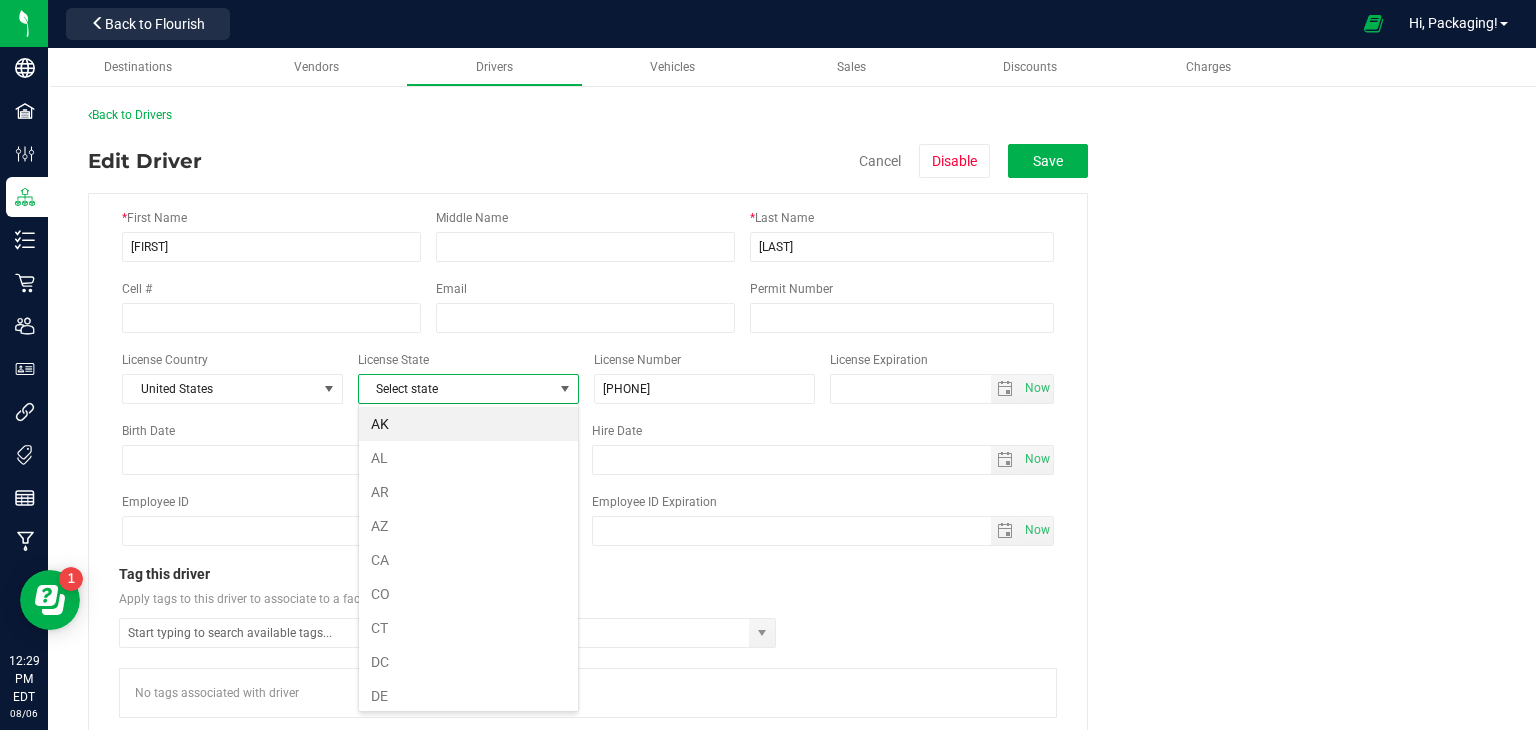 scroll, scrollTop: 99970, scrollLeft: 99779, axis: both 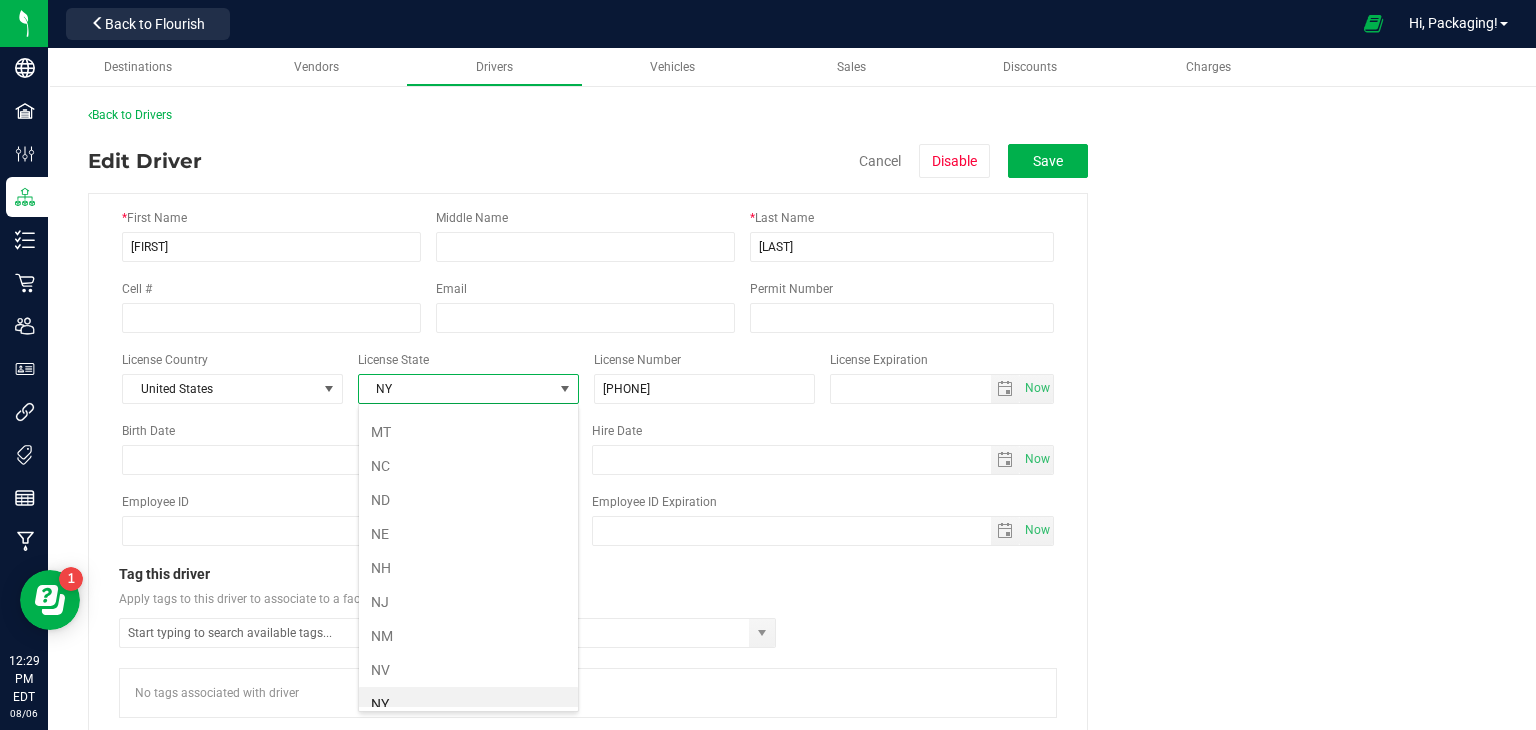 click on "NY" at bounding box center (468, 704) 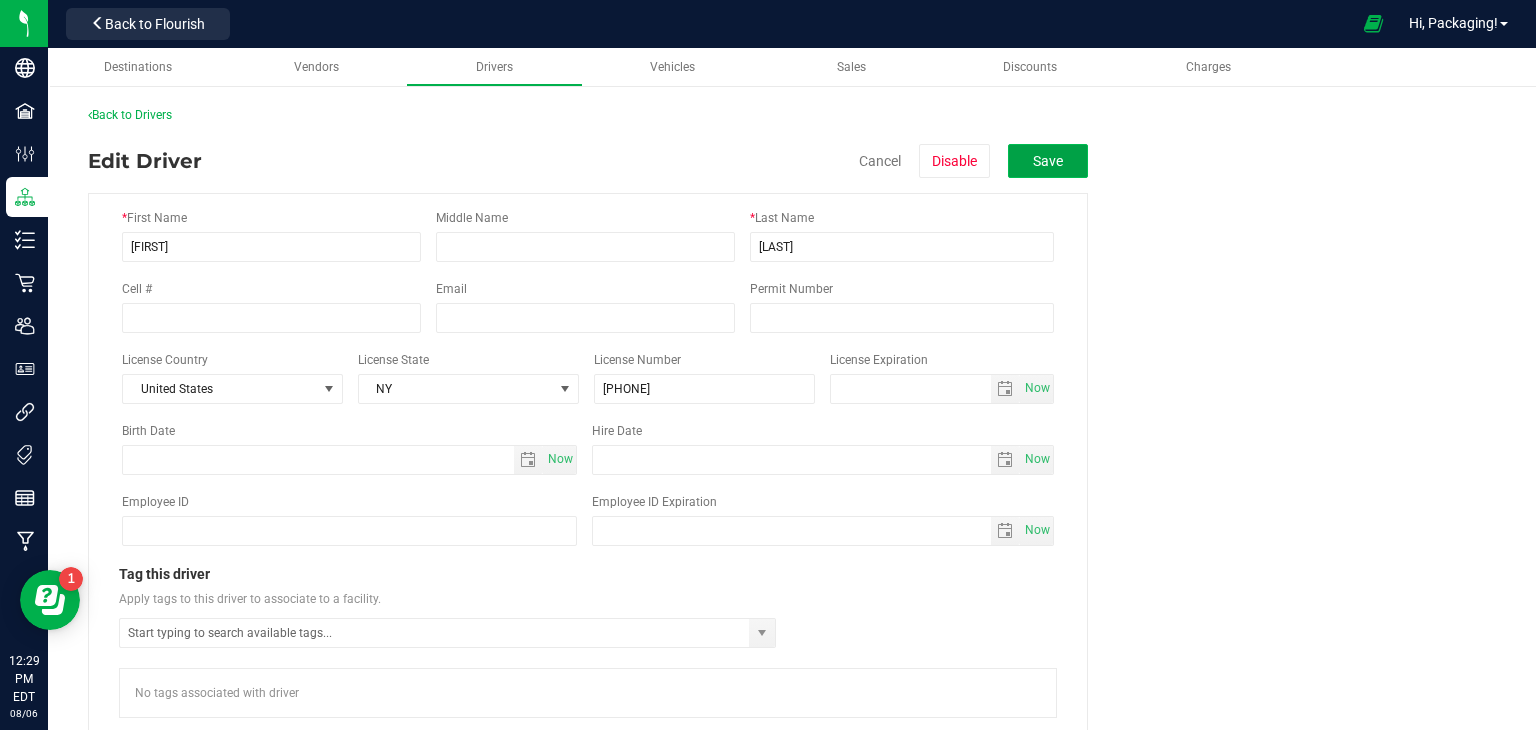 click on "Save" at bounding box center [1048, 161] 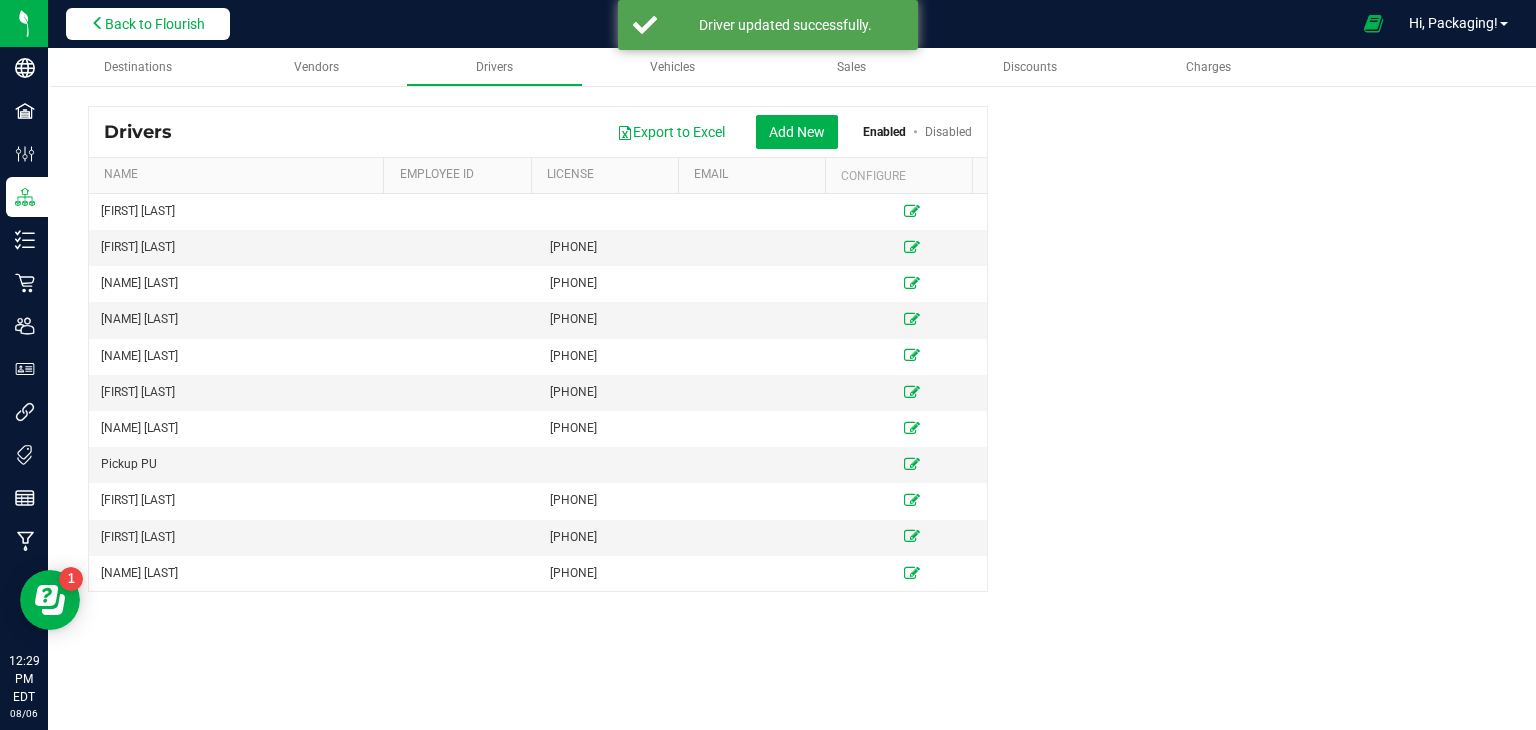 click on "Back to Flourish" at bounding box center [155, 24] 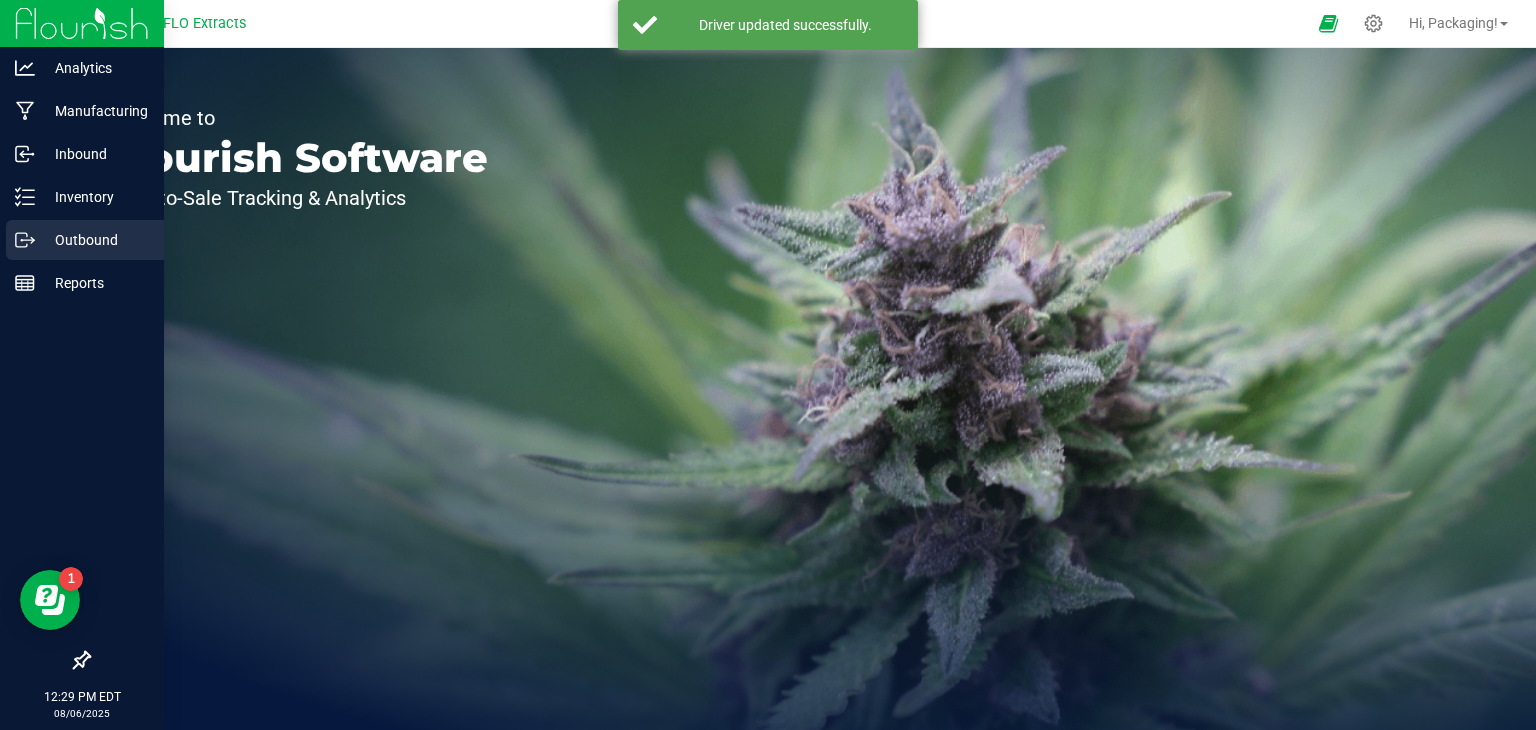 click 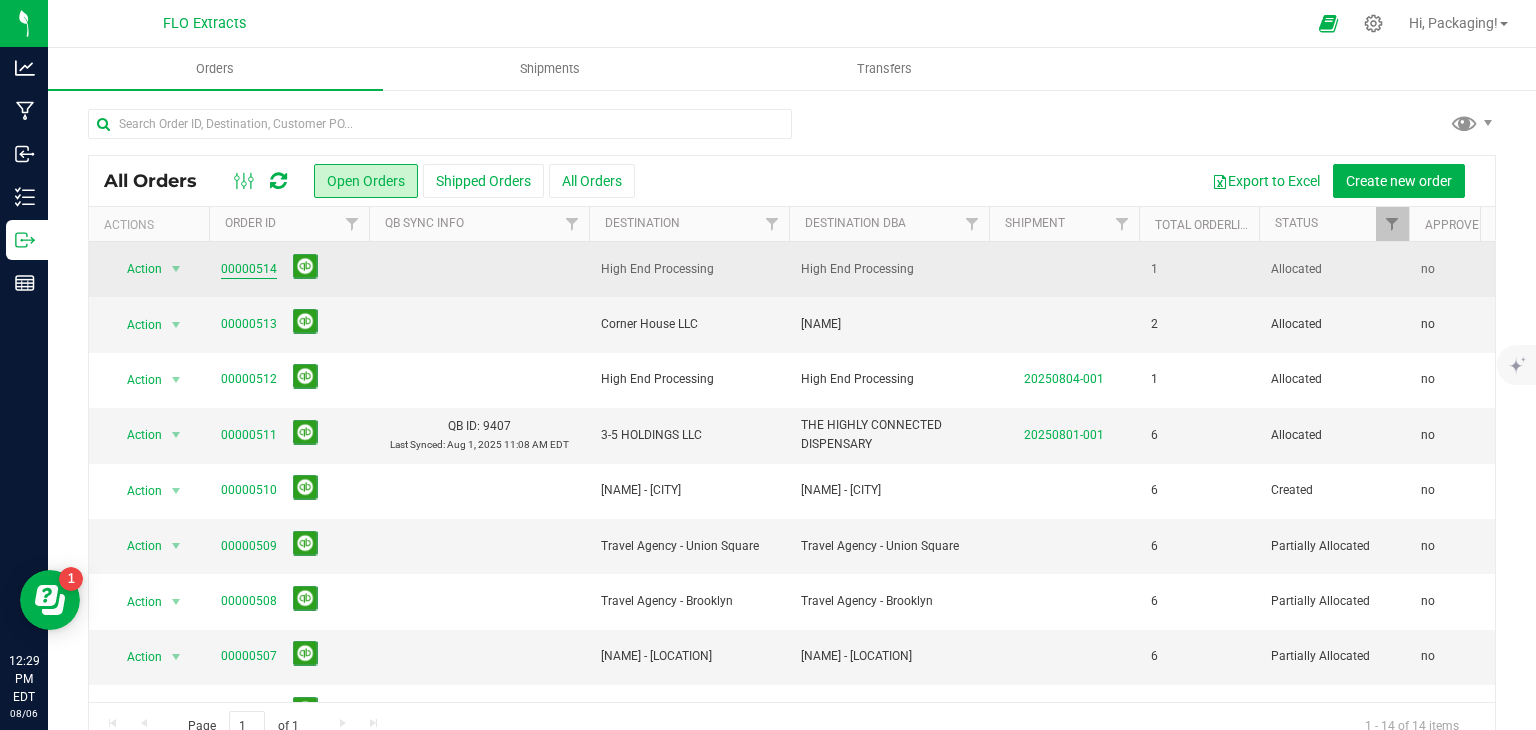 click on "00000514" at bounding box center (249, 269) 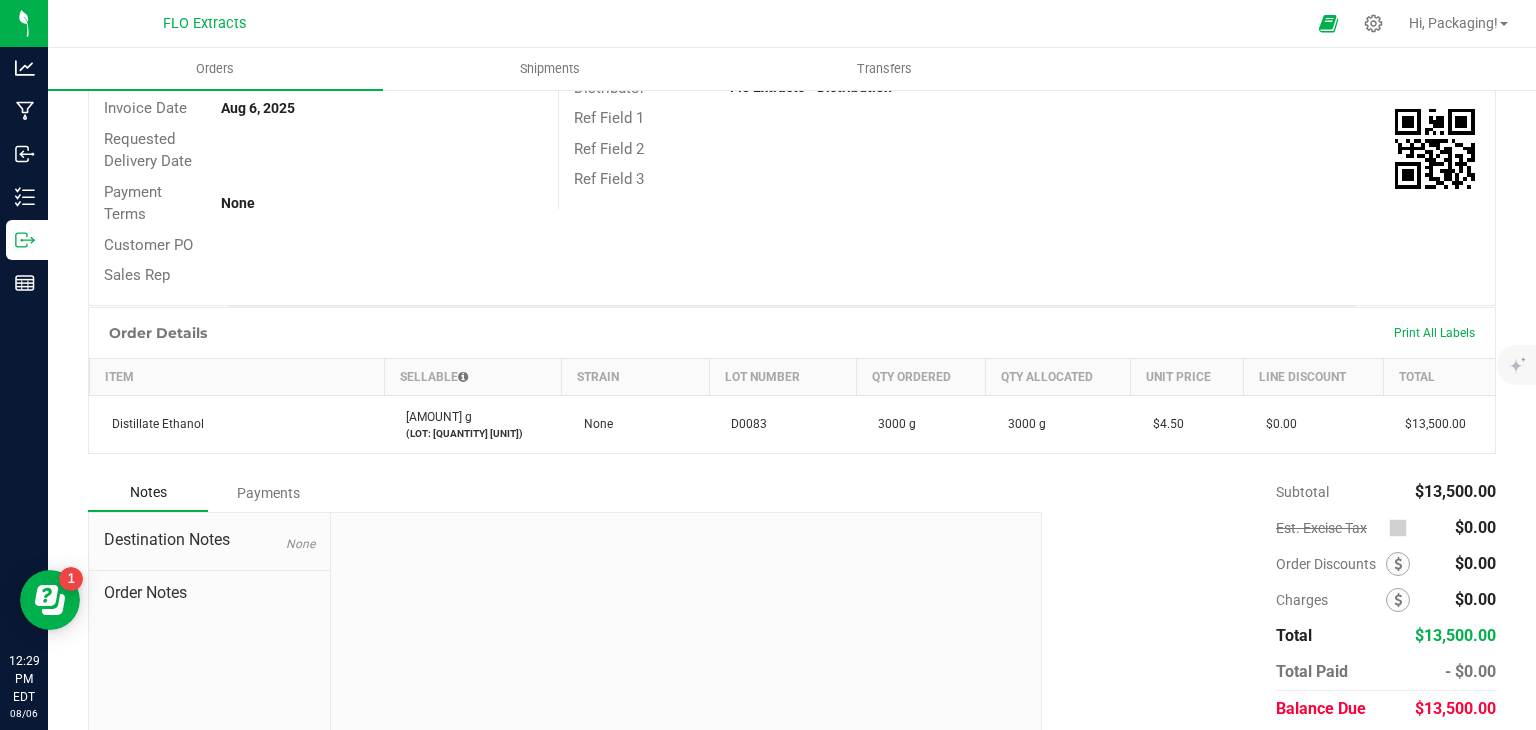 scroll, scrollTop: 0, scrollLeft: 0, axis: both 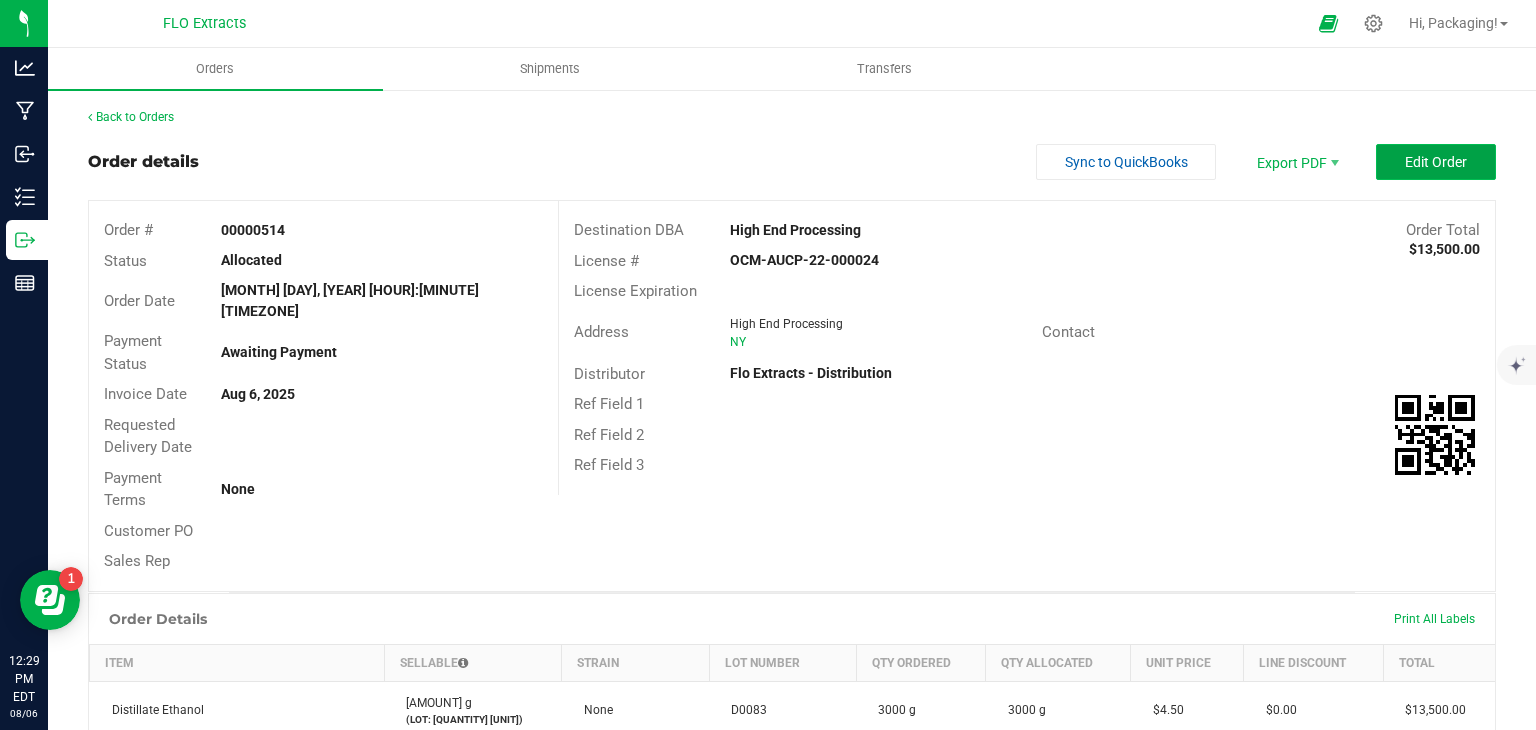 click on "Edit Order" at bounding box center (1436, 162) 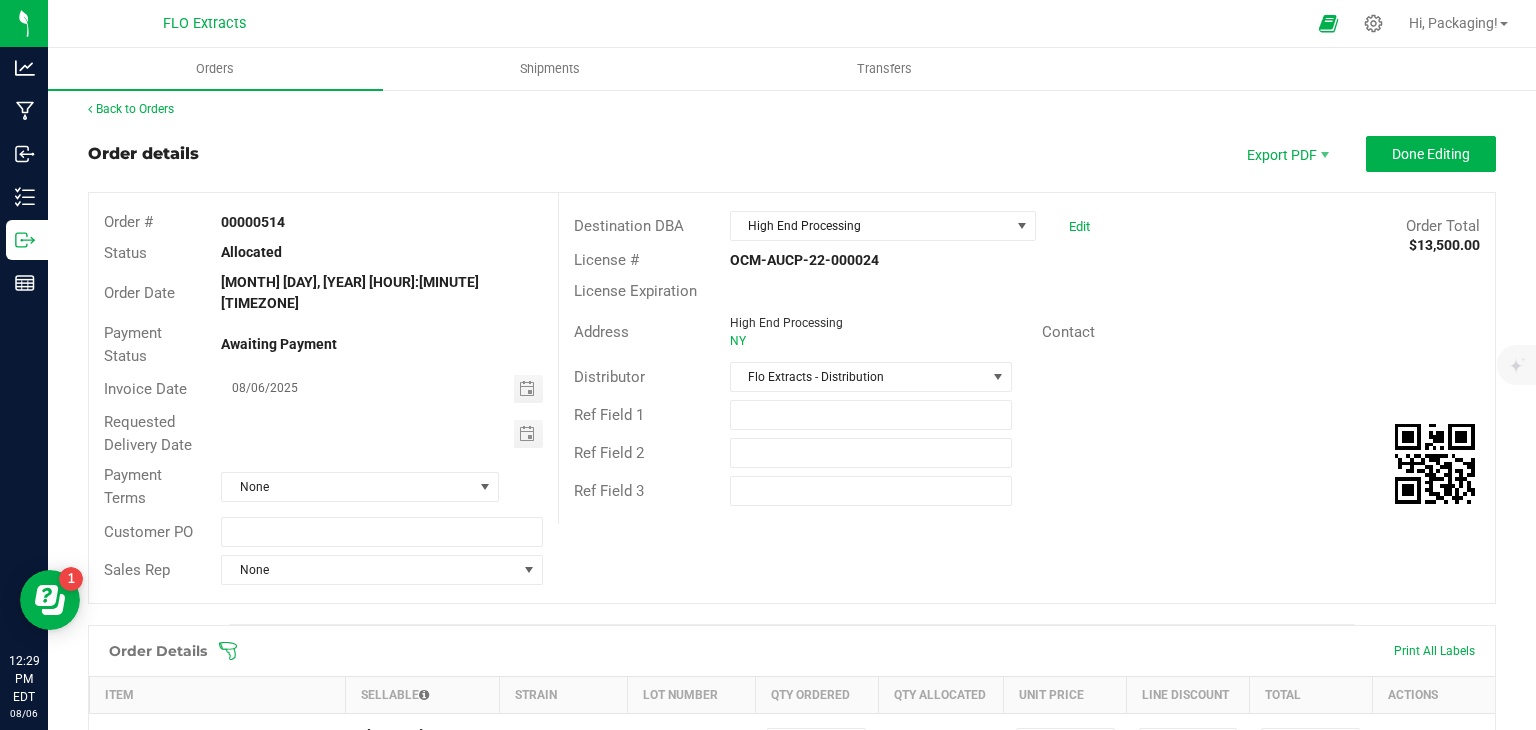 scroll, scrollTop: 0, scrollLeft: 0, axis: both 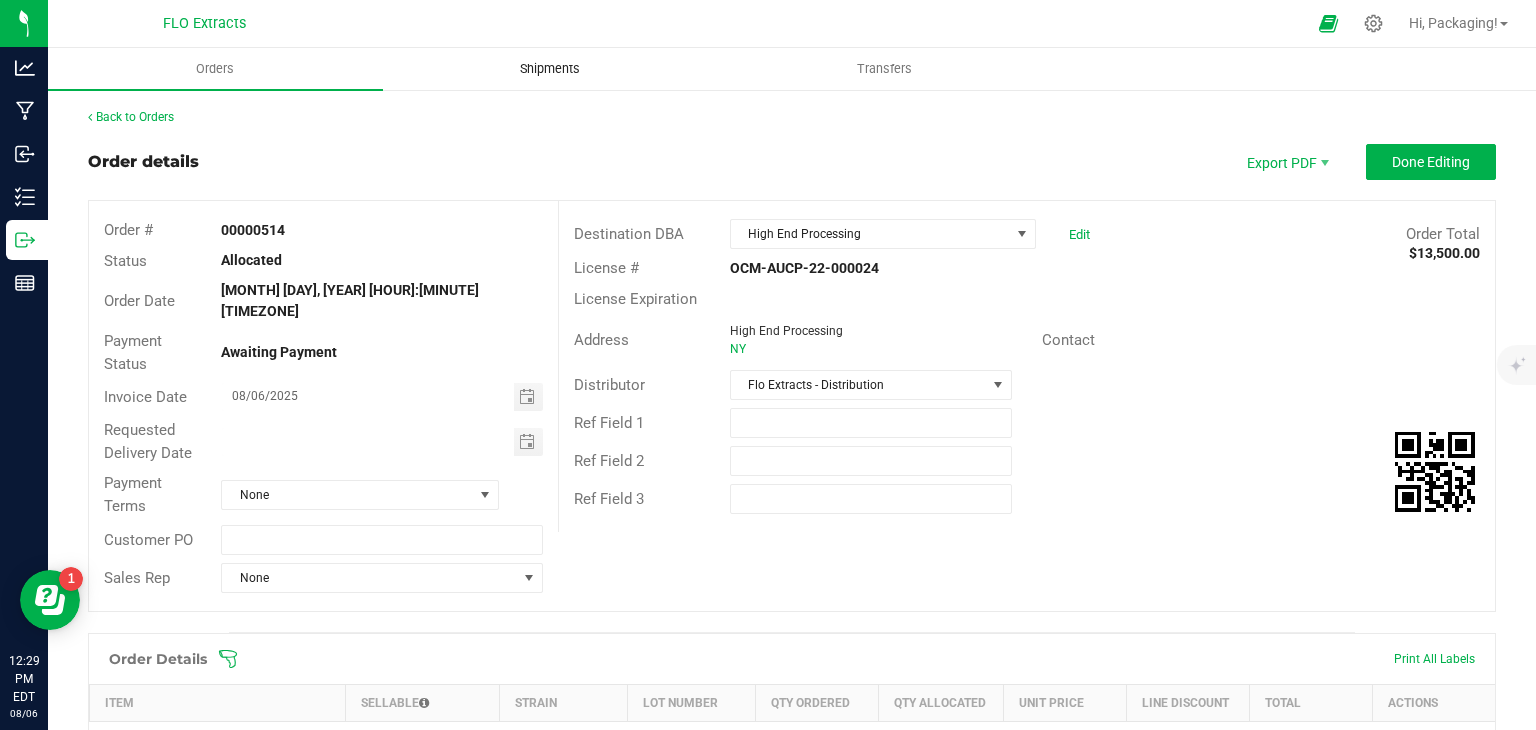 click on "Shipments" at bounding box center [550, 69] 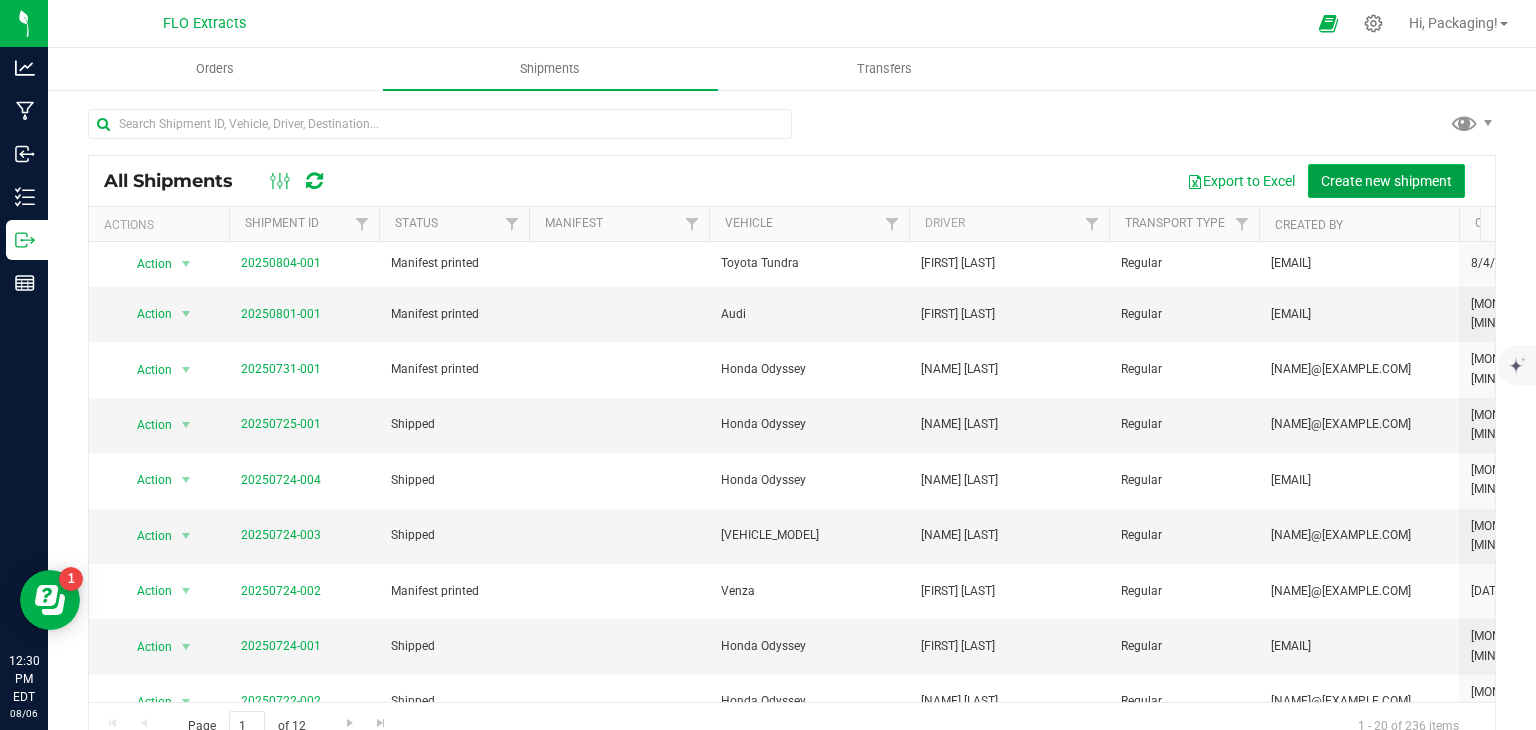 click on "Create new shipment" at bounding box center [1386, 181] 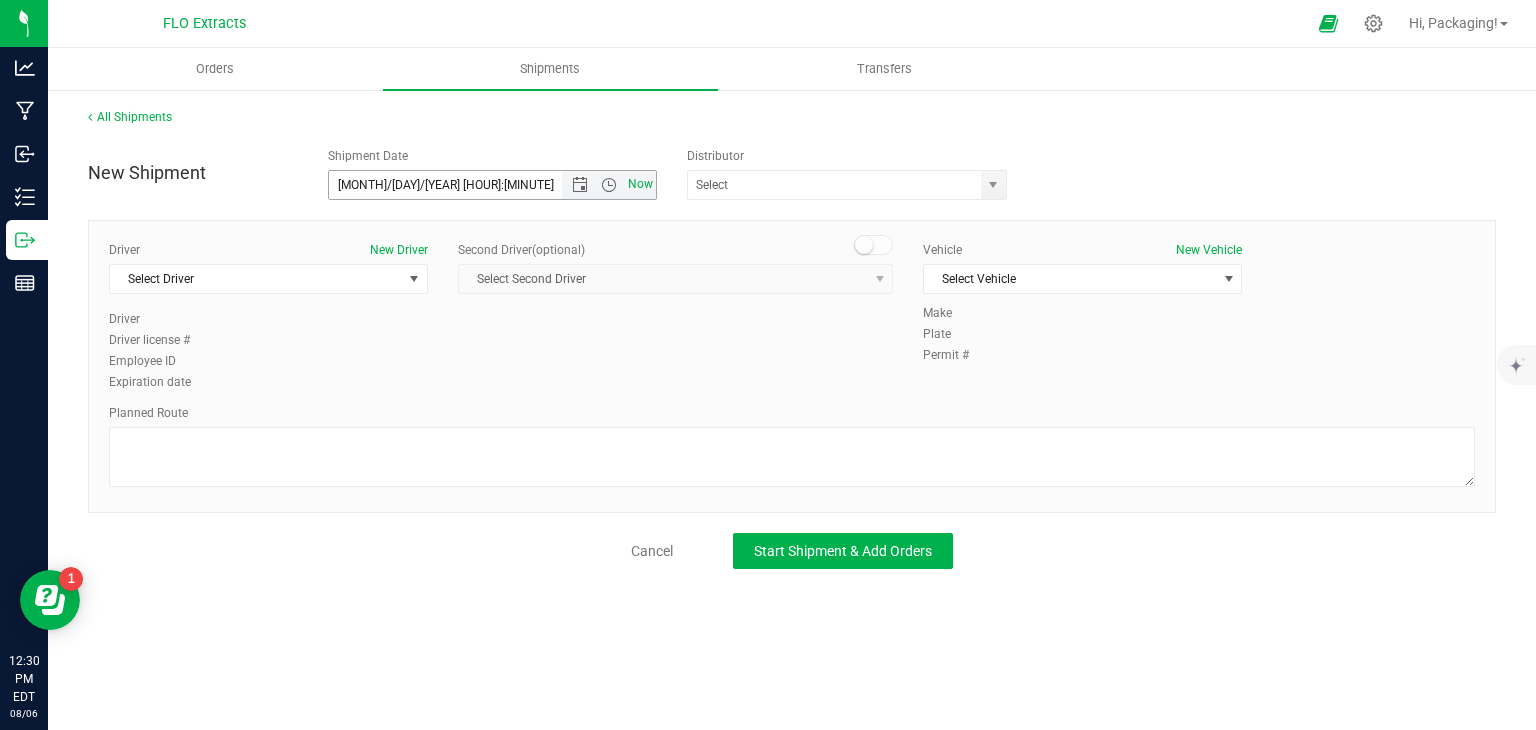 click on "Now" at bounding box center [641, 184] 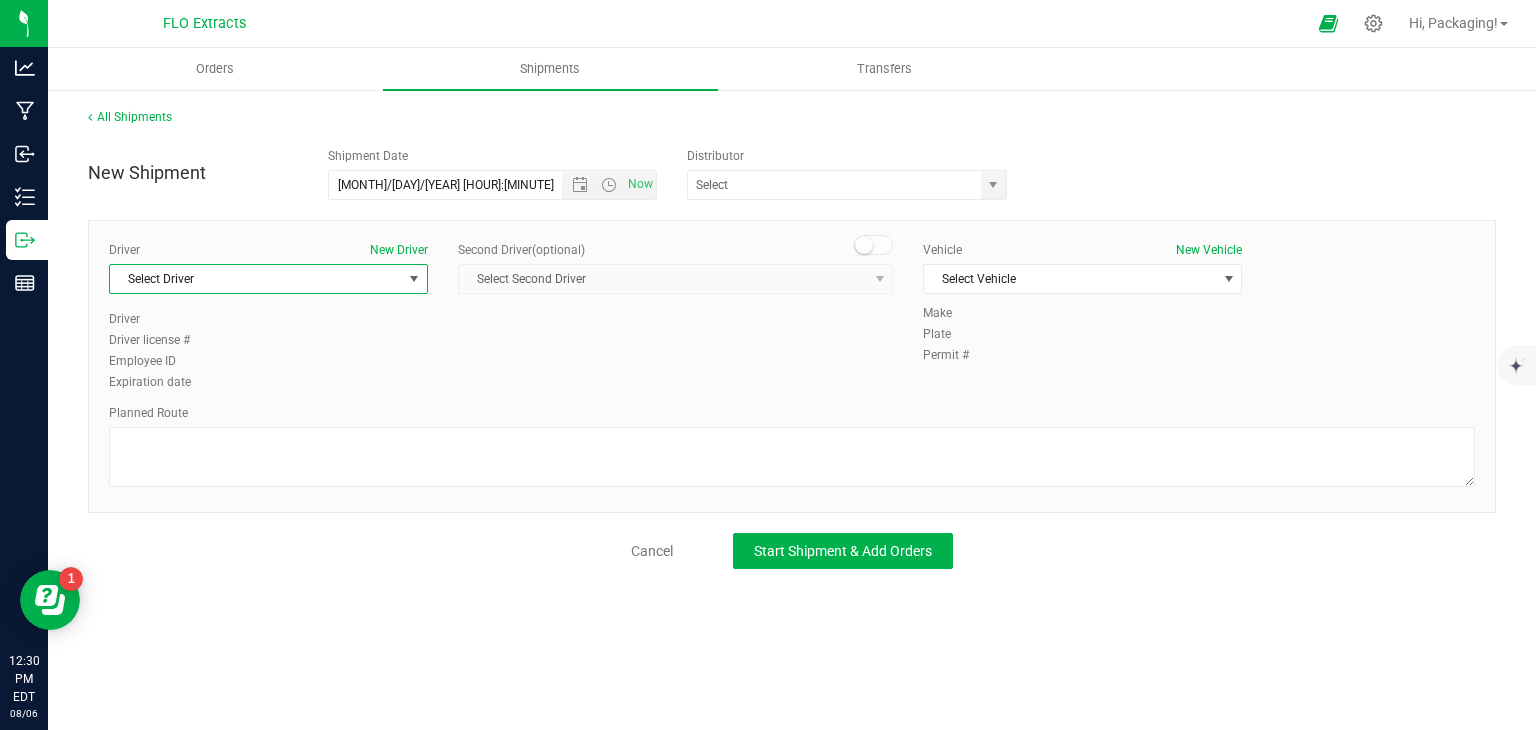 click on "Select Driver" at bounding box center [256, 279] 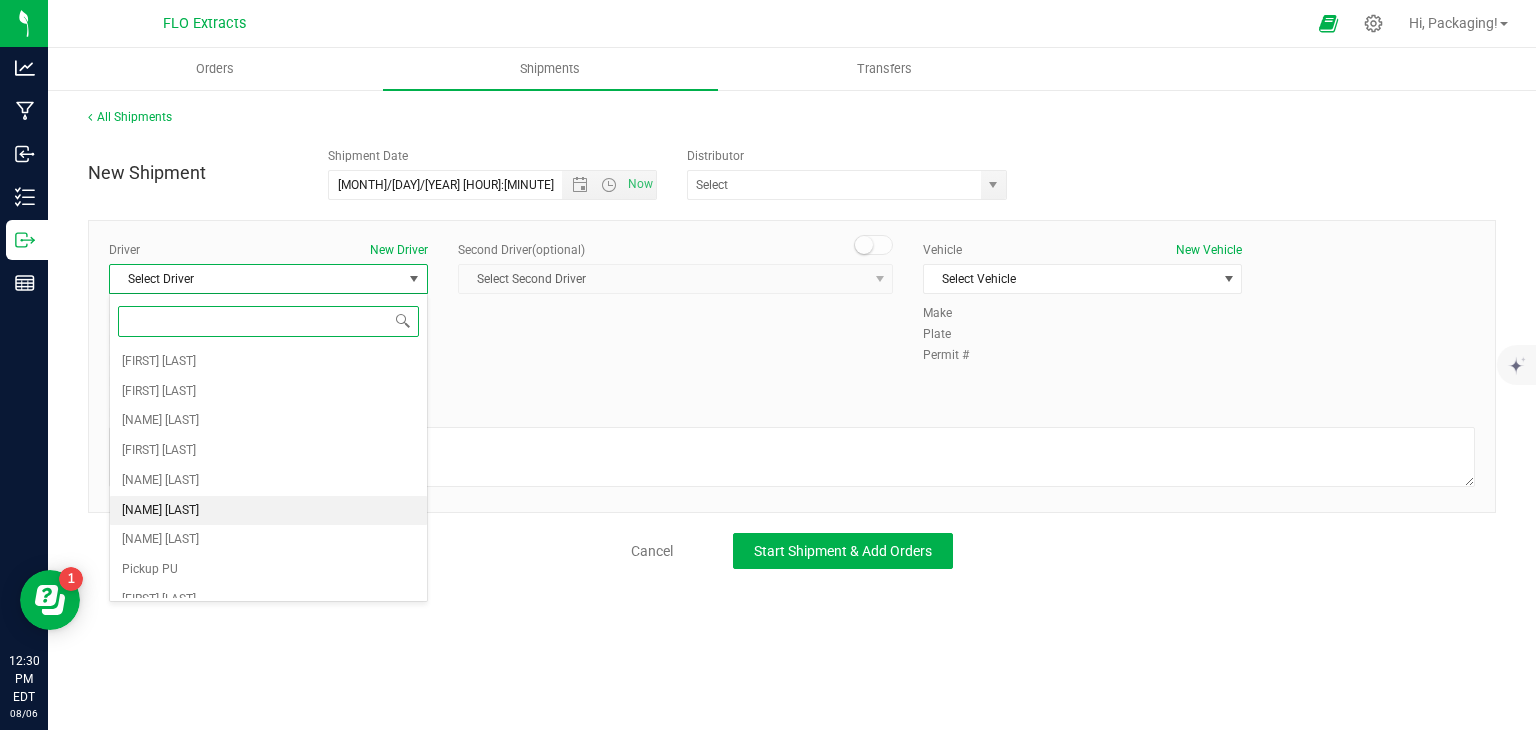 click on "[NAME] [LAST]" at bounding box center (268, 511) 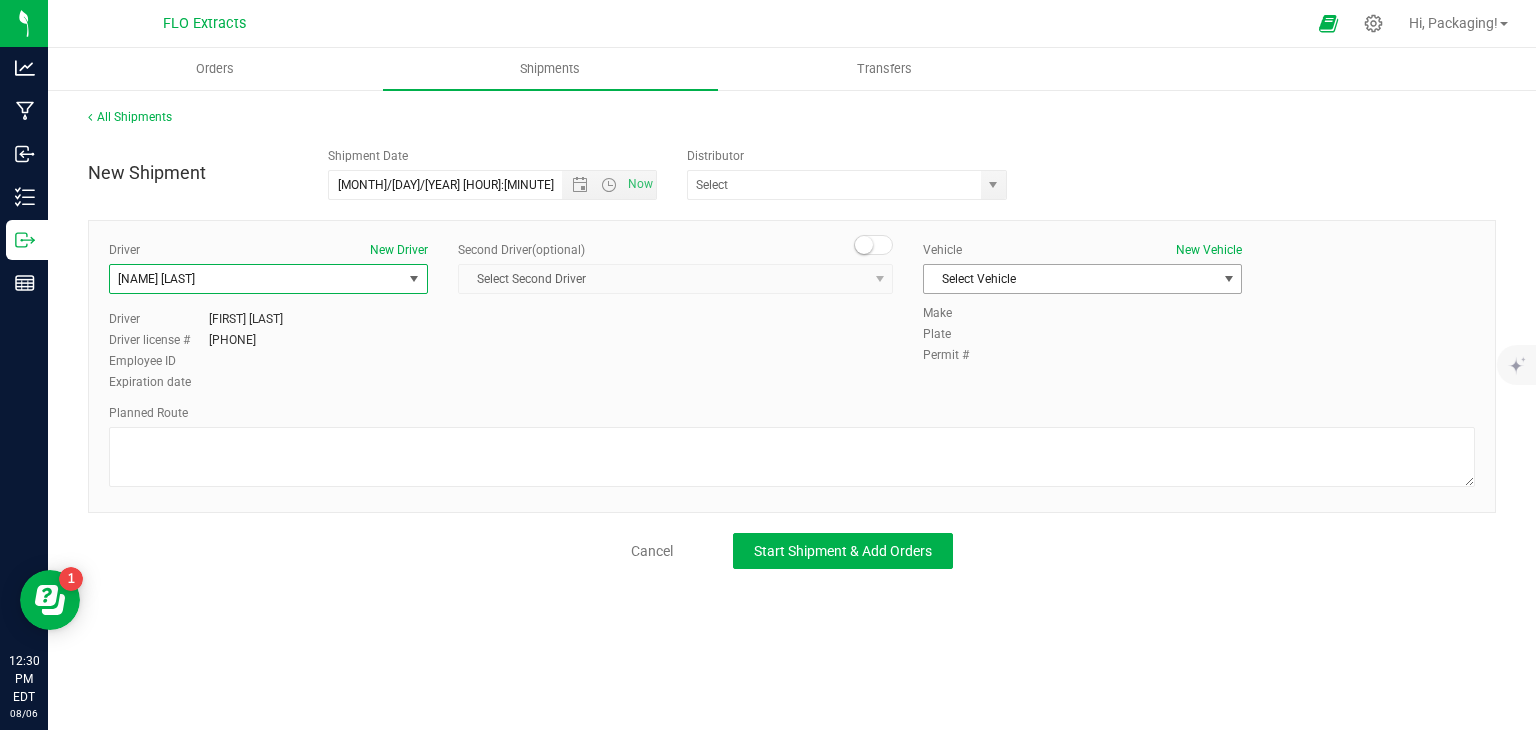 click on "Select Vehicle" at bounding box center (1070, 279) 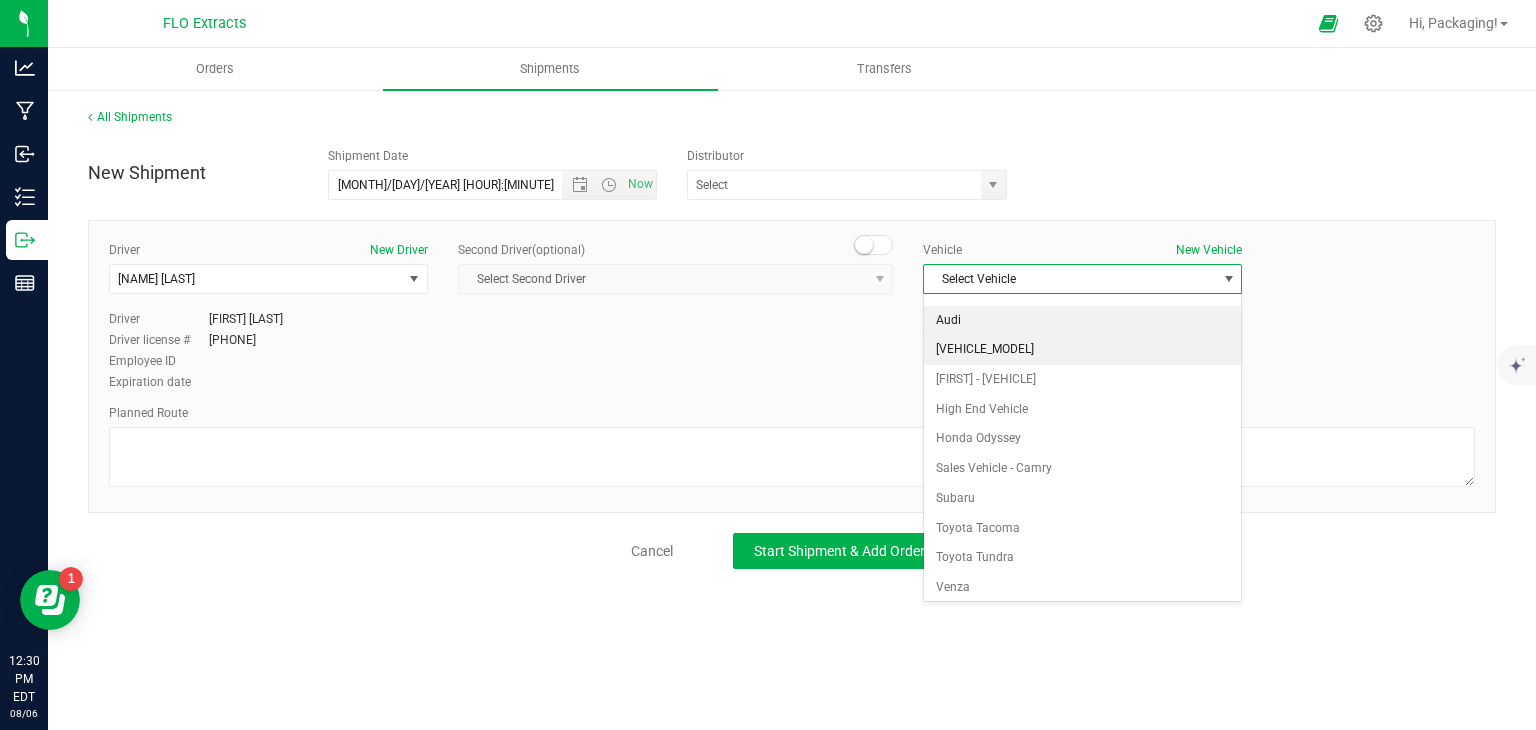 scroll, scrollTop: 0, scrollLeft: 0, axis: both 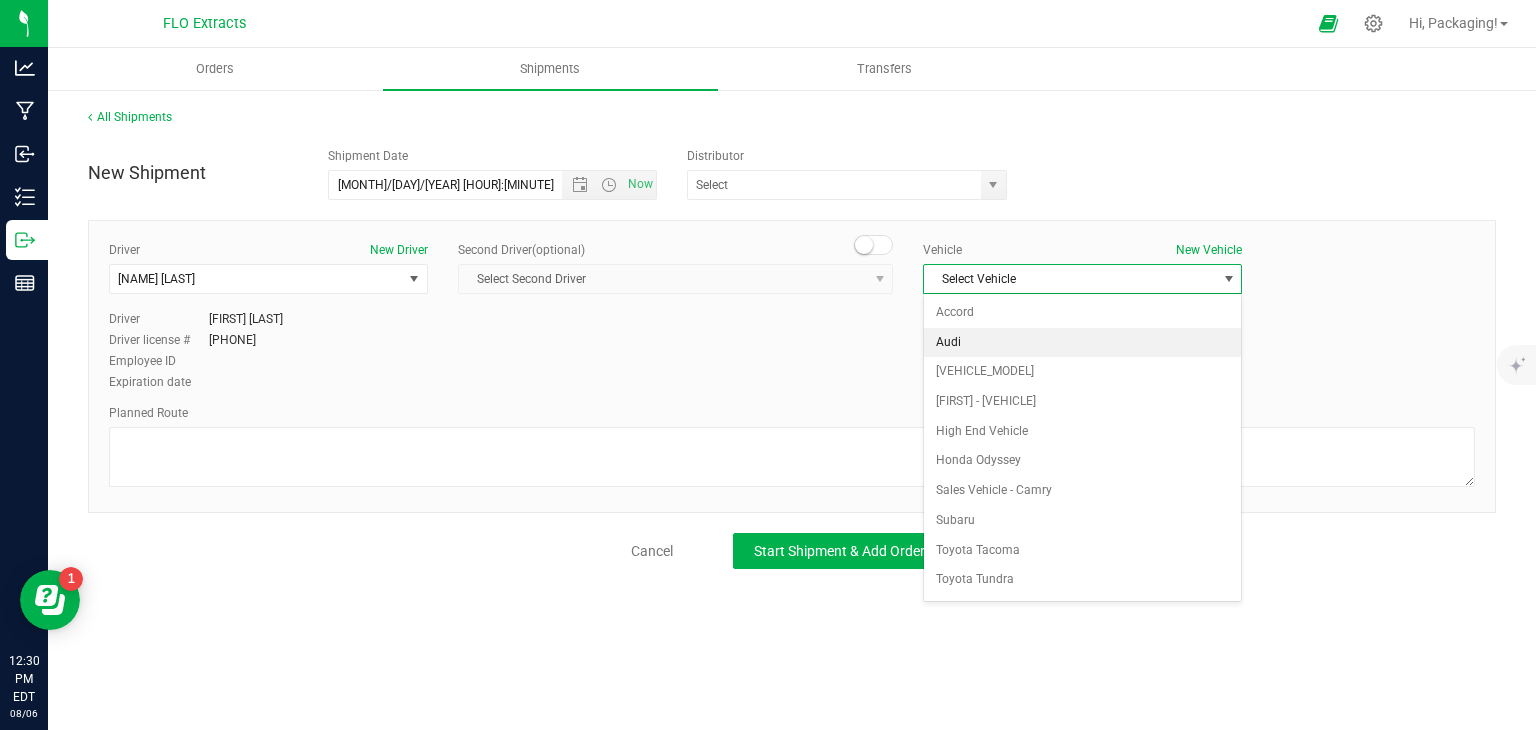 click on "Audi" at bounding box center (1082, 343) 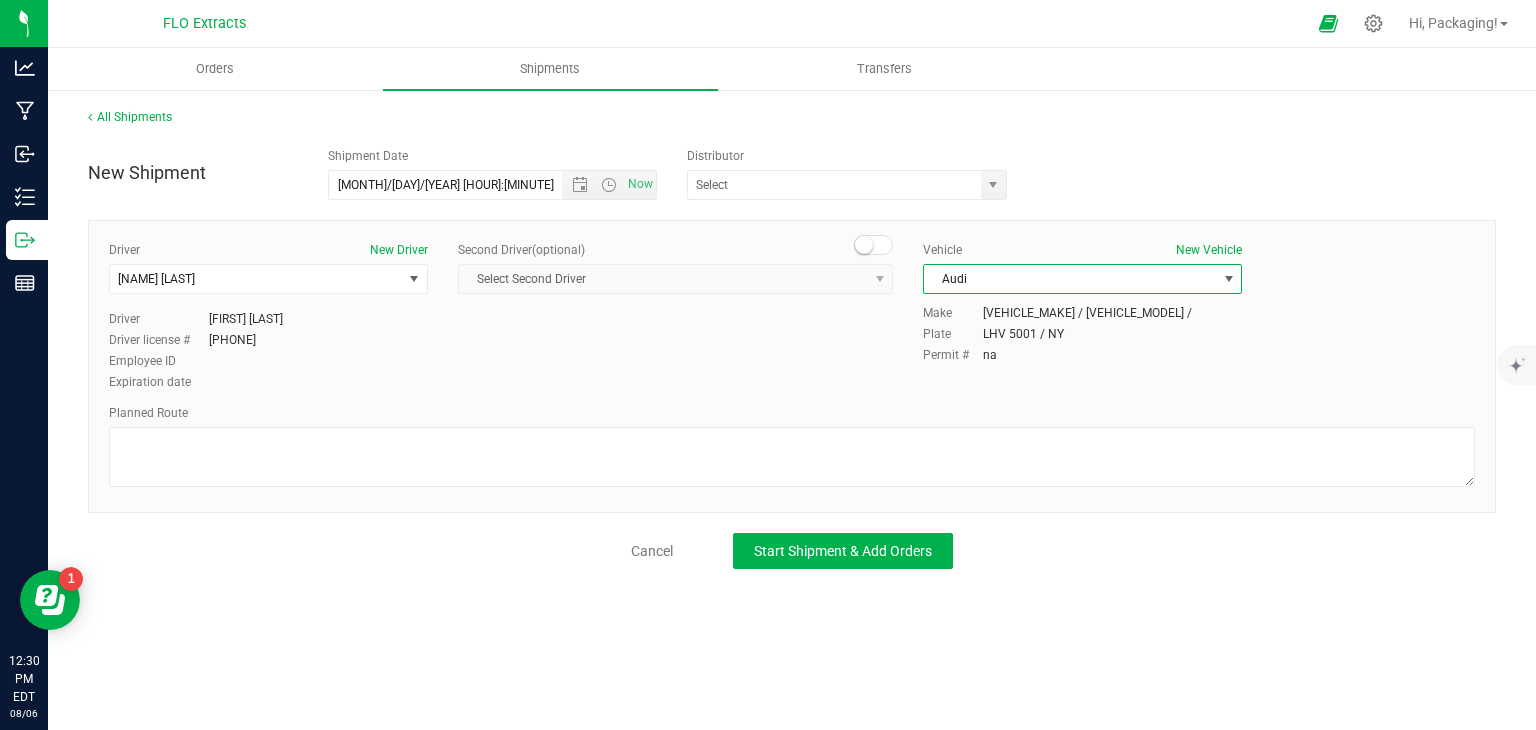 click on "Audi" at bounding box center [1070, 279] 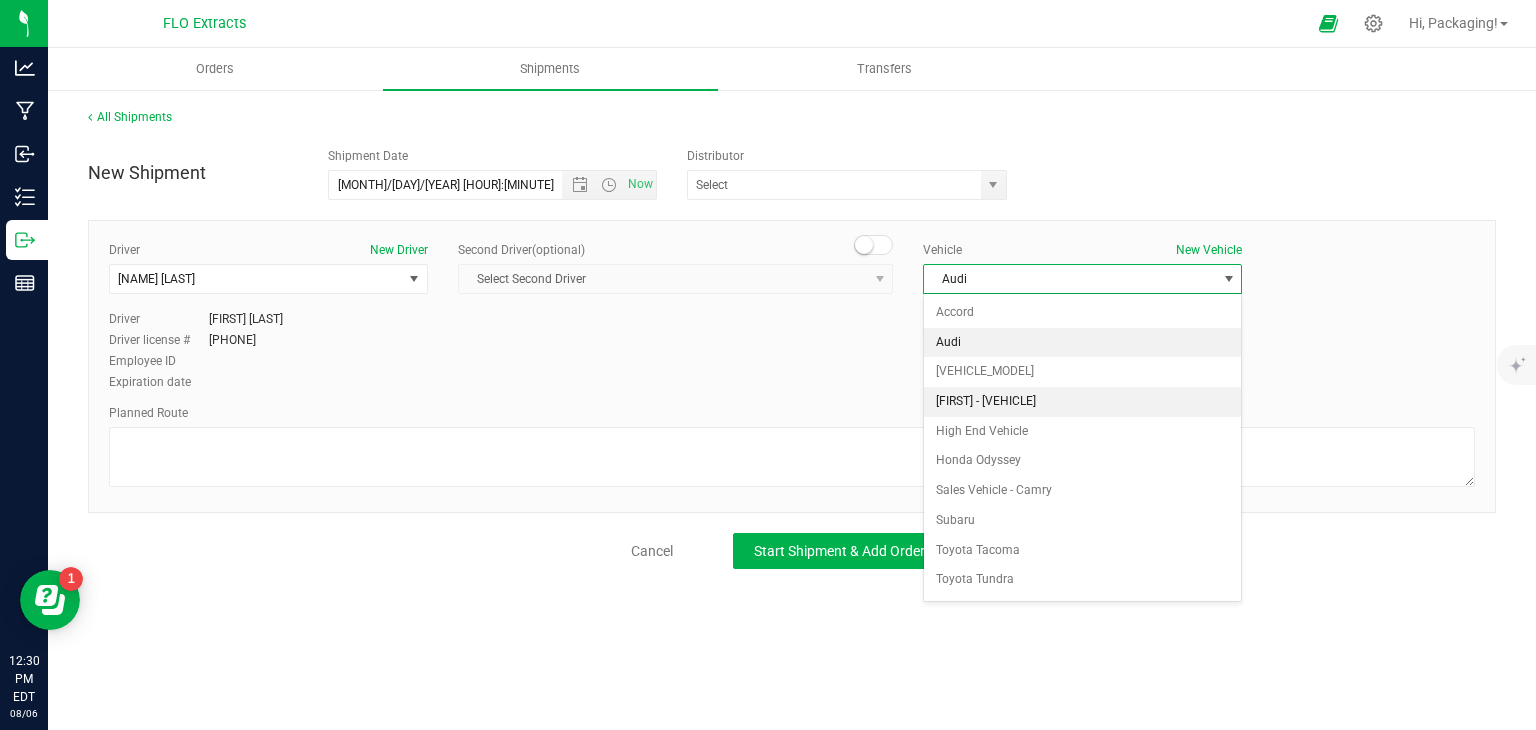 scroll, scrollTop: 22, scrollLeft: 0, axis: vertical 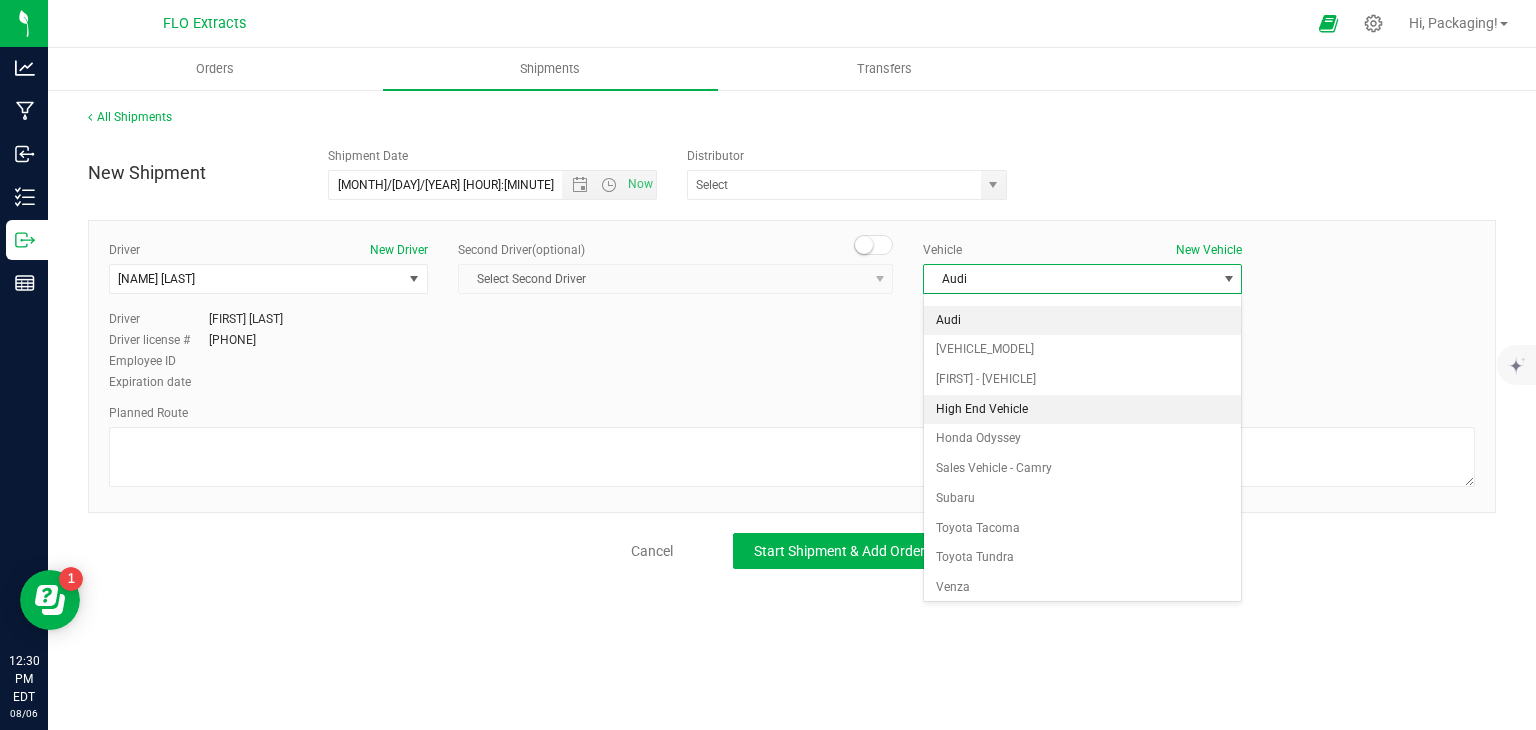 click on "High End Vehicle" at bounding box center (1082, 410) 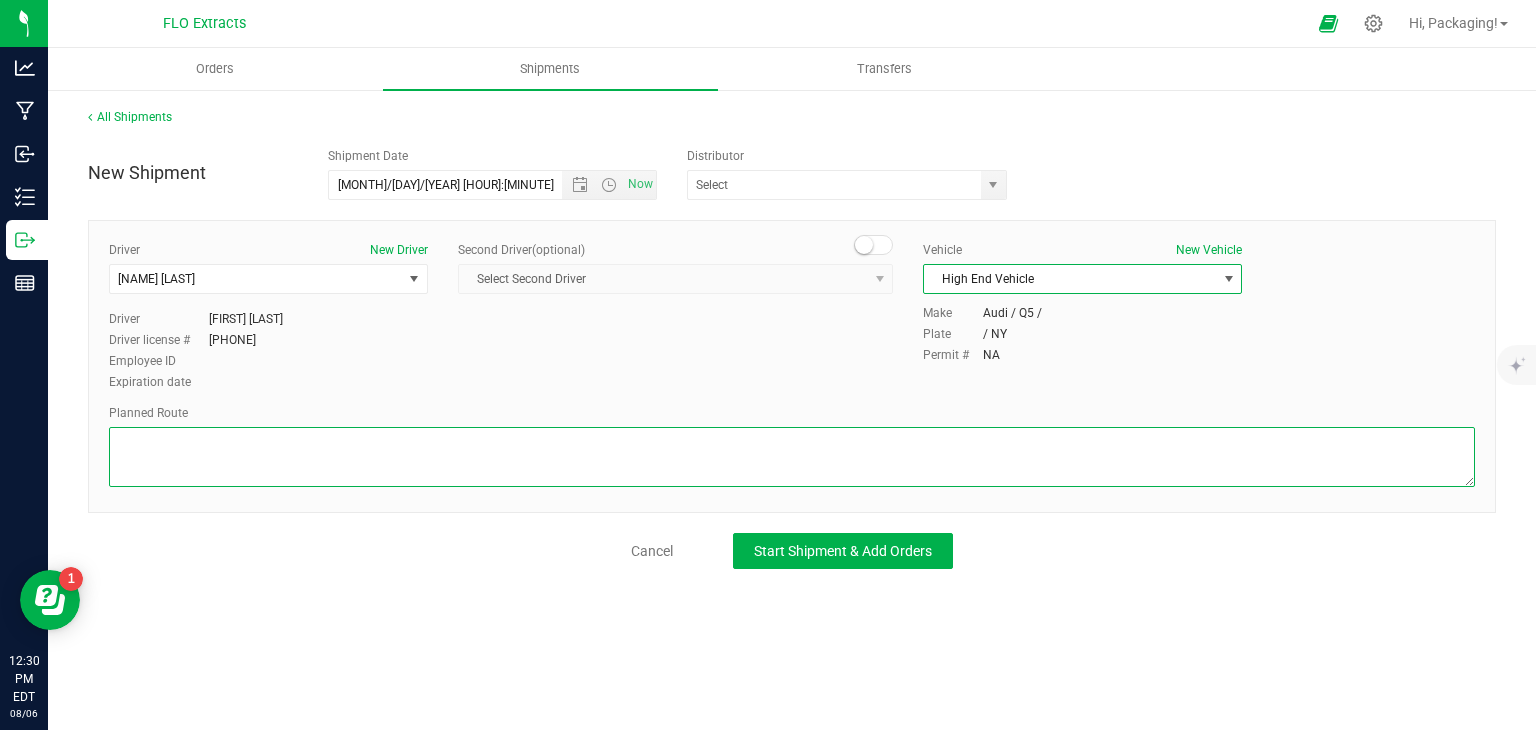 click at bounding box center (792, 457) 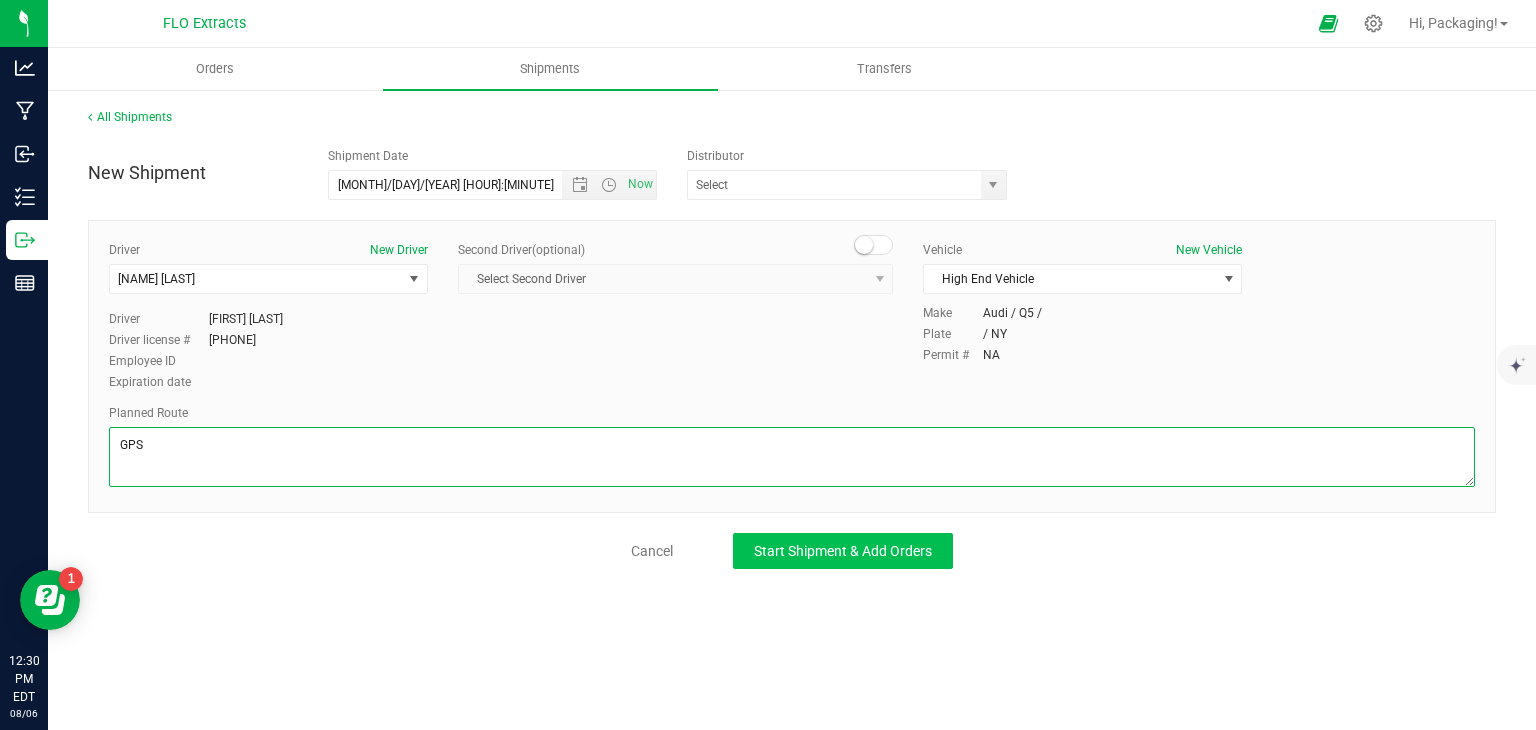 type on "GPS" 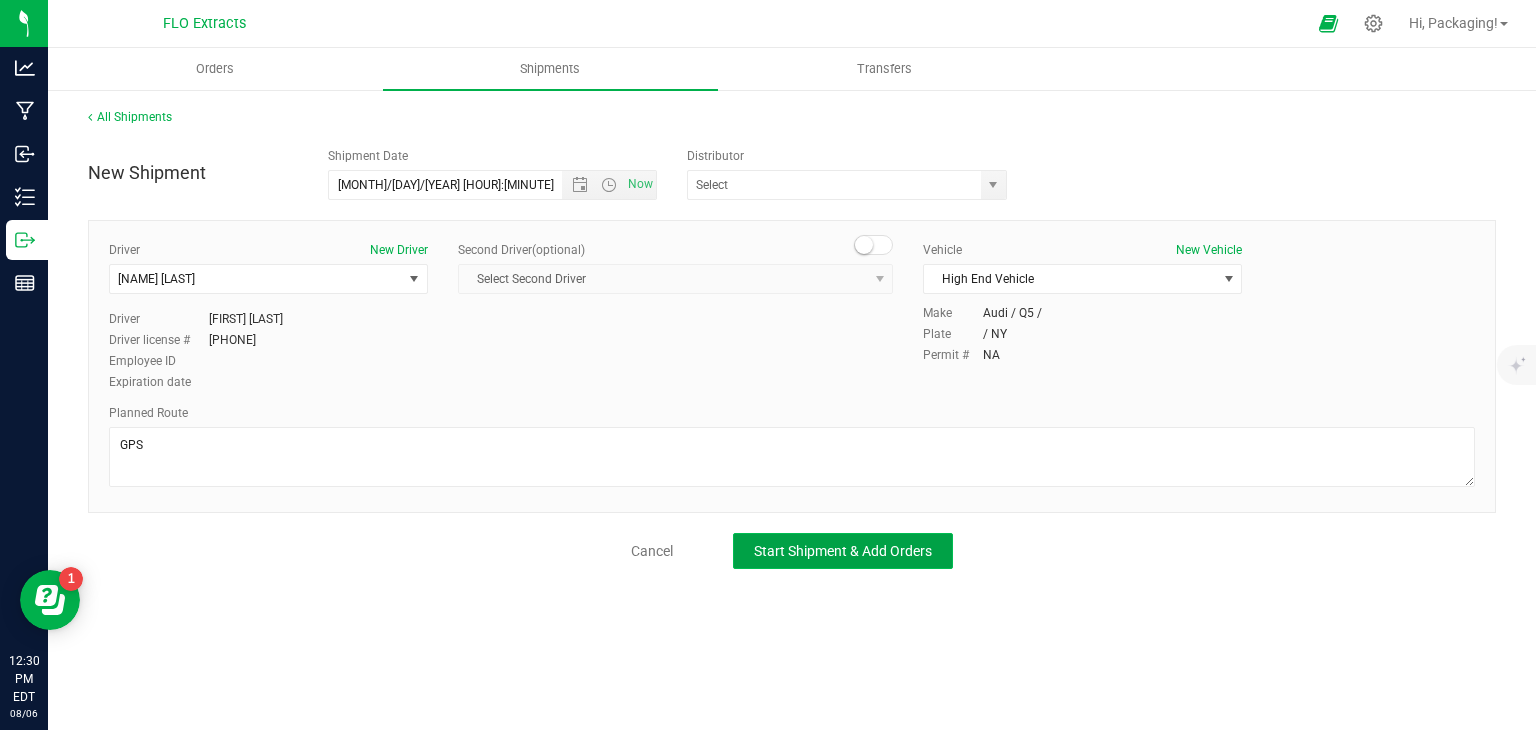 click on "Start Shipment & Add Orders" 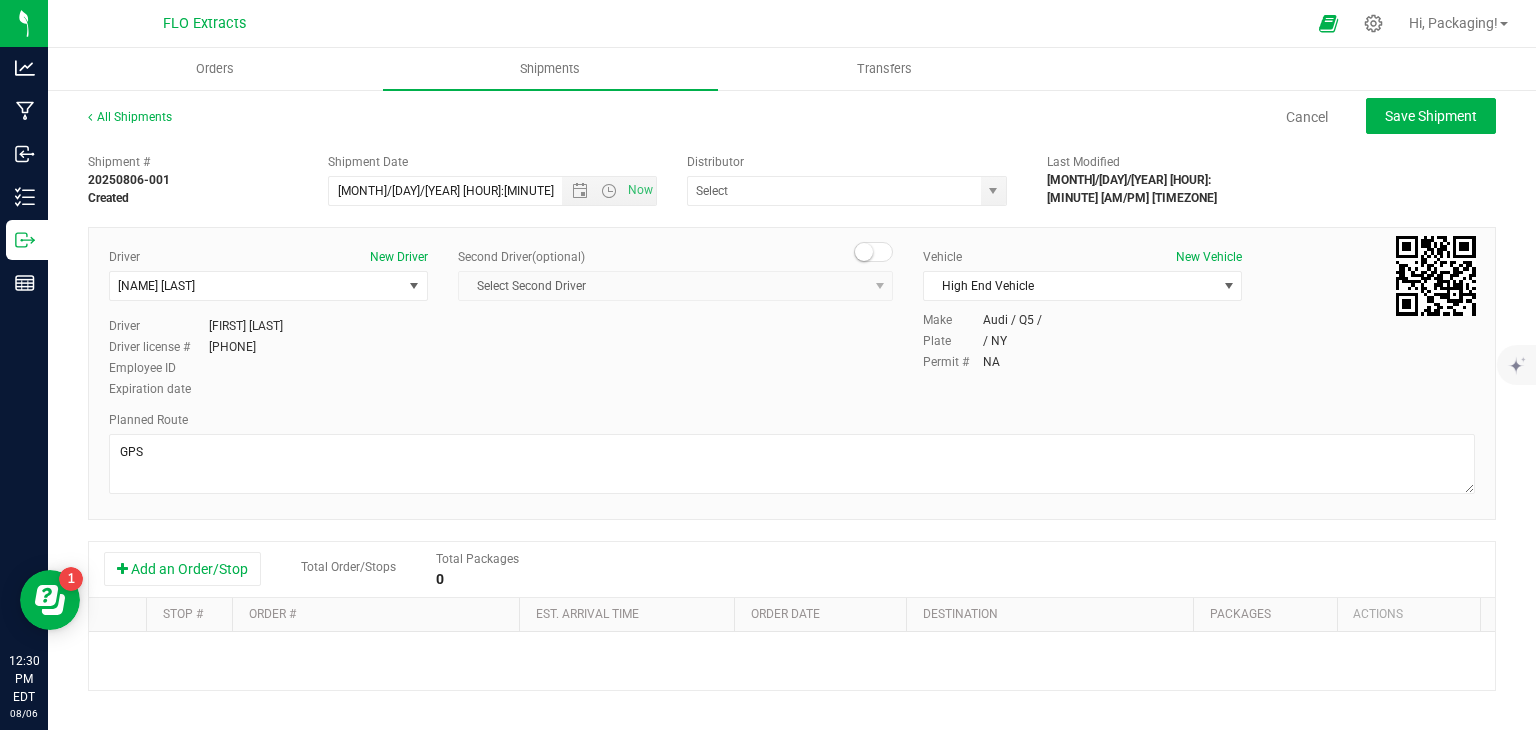 scroll, scrollTop: 50, scrollLeft: 0, axis: vertical 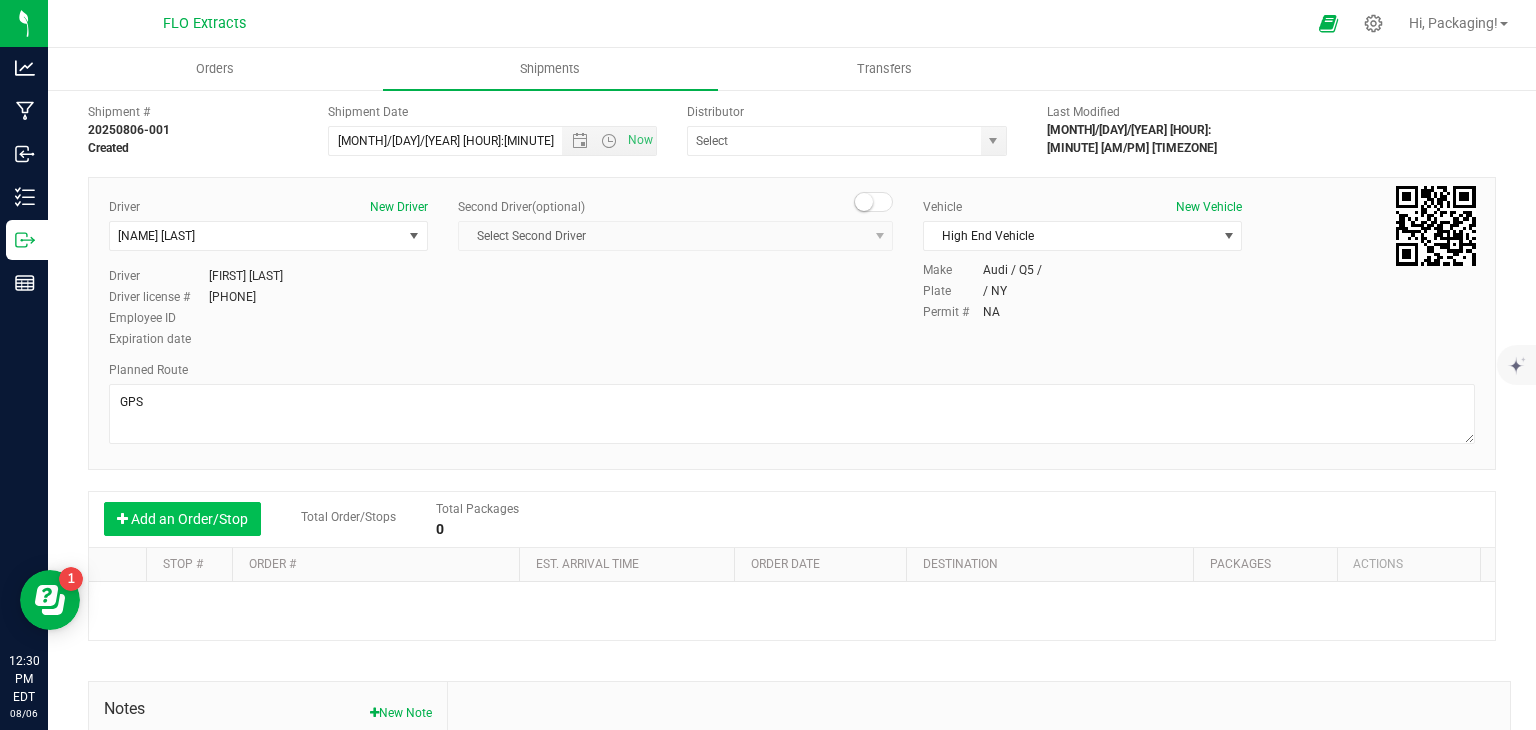 click on "Add an Order/Stop" at bounding box center [182, 519] 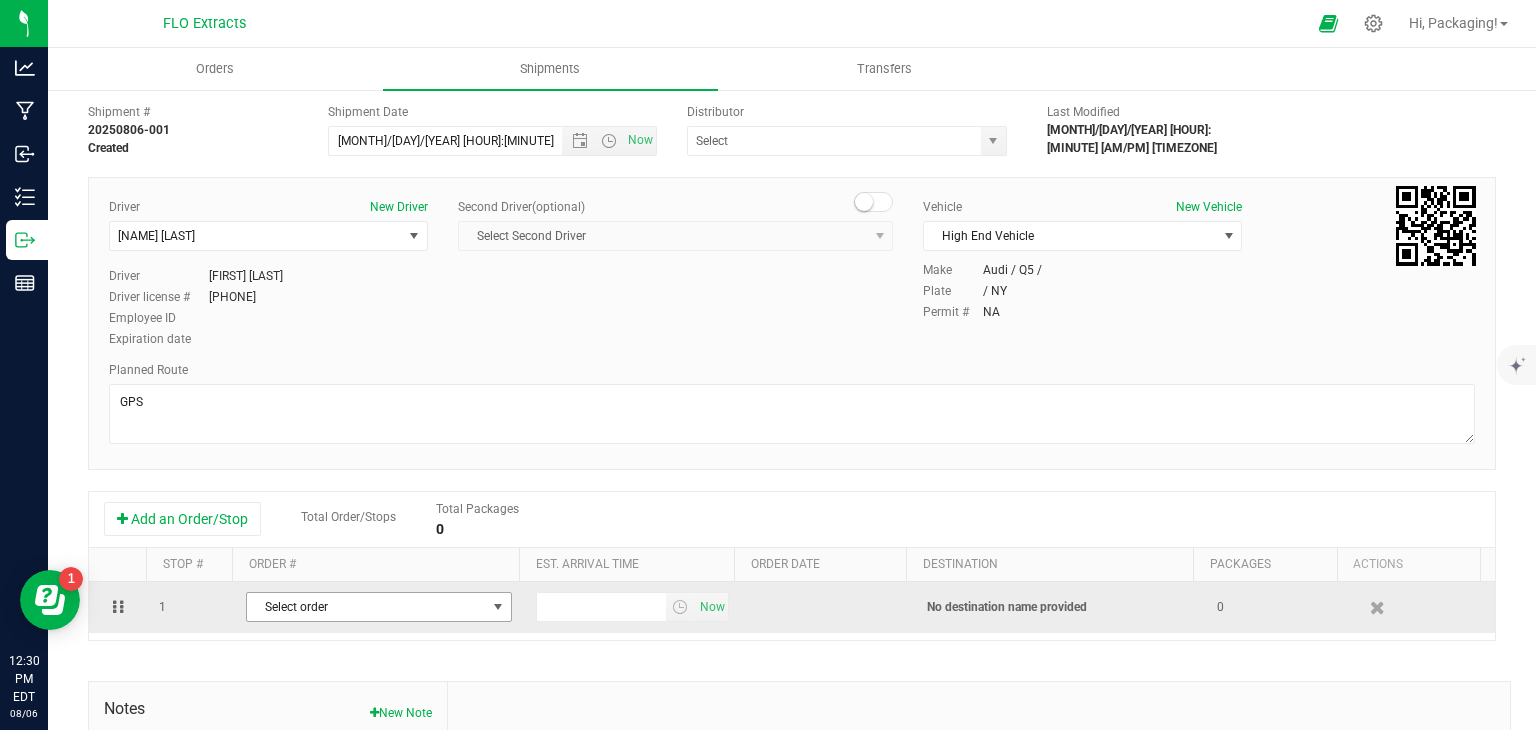 click on "Select order" at bounding box center [366, 607] 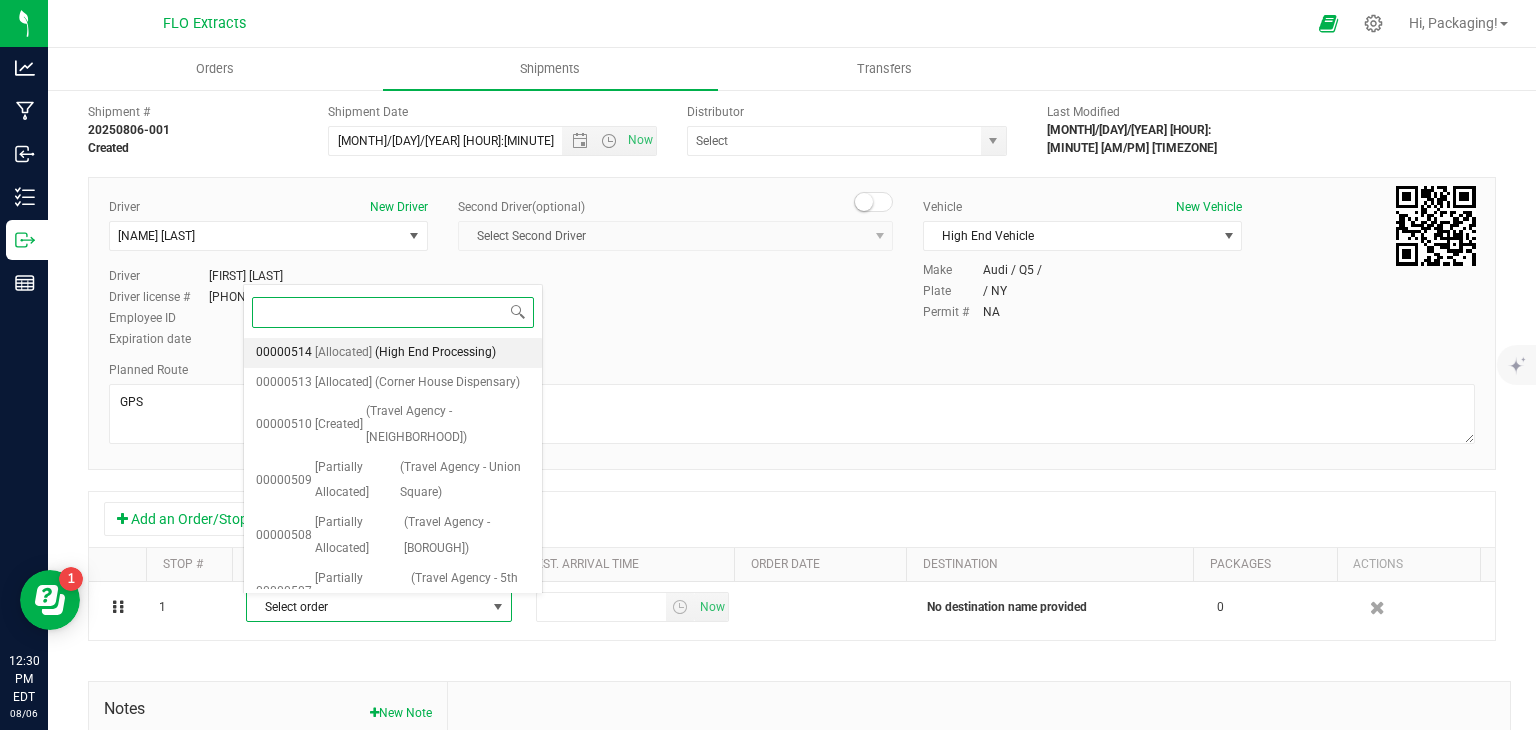 click on "(High End Processing)" at bounding box center (435, 353) 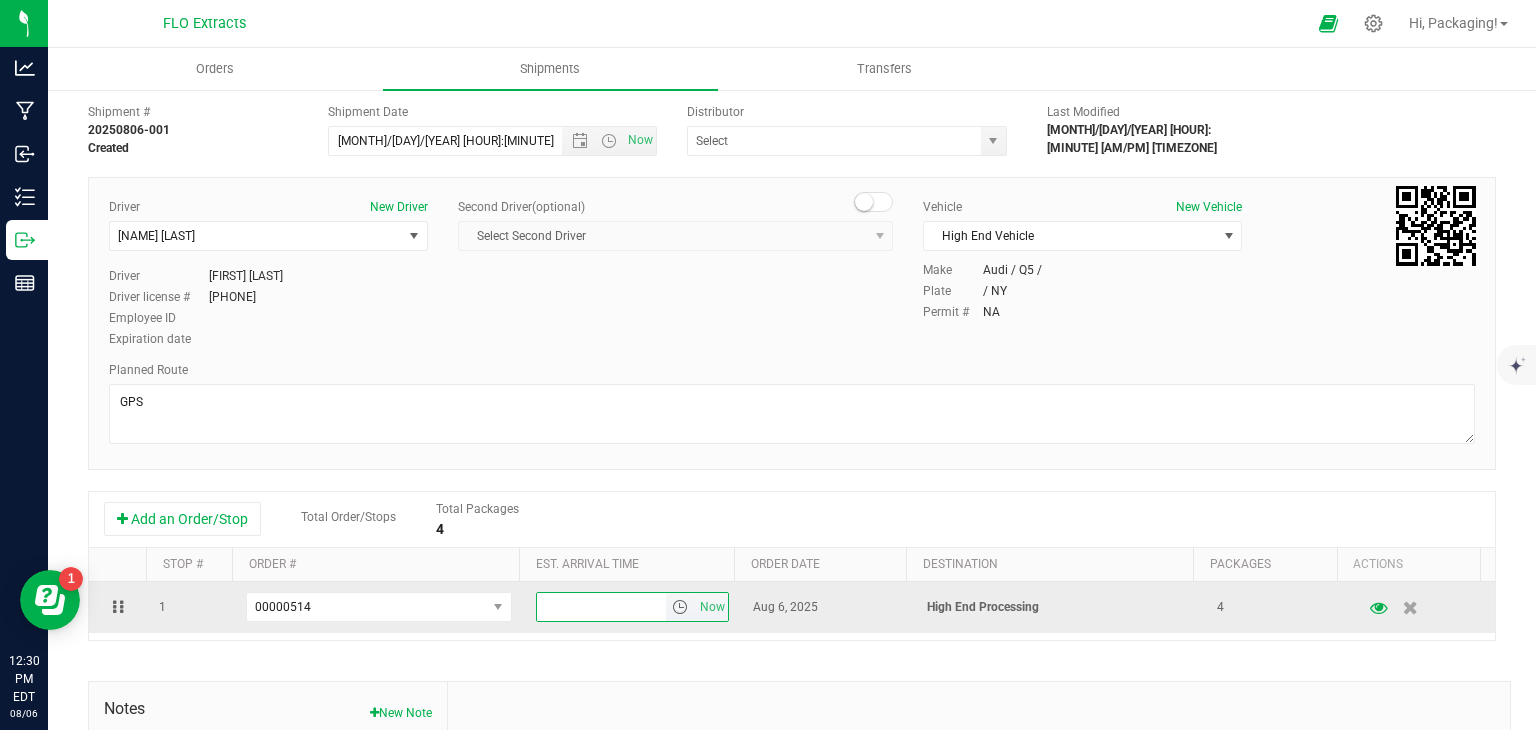 click at bounding box center [602, 607] 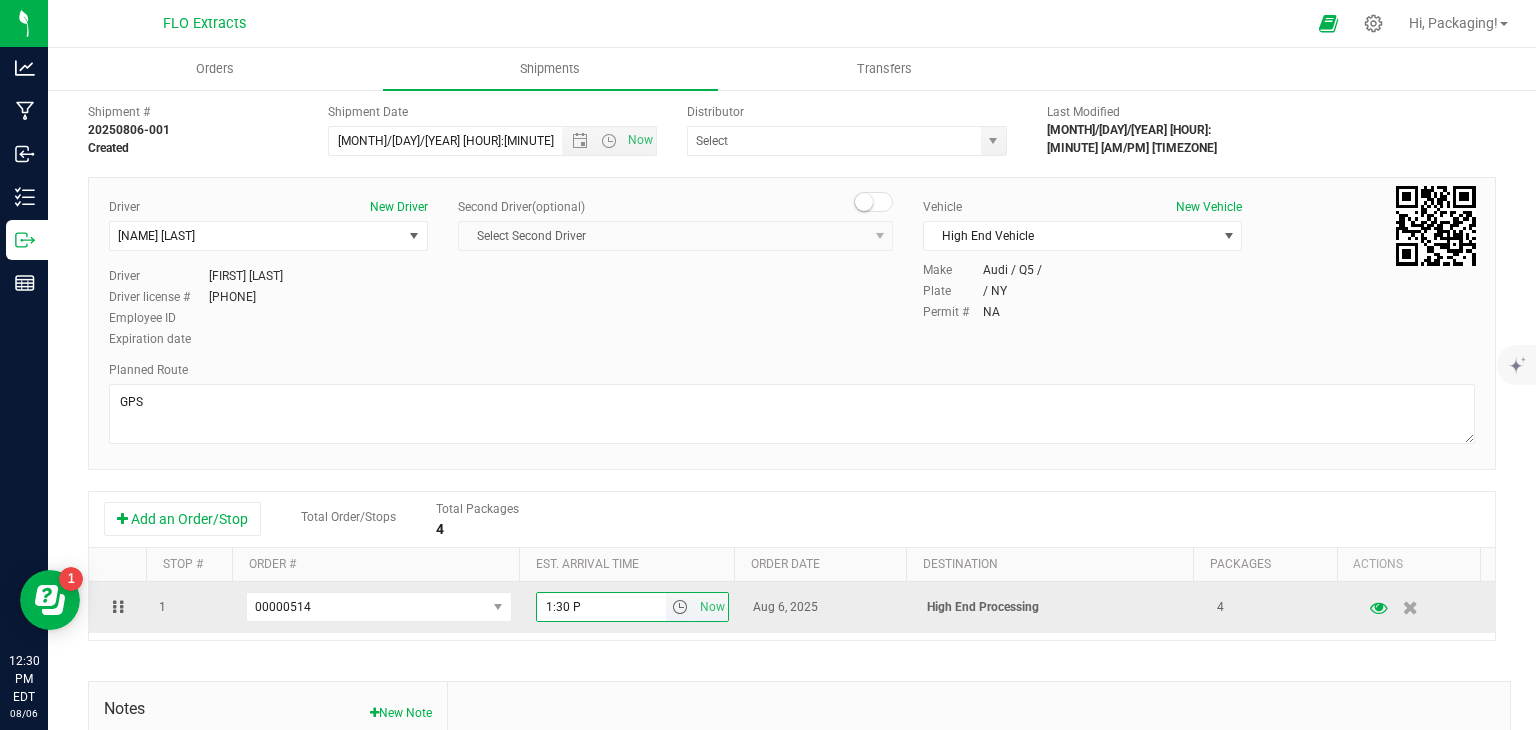 type on "1:30 PM" 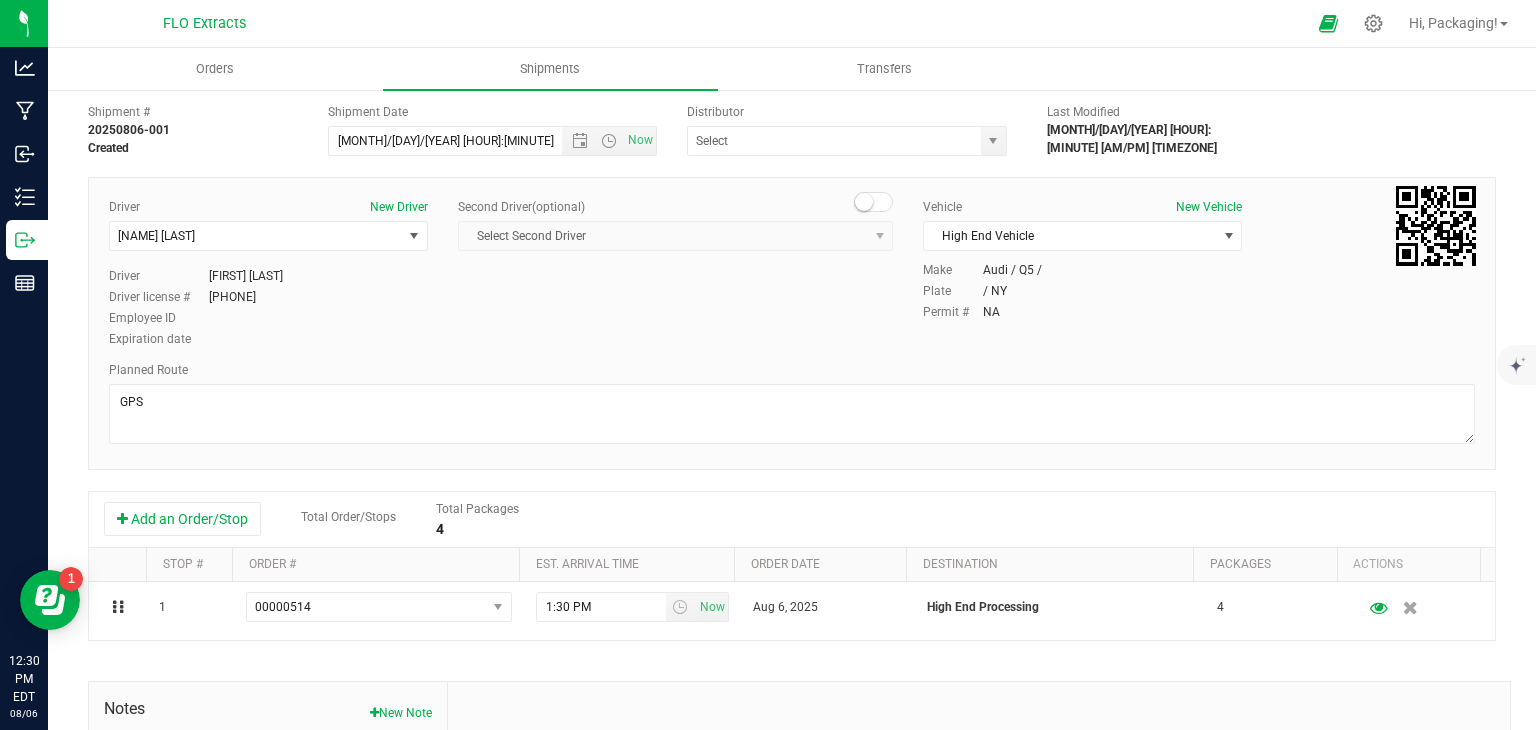 click on "[MONTH] [YEAR] [COMPANY] [NUMBER]" at bounding box center (792, 611) 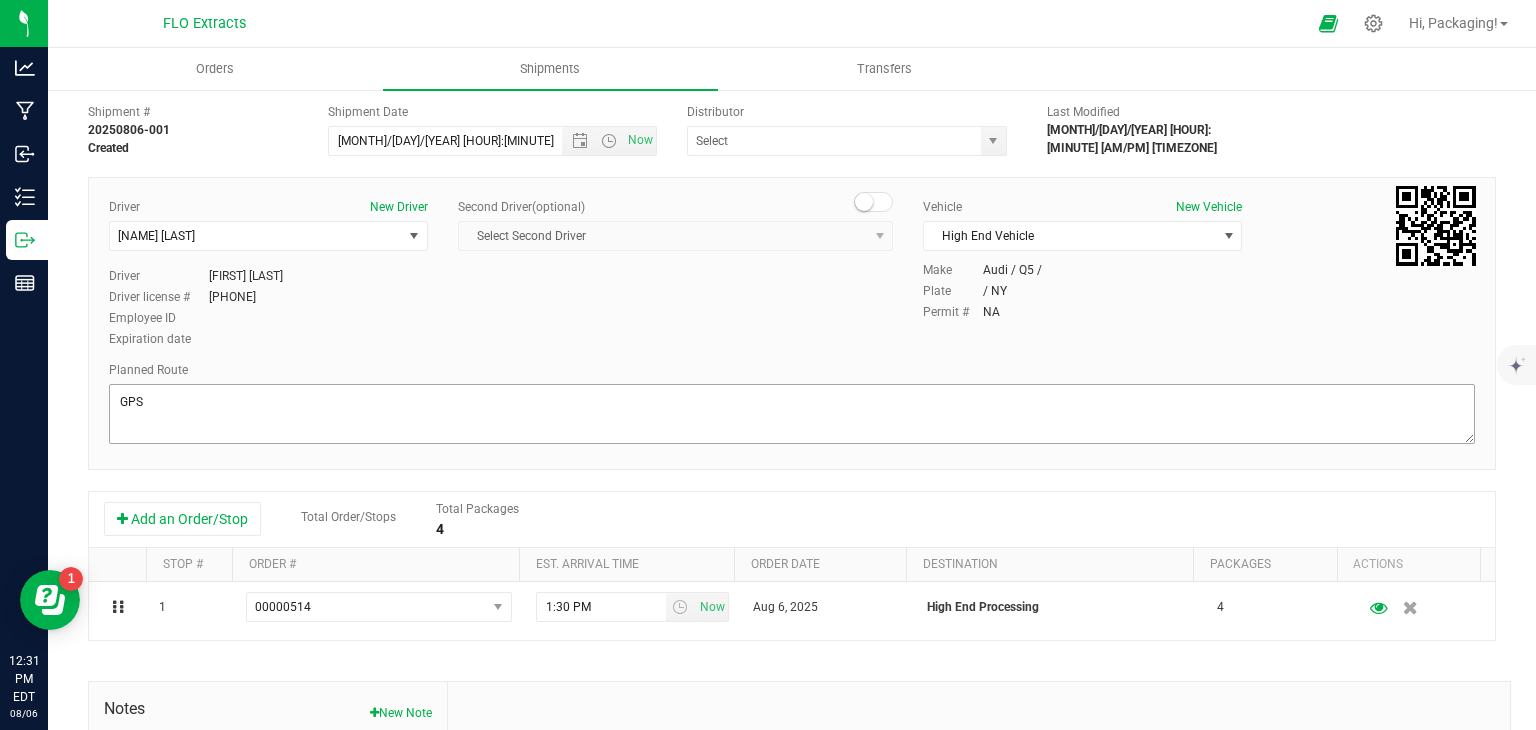 scroll, scrollTop: 0, scrollLeft: 0, axis: both 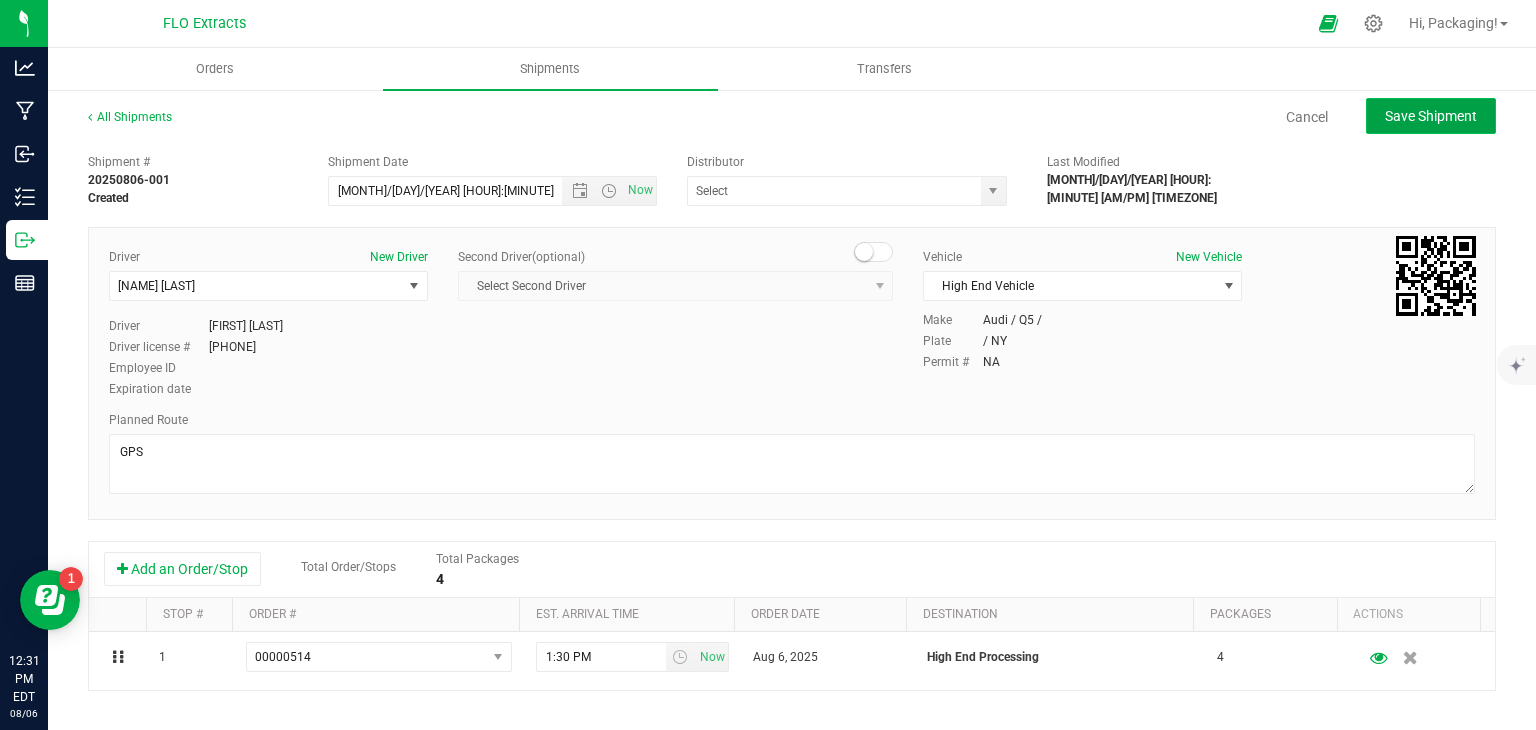 click on "Save Shipment" 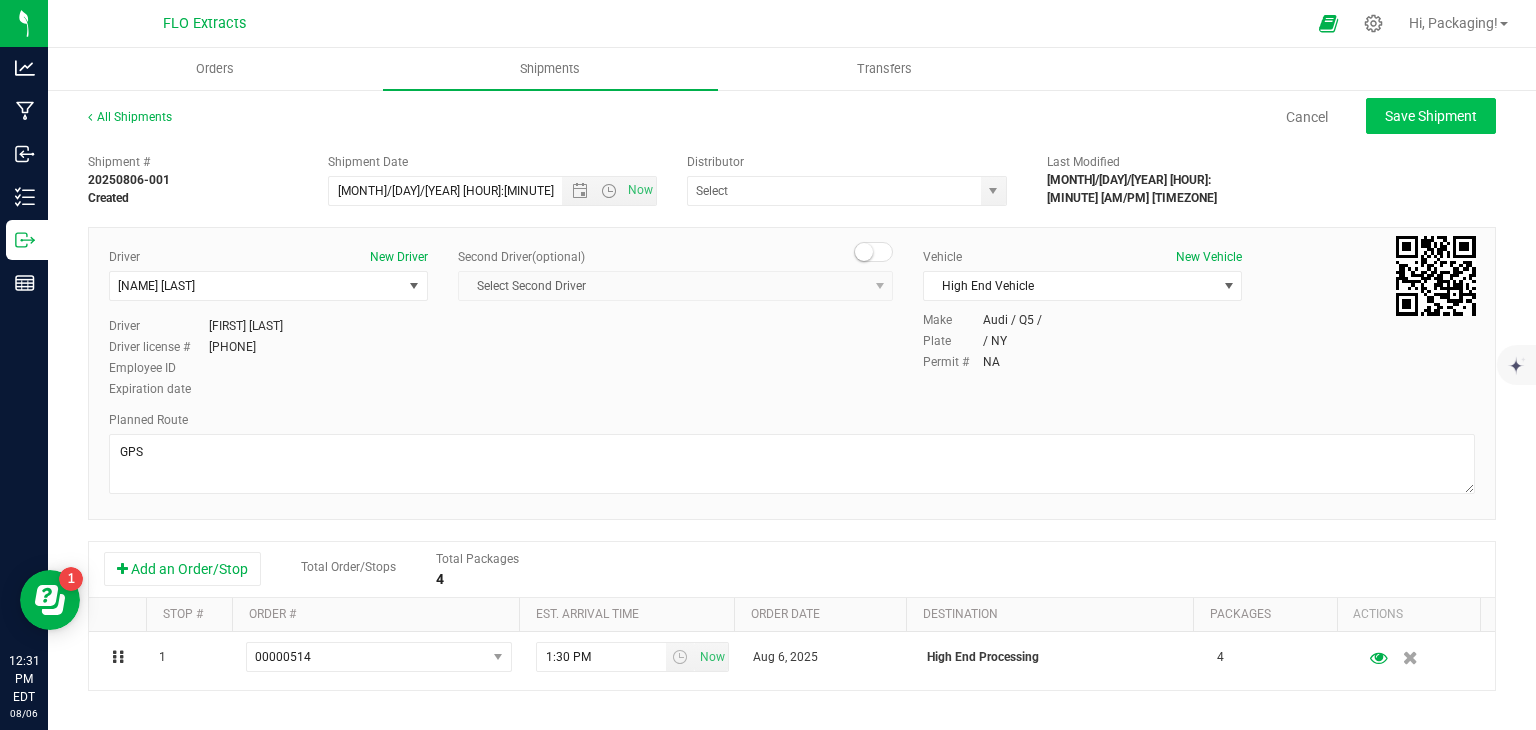 type on "[MONTH]/[DAY]/[YEAR] [HOUR]:[MINUTE]" 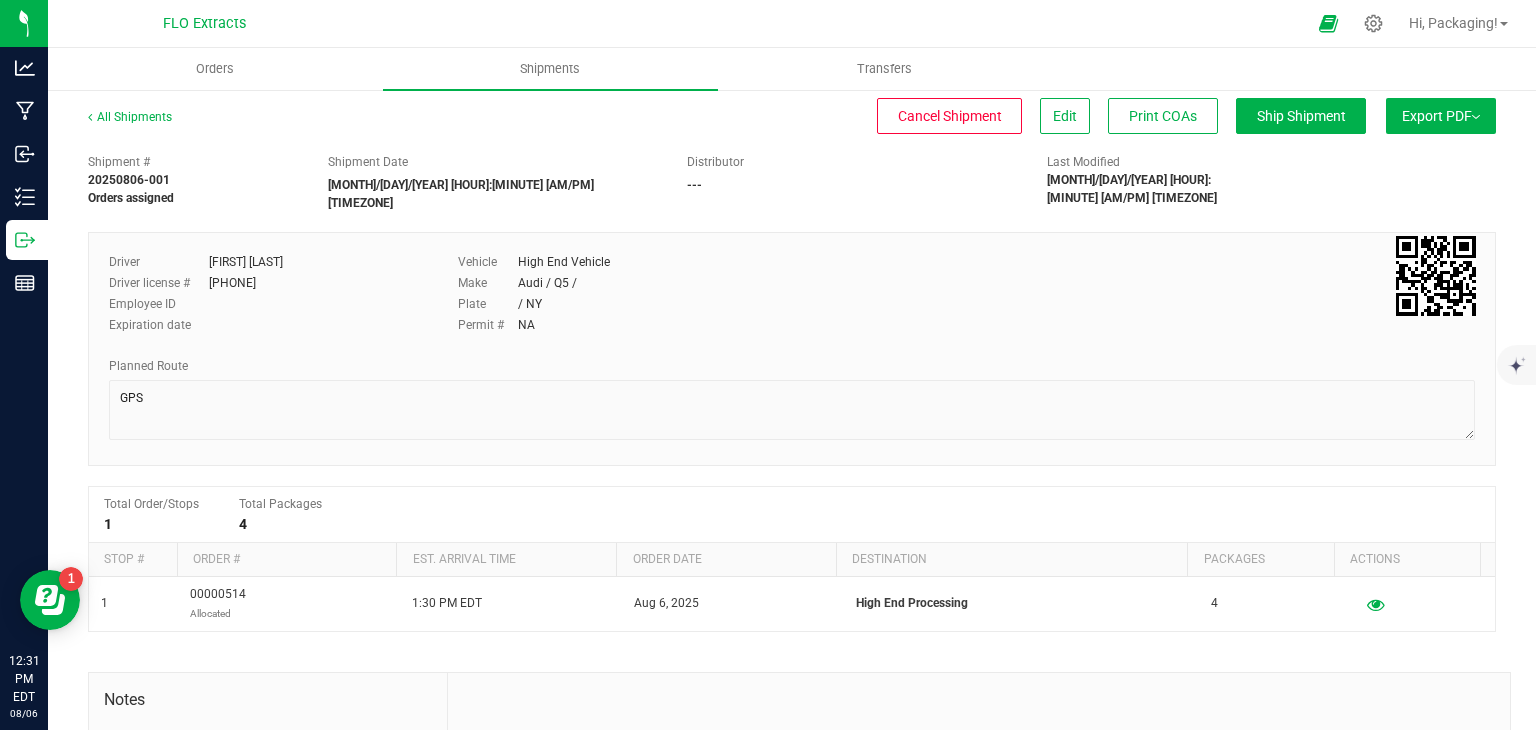 click on "Export PDF" at bounding box center (1441, 116) 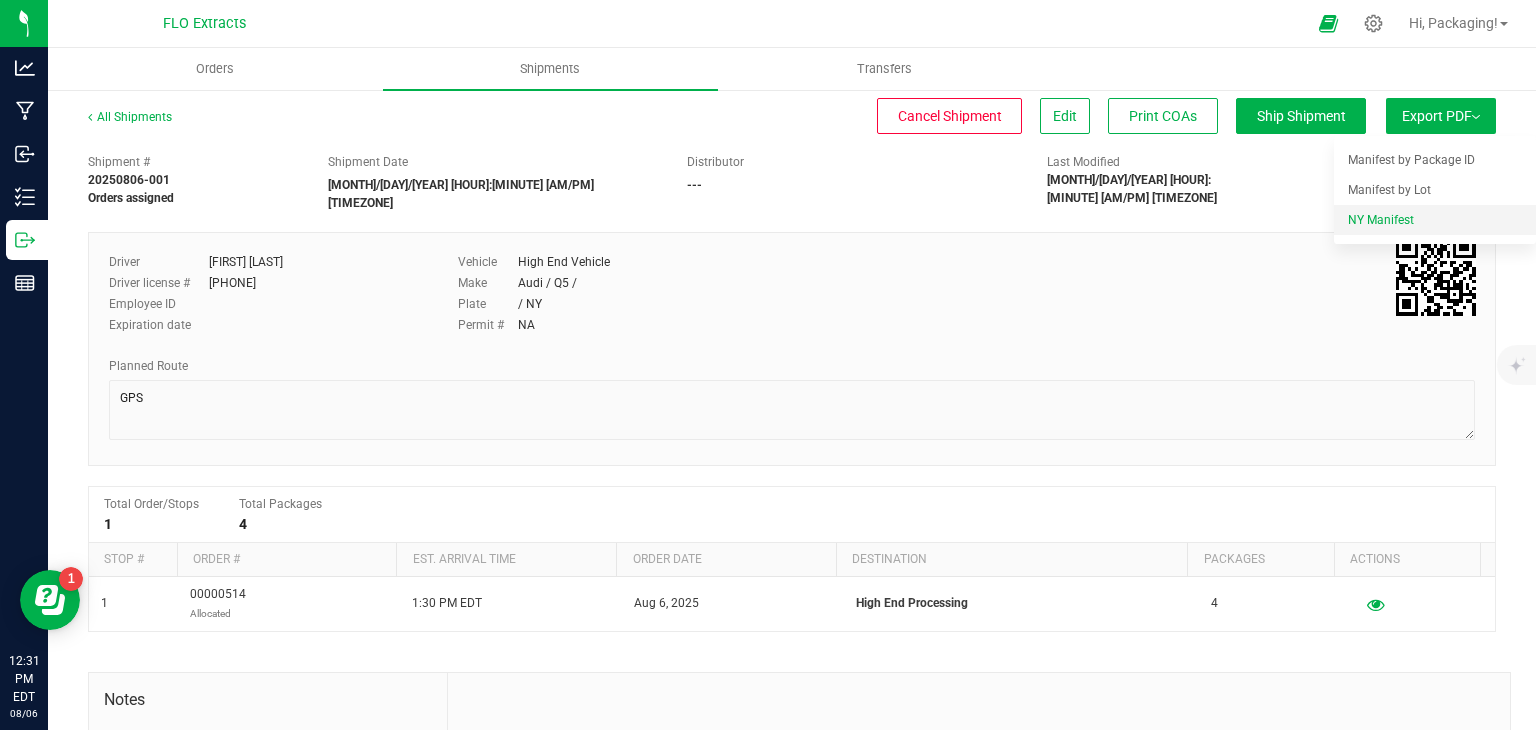 click on "NY Manifest" at bounding box center (1381, 220) 